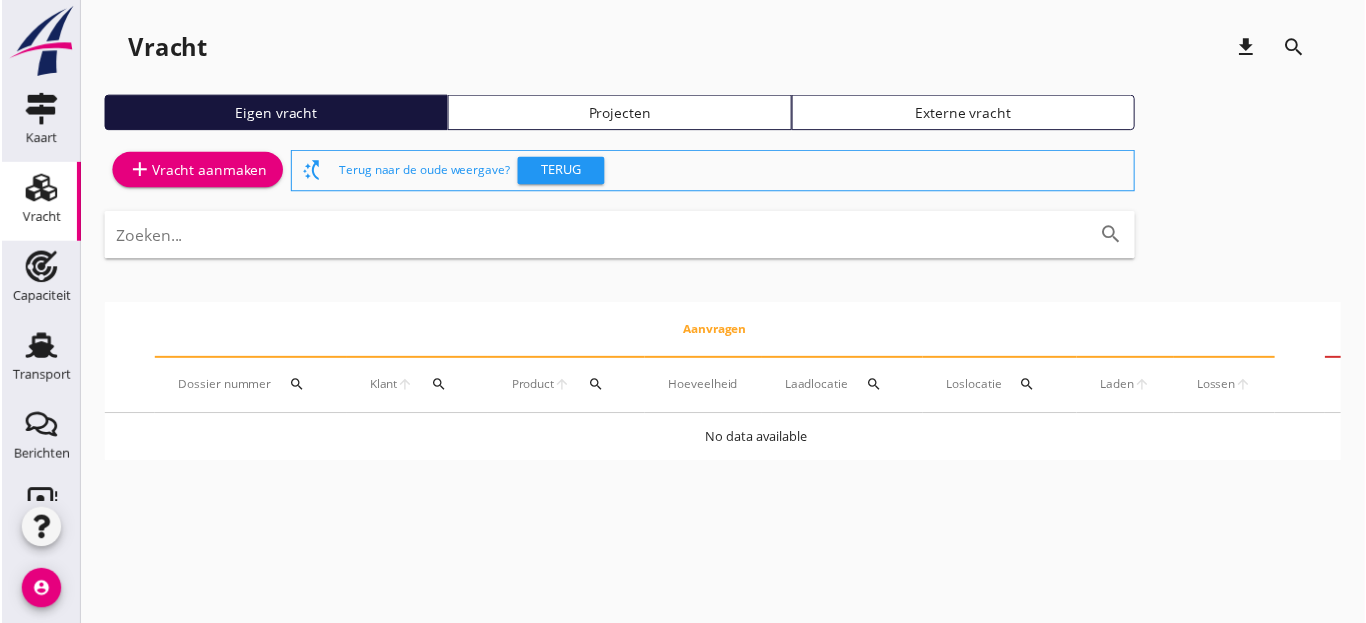 scroll, scrollTop: 0, scrollLeft: 0, axis: both 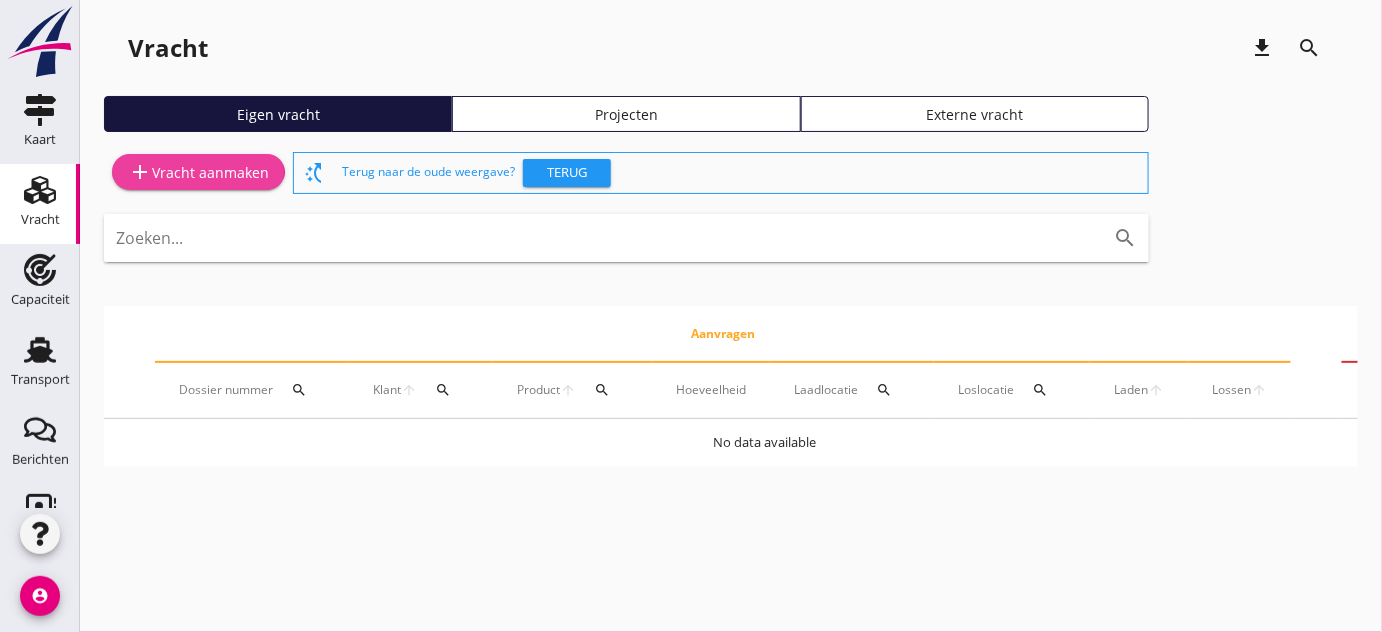 click on "add  Vracht aanmaken" at bounding box center (198, 172) 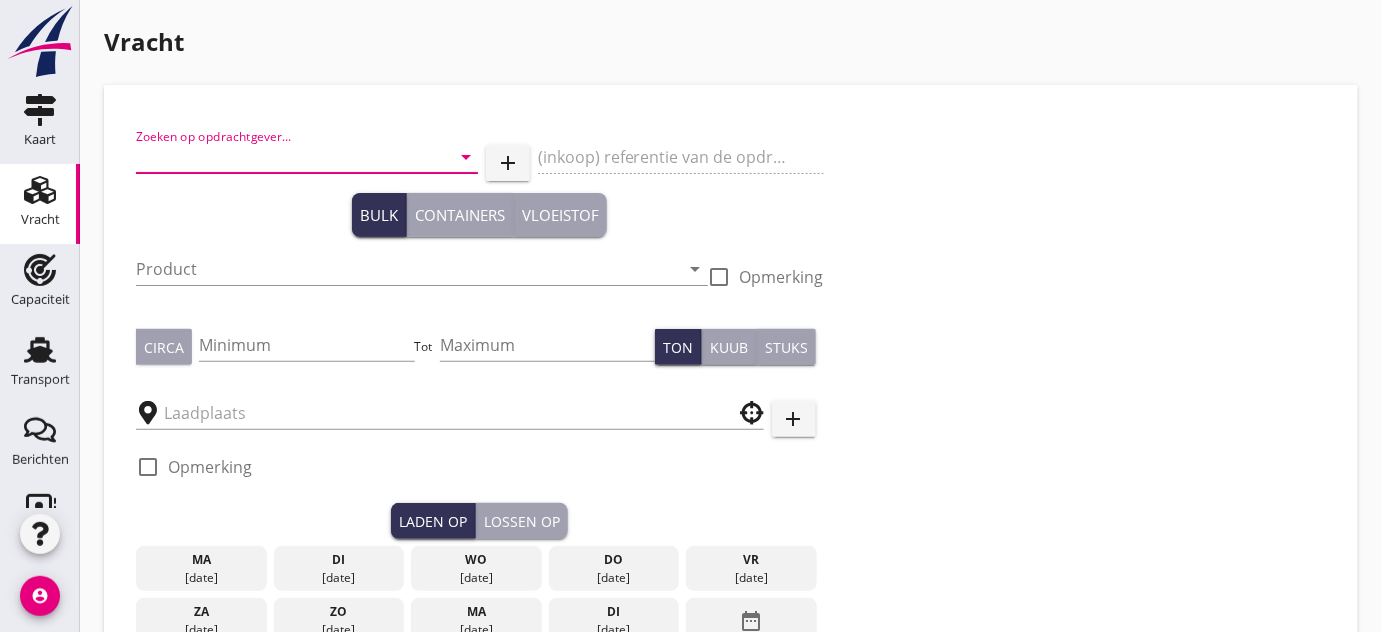 click at bounding box center (279, 157) 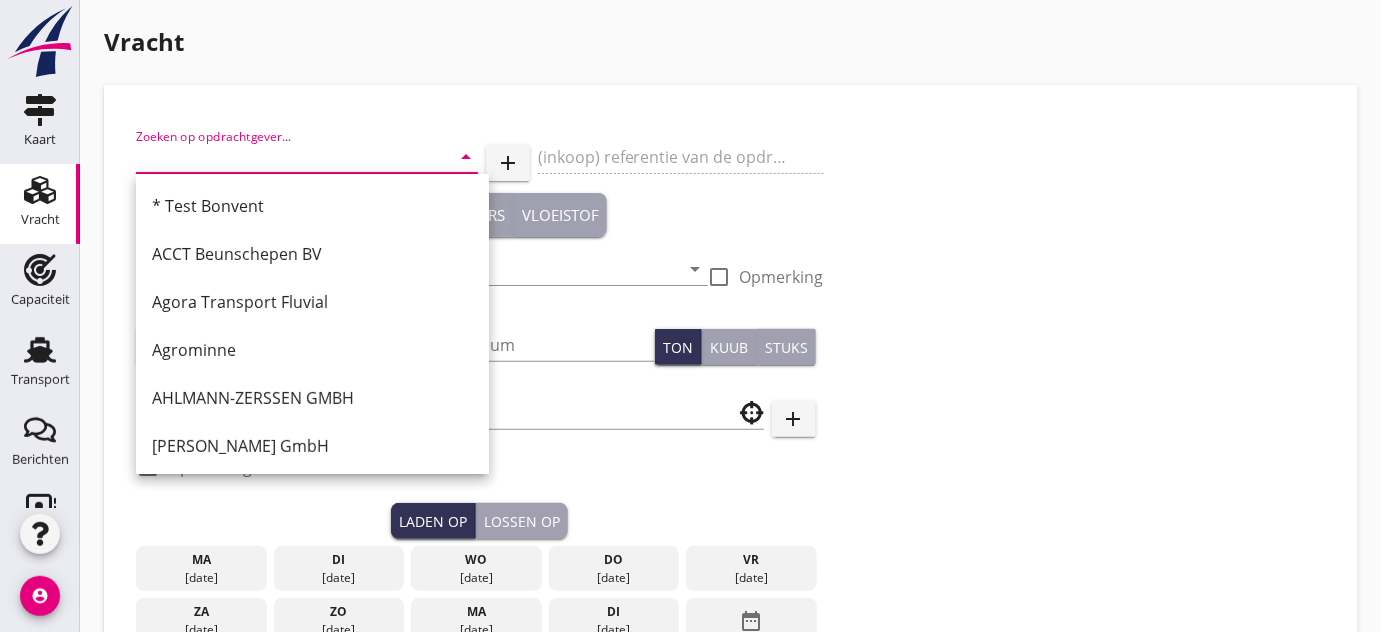 type on "v" 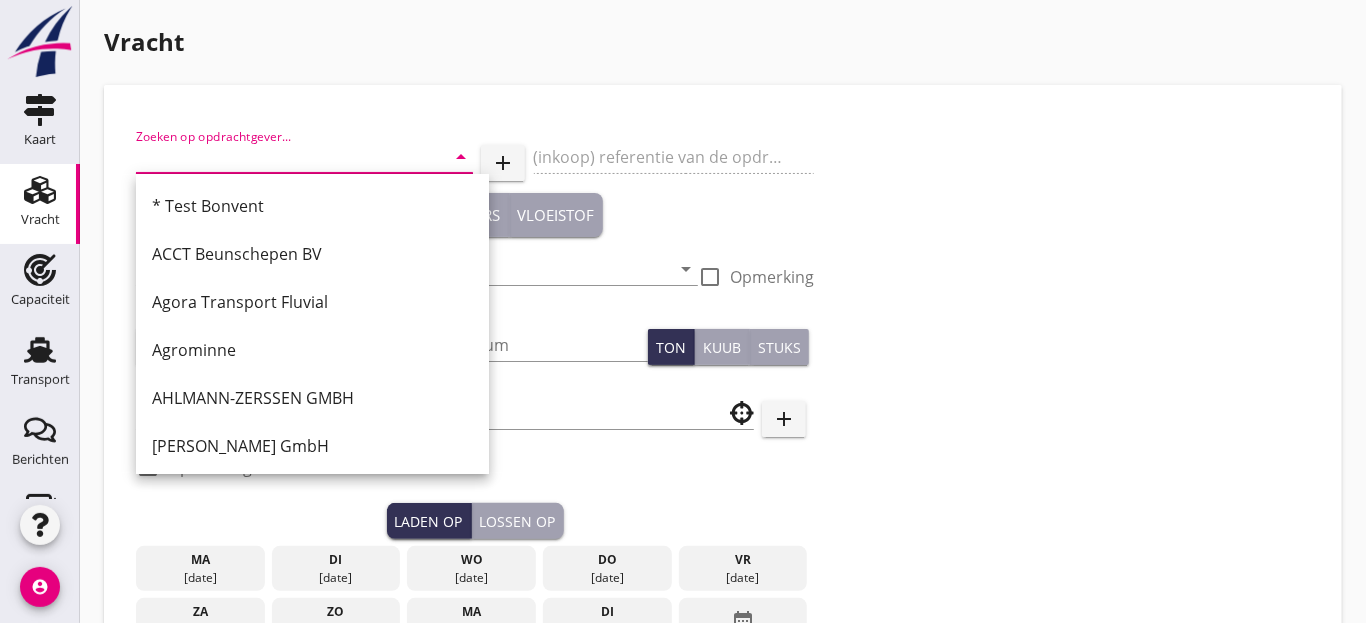 click at bounding box center (276, 157) 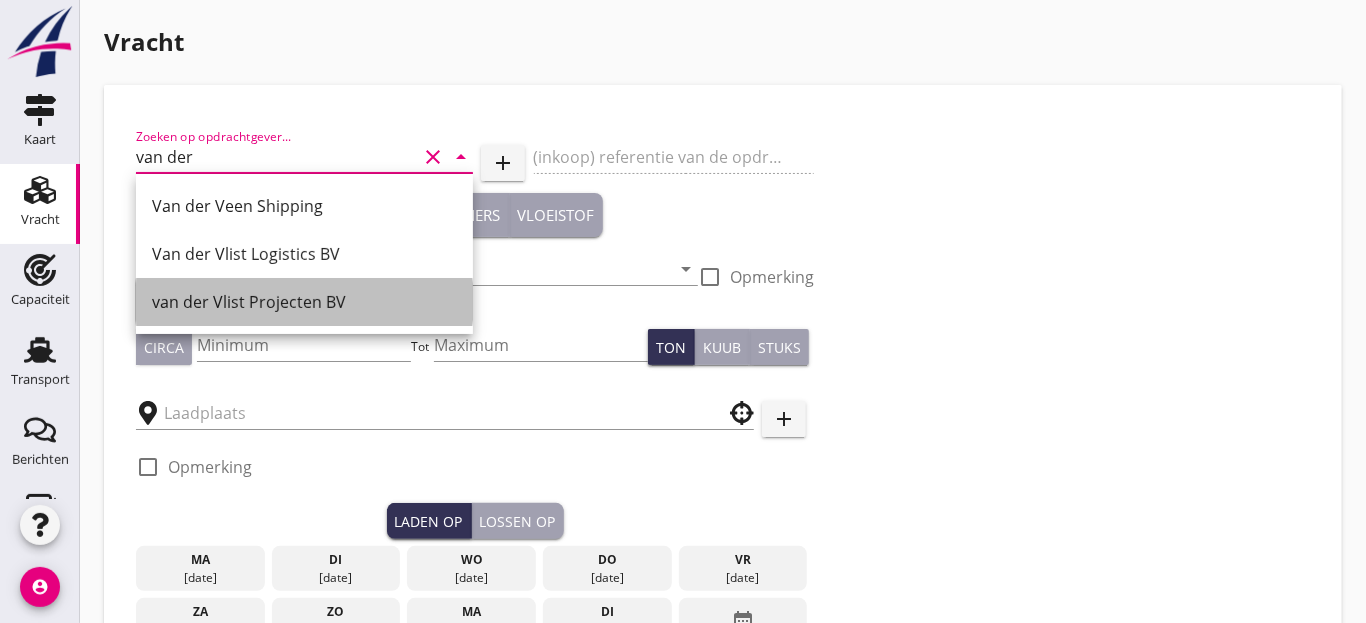 click on "van der Vlist Projecten BV" at bounding box center (304, 302) 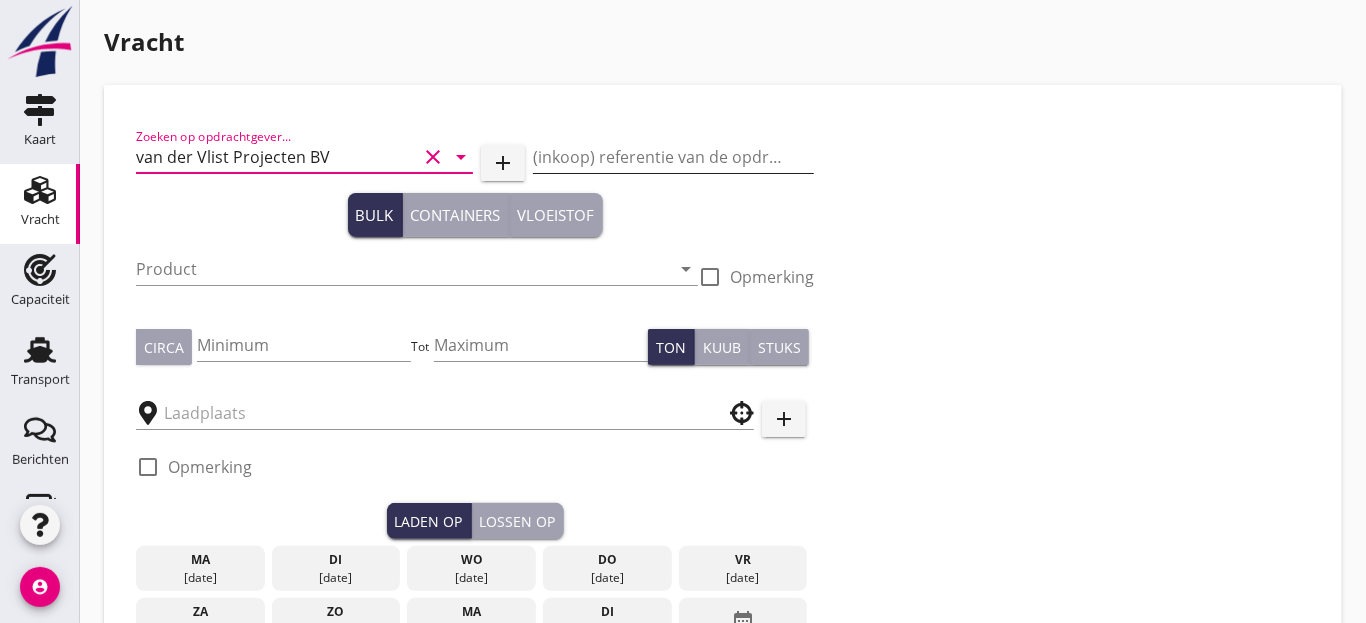 type on "van der Vlist Projecten BV" 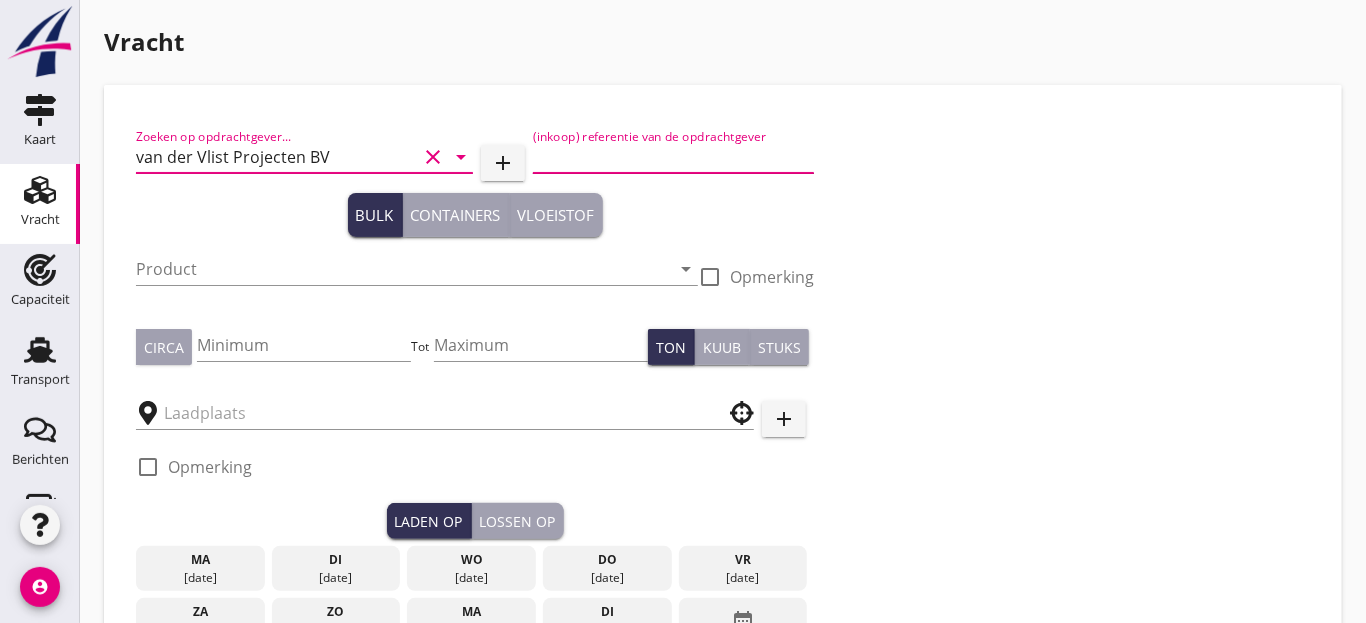 click at bounding box center [673, 157] 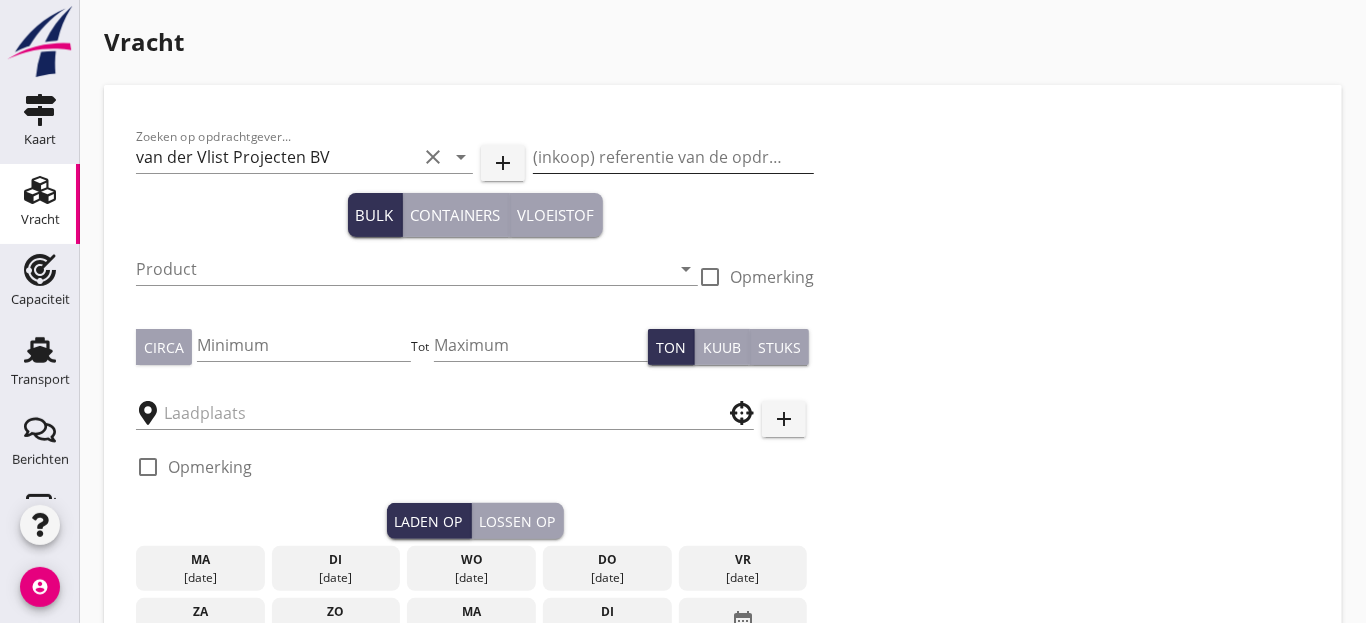 click at bounding box center (673, 157) 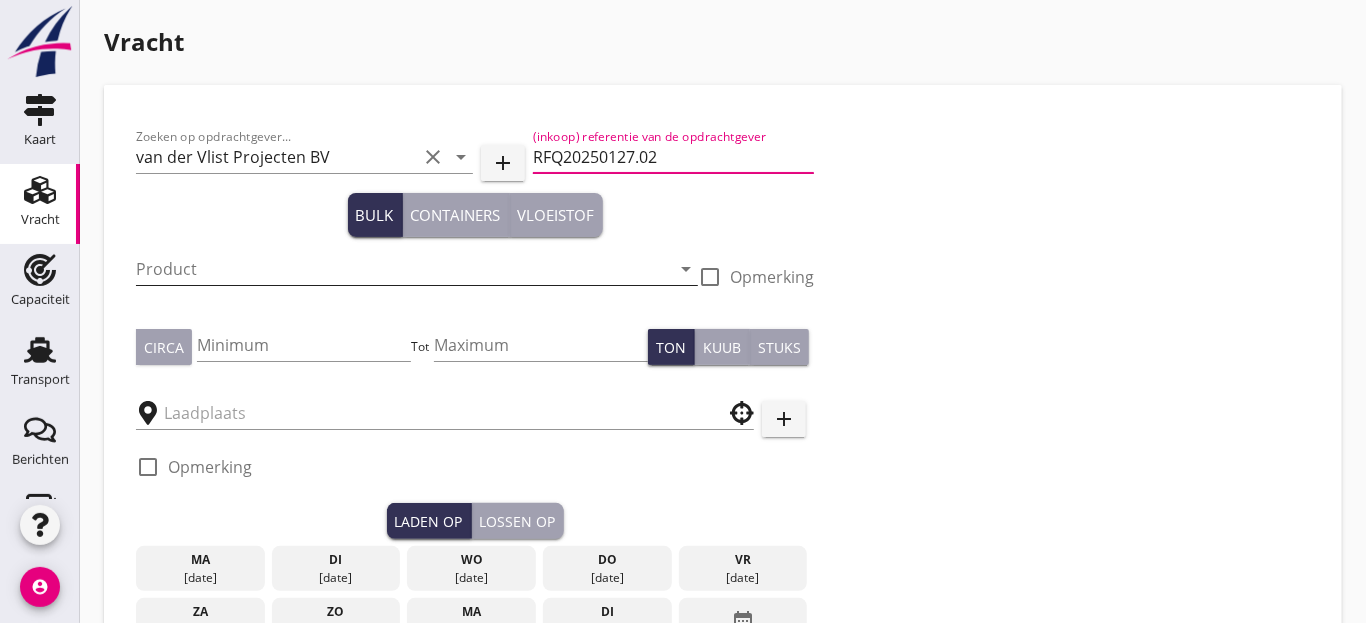 type on "RFQ20250127.02" 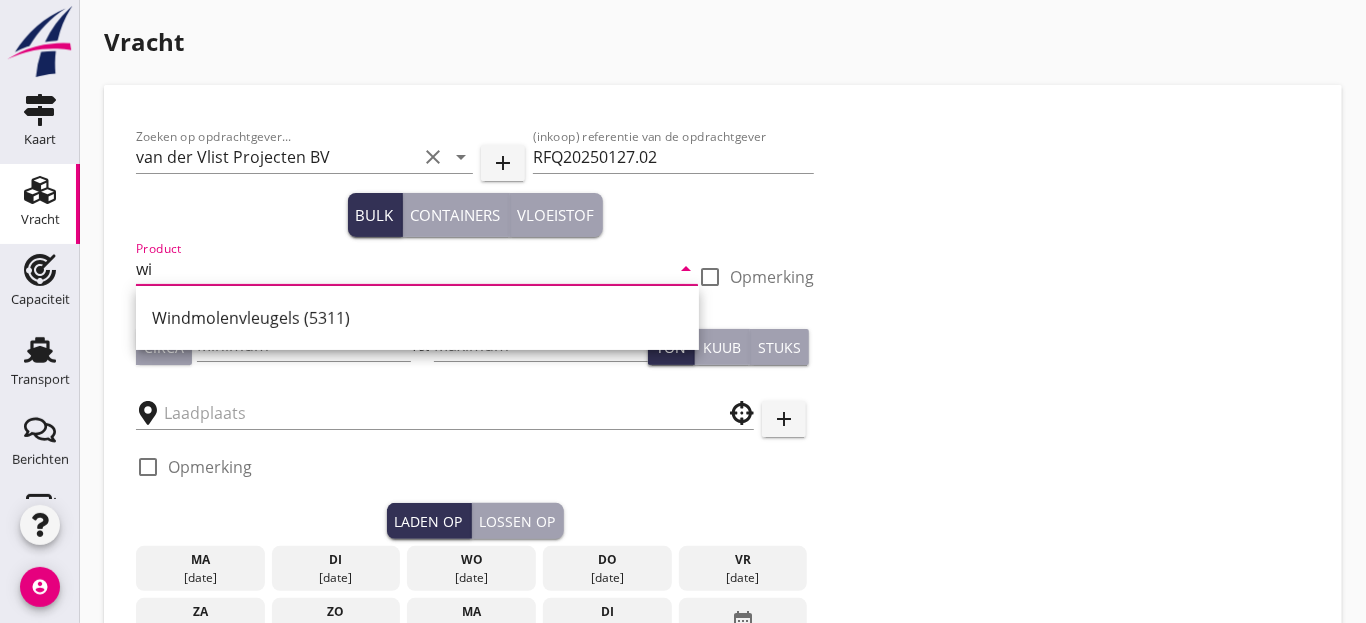 type on "w" 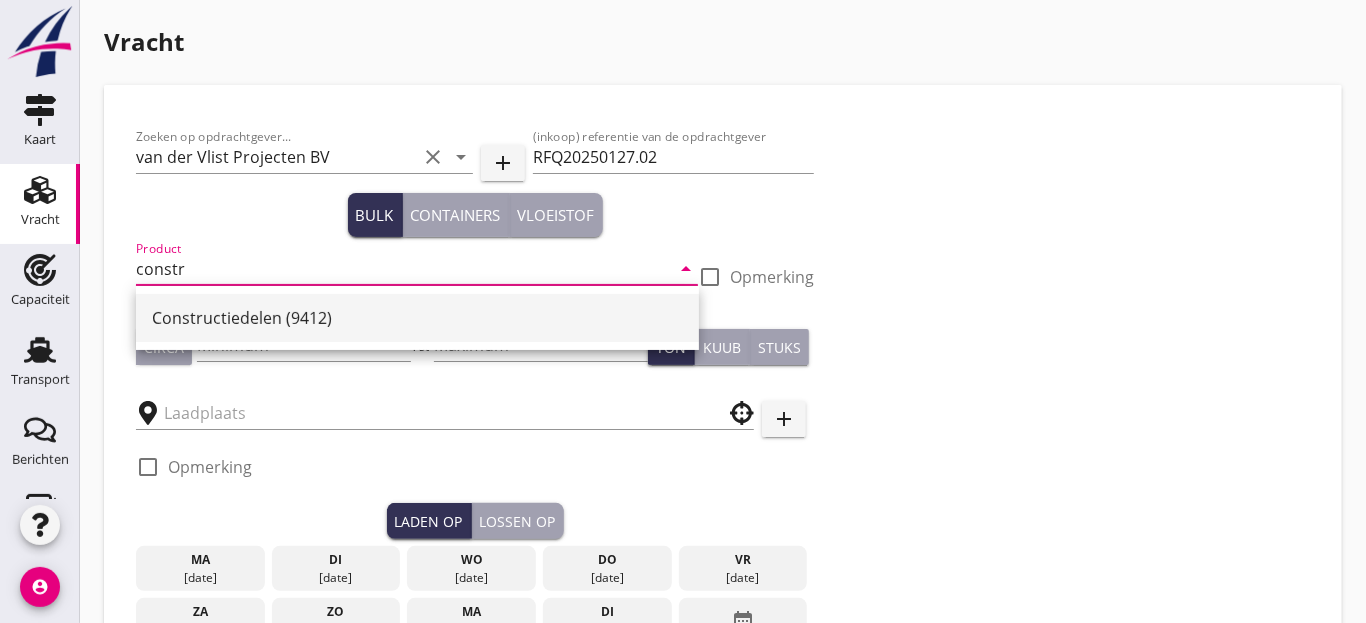 click on "Constructiedelen (9412)" at bounding box center (417, 318) 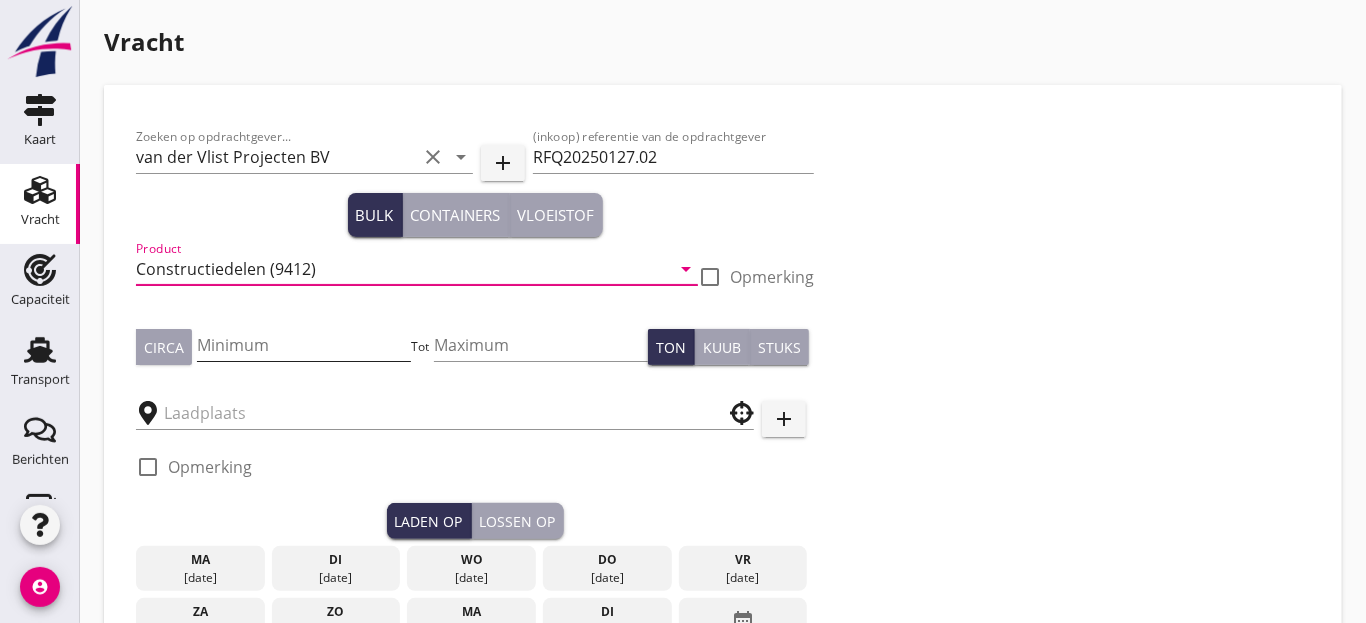 type on "Constructiedelen (9412)" 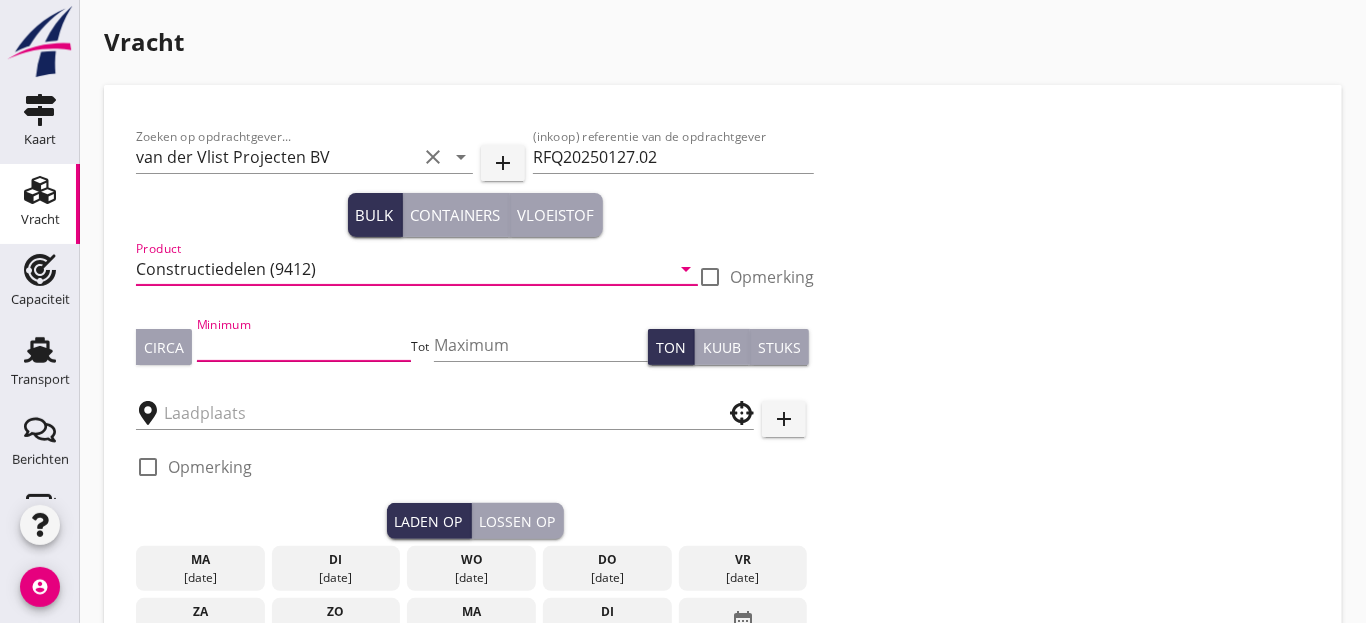click at bounding box center (303, 345) 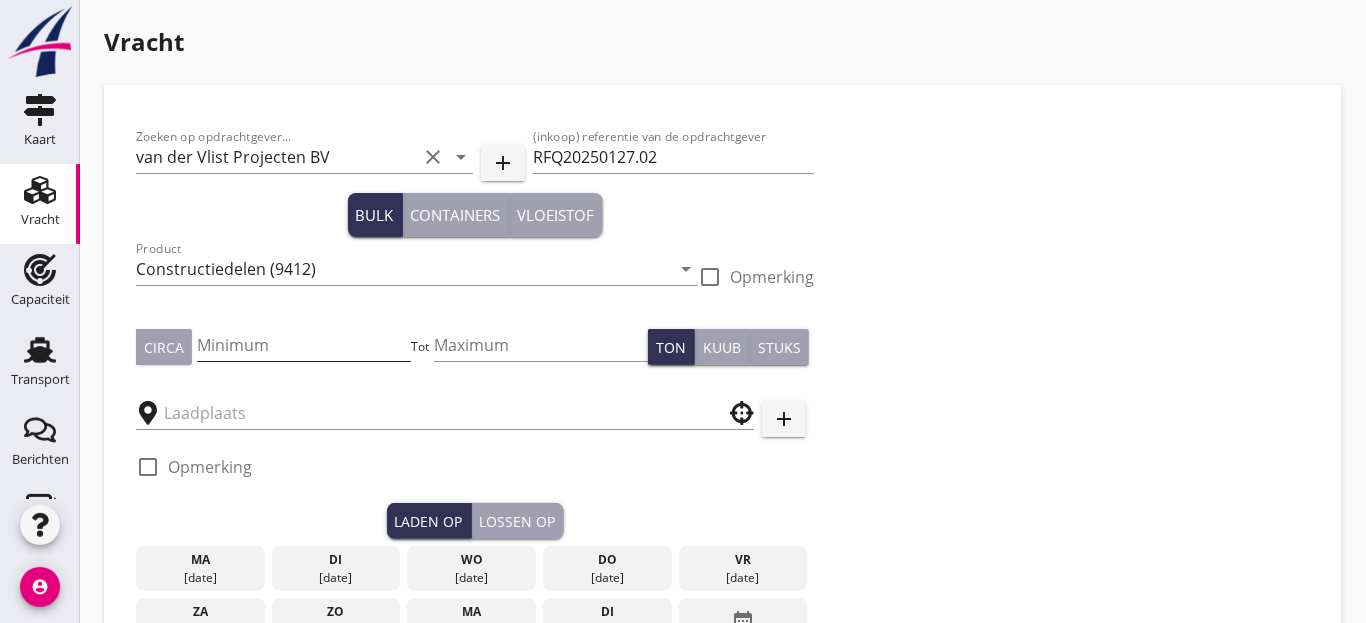 click at bounding box center (303, 345) 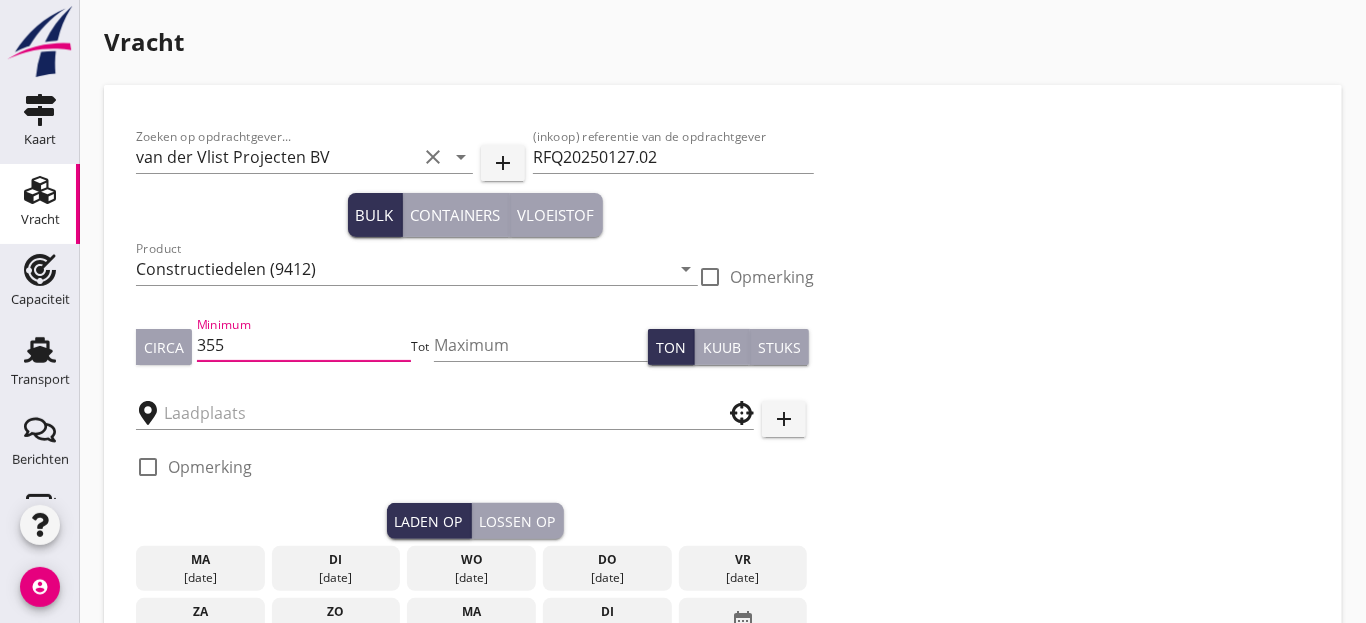 type on "355" 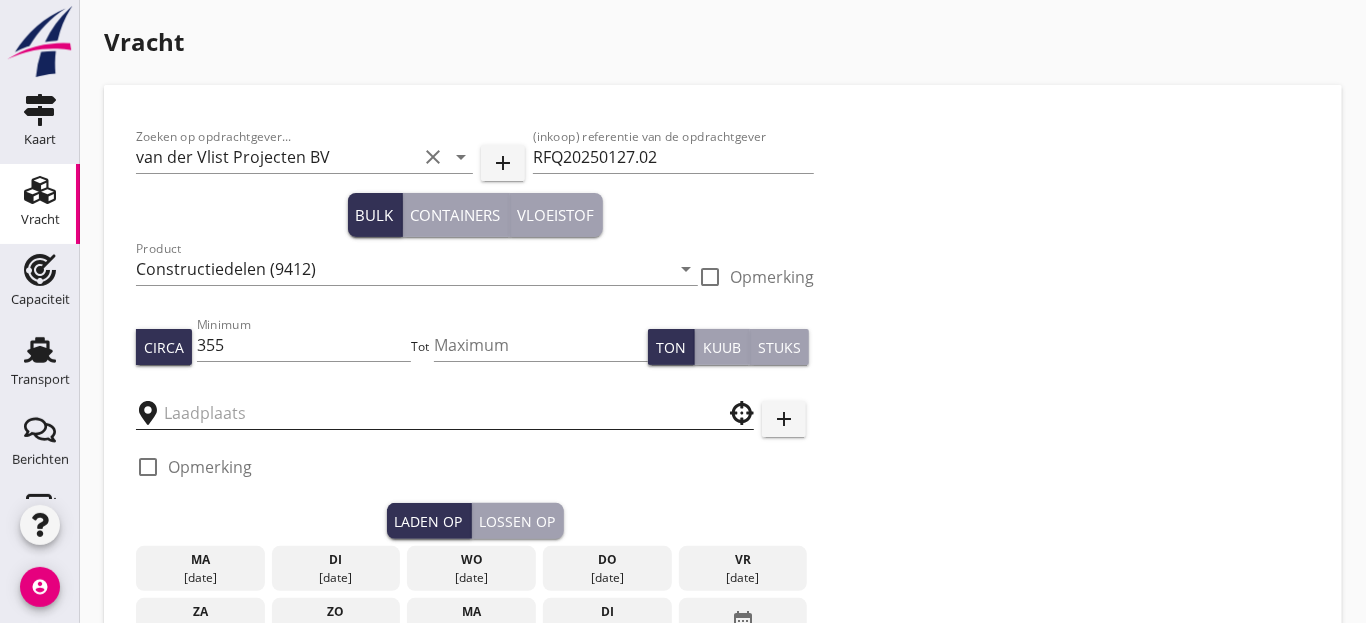 click at bounding box center (431, 413) 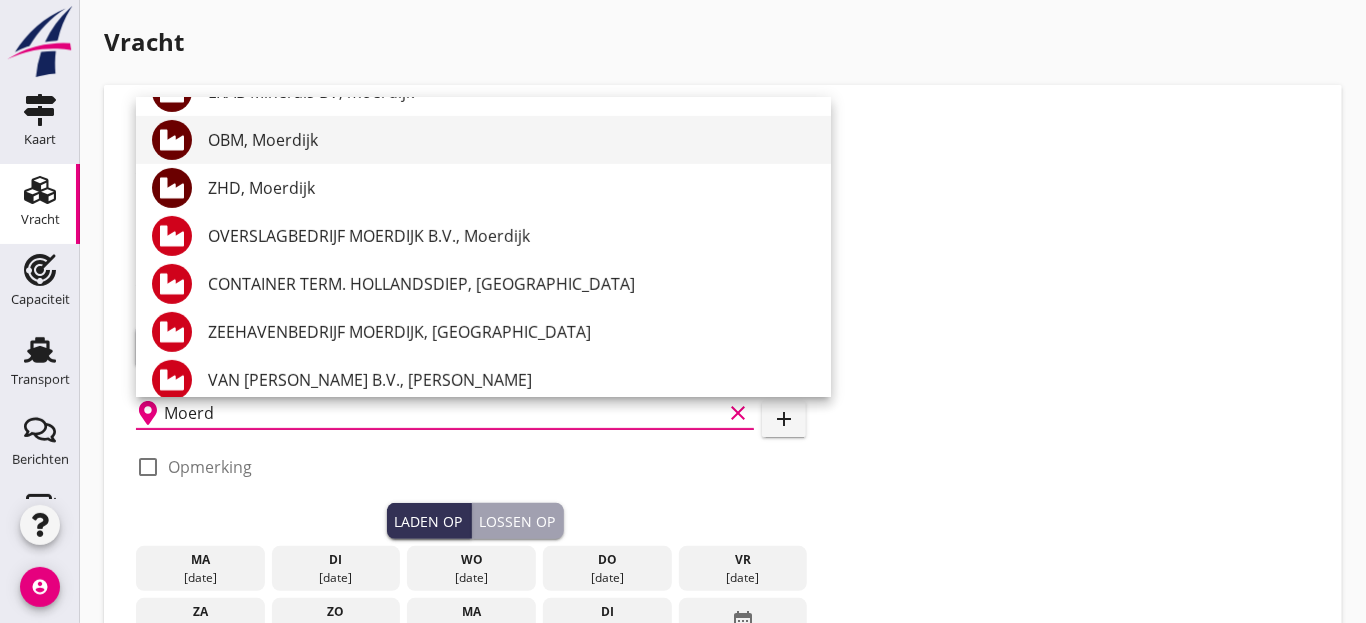 scroll, scrollTop: 0, scrollLeft: 0, axis: both 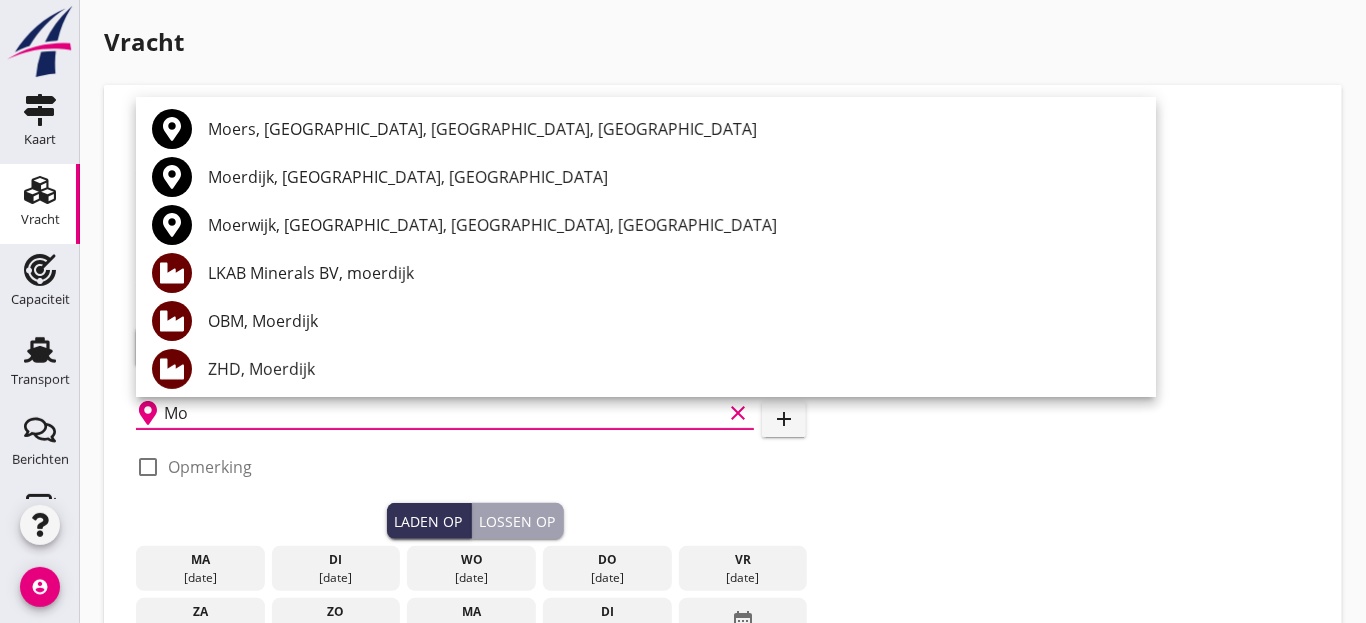 type on "M" 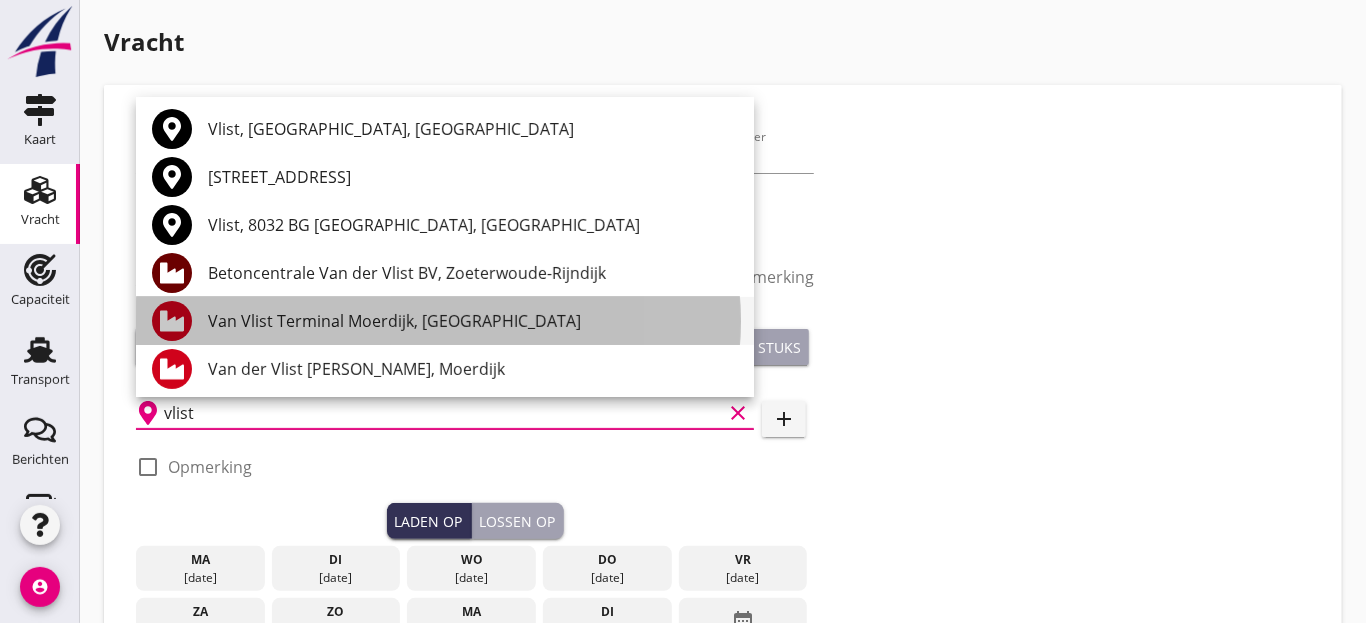 click on "Van Vlist Terminal Moerdijk, [GEOGRAPHIC_DATA]" at bounding box center [473, 321] 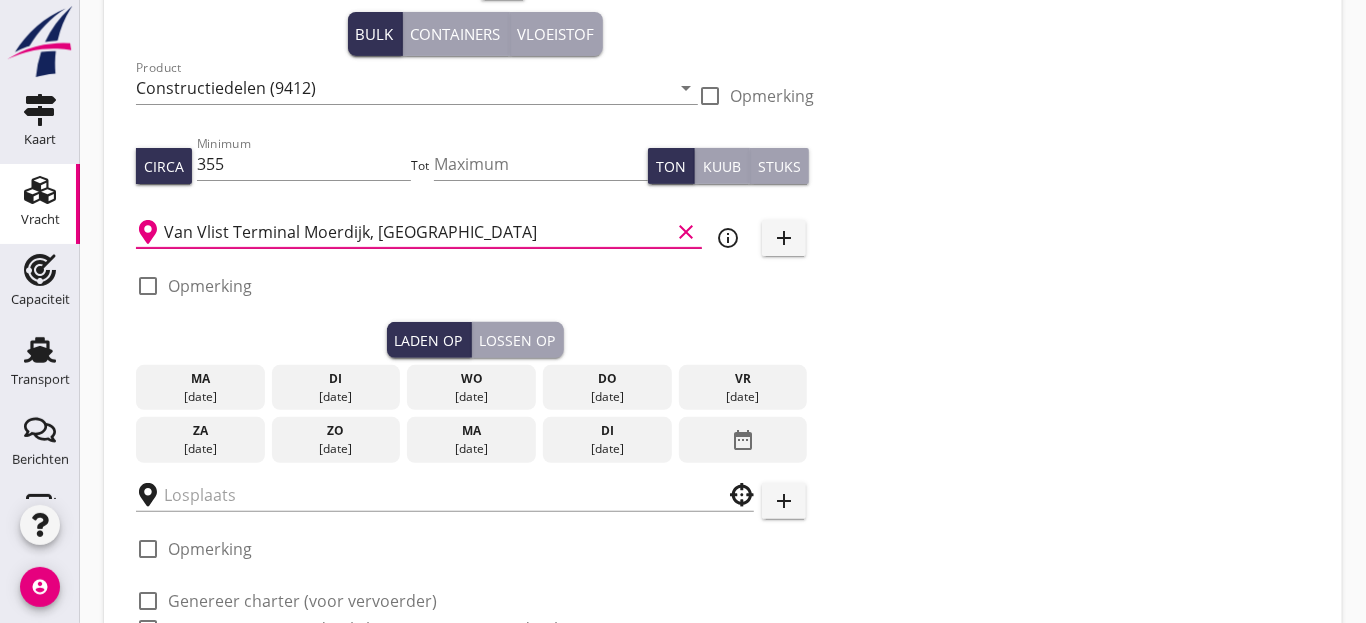scroll, scrollTop: 272, scrollLeft: 0, axis: vertical 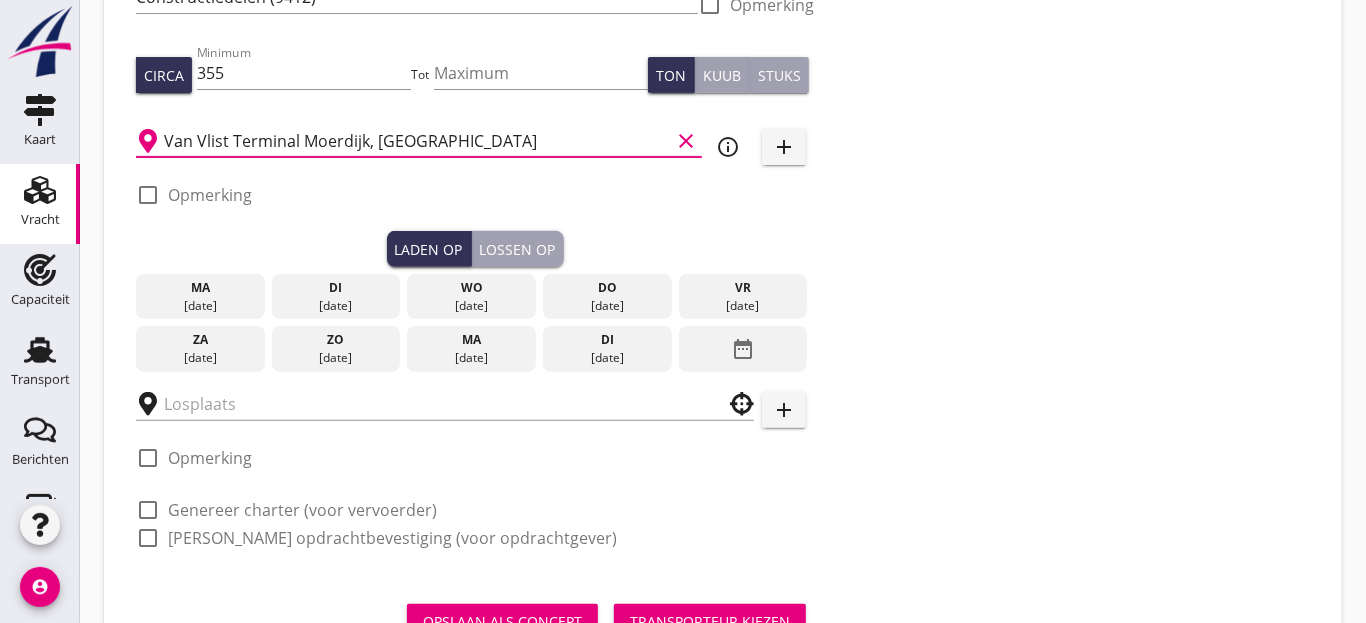 type on "Van Vlist Terminal Moerdijk, [GEOGRAPHIC_DATA]" 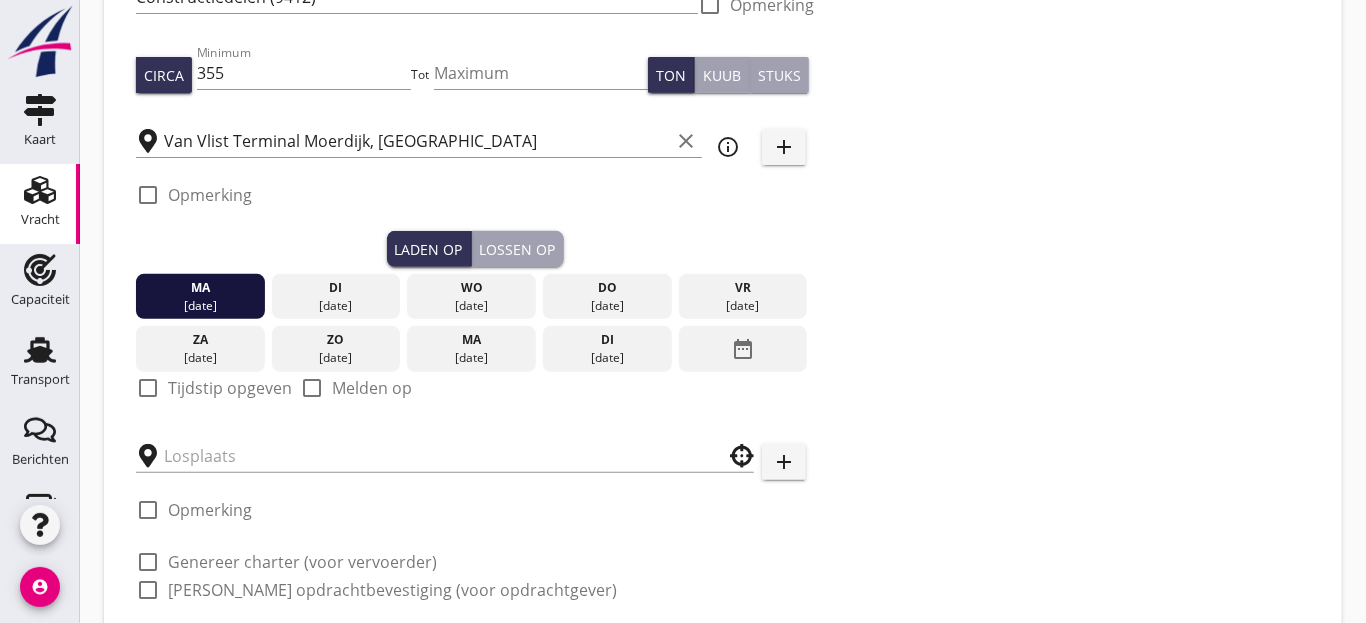 click on "Lossen op" at bounding box center [518, 249] 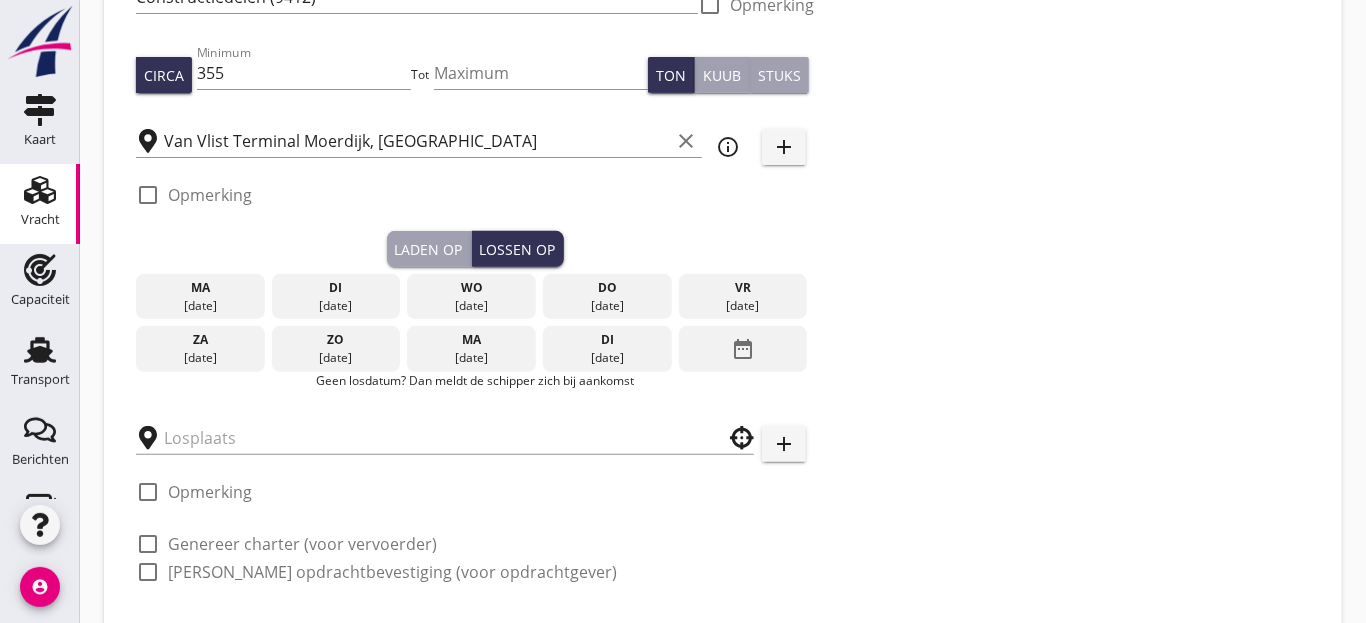 click on "ma" at bounding box center [471, 340] 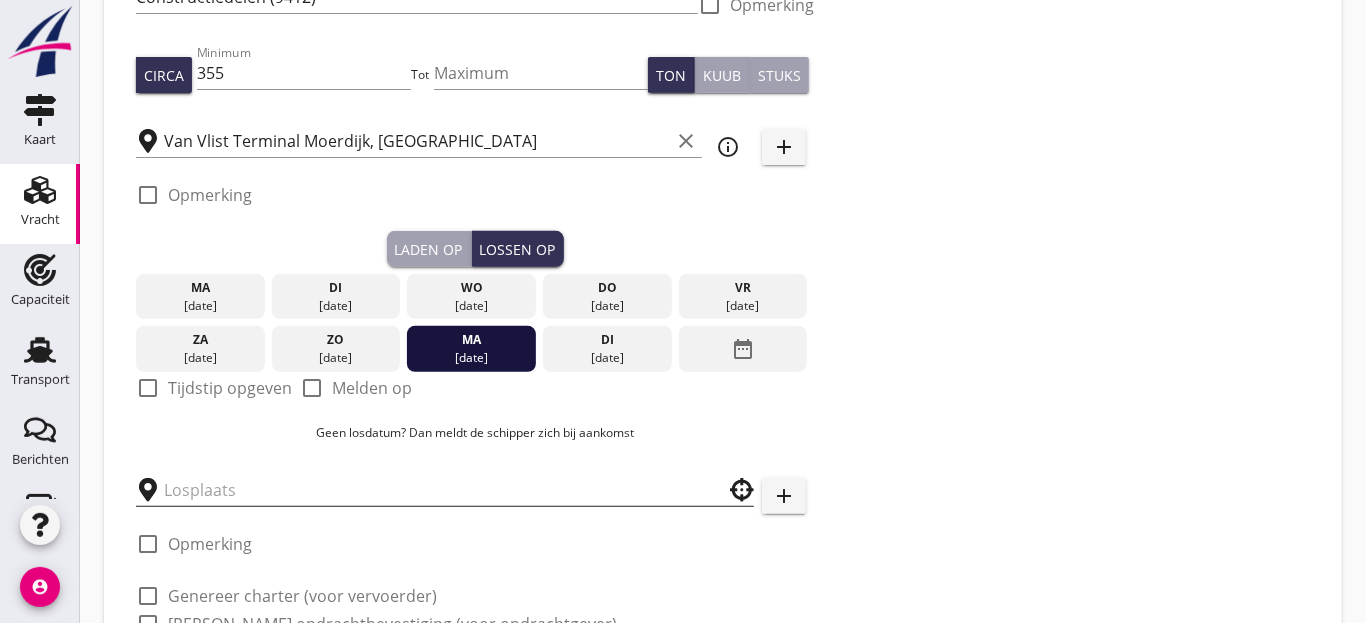 scroll, scrollTop: 363, scrollLeft: 0, axis: vertical 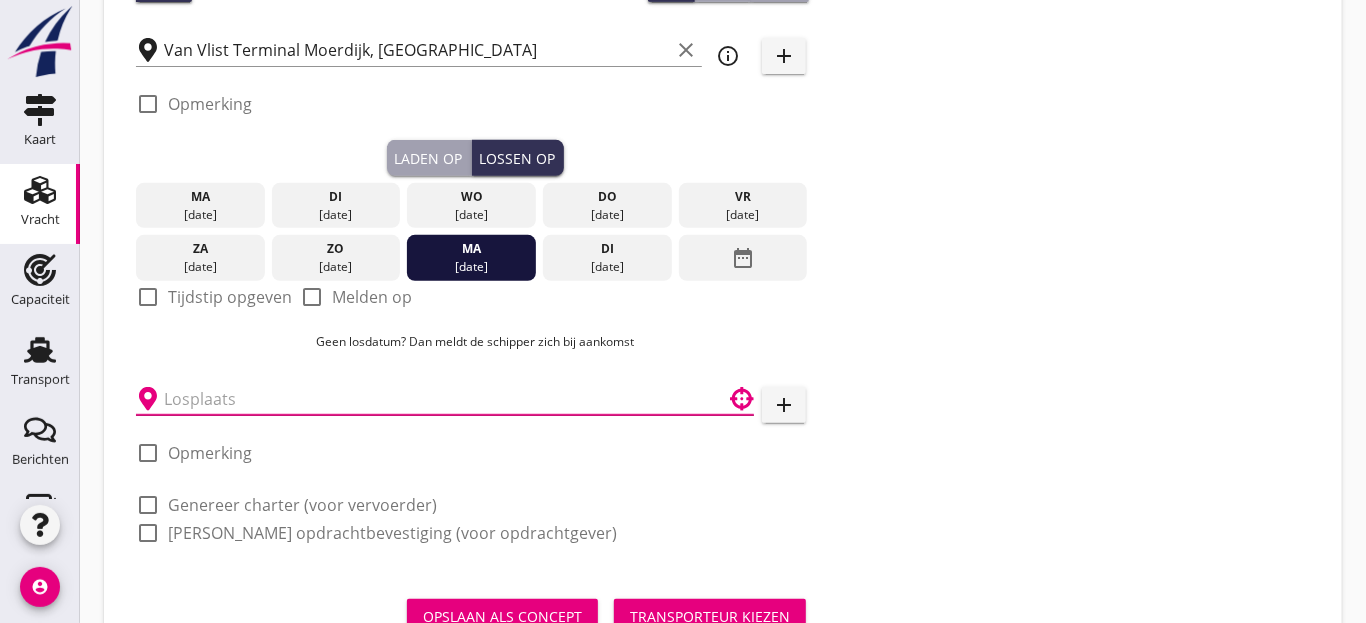 click at bounding box center [431, 399] 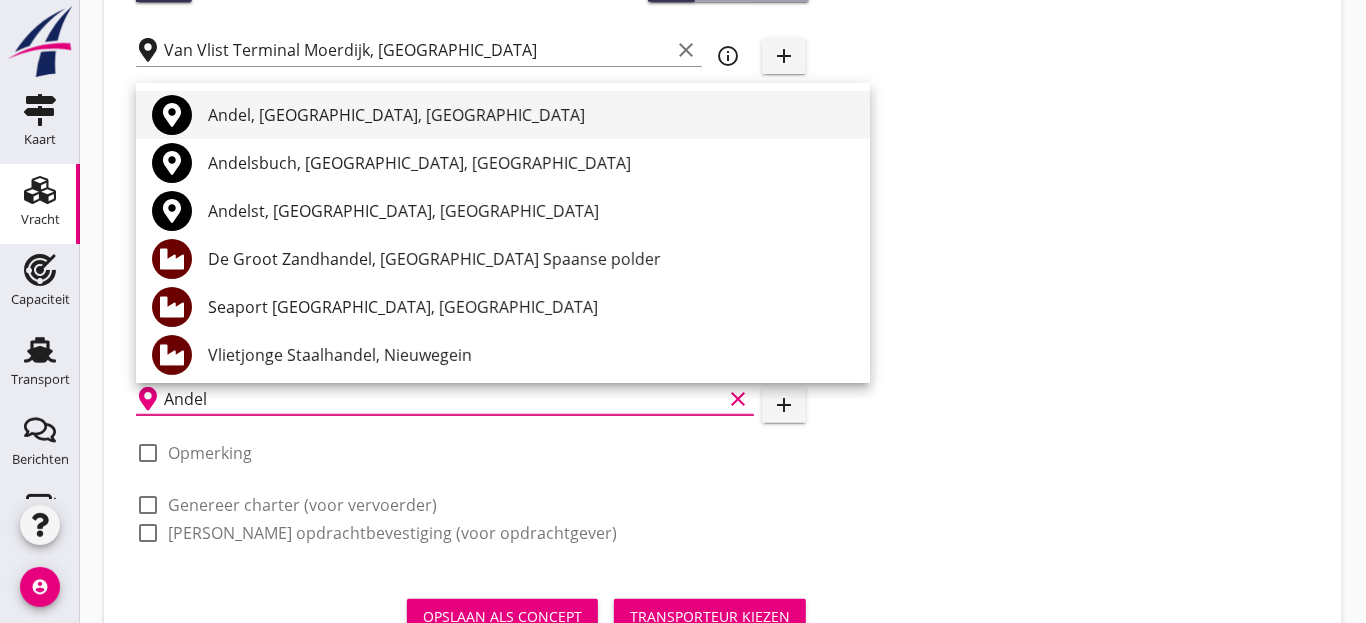 click on "Andel, [GEOGRAPHIC_DATA], [GEOGRAPHIC_DATA]" at bounding box center [531, 115] 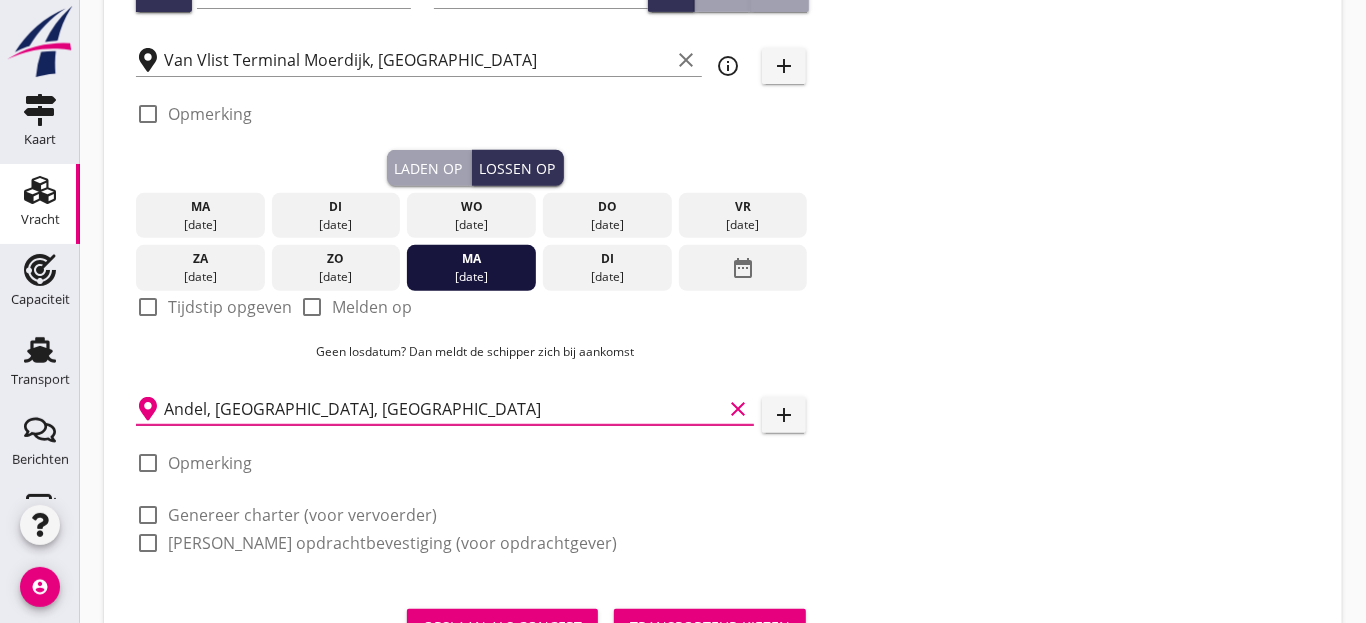 scroll, scrollTop: 444, scrollLeft: 0, axis: vertical 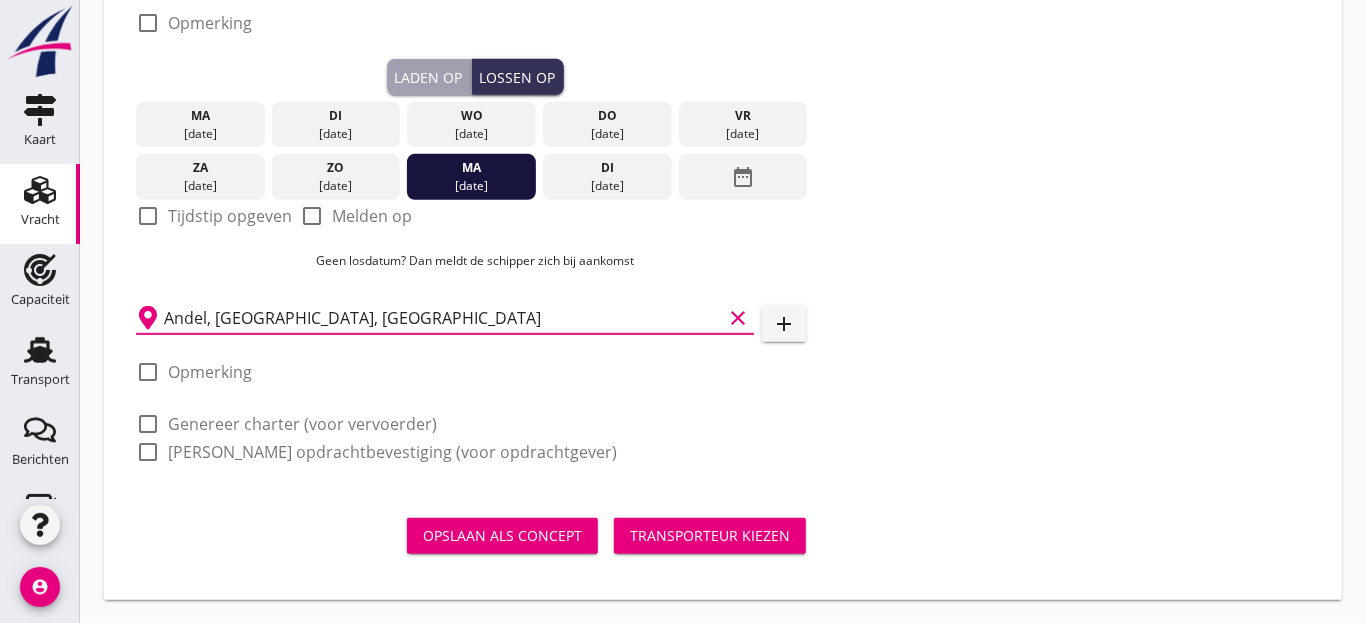 type on "Andel, [GEOGRAPHIC_DATA], [GEOGRAPHIC_DATA]" 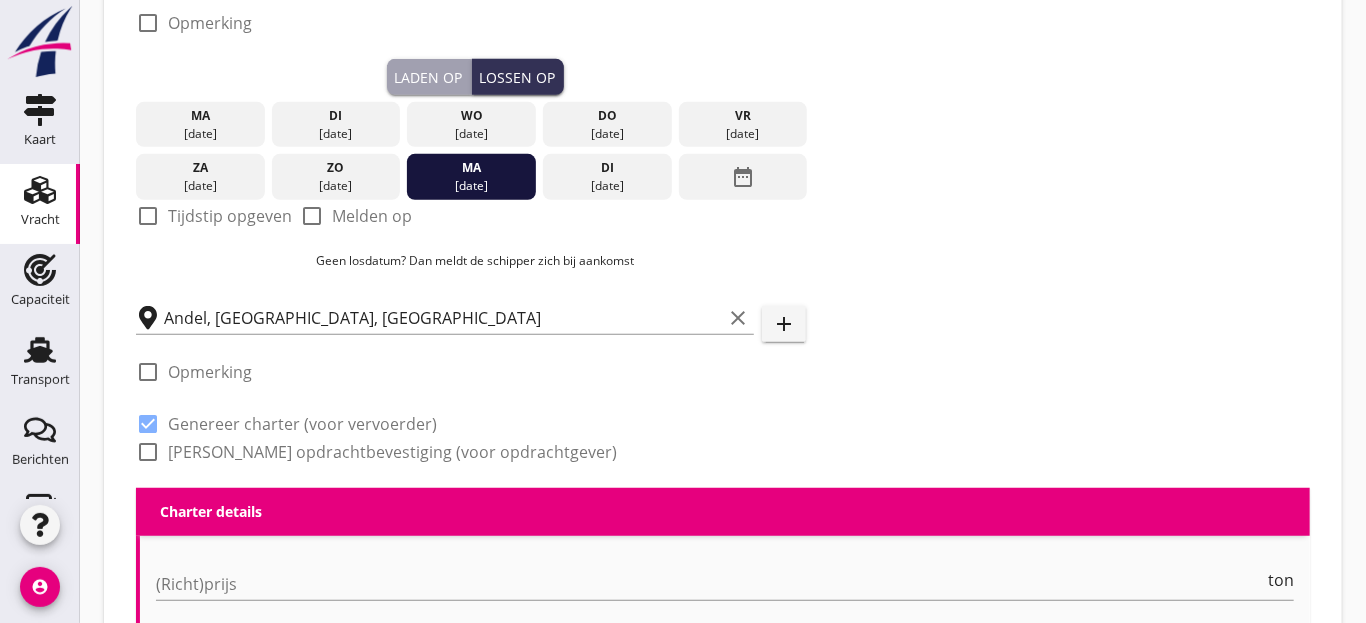 click at bounding box center [148, 452] 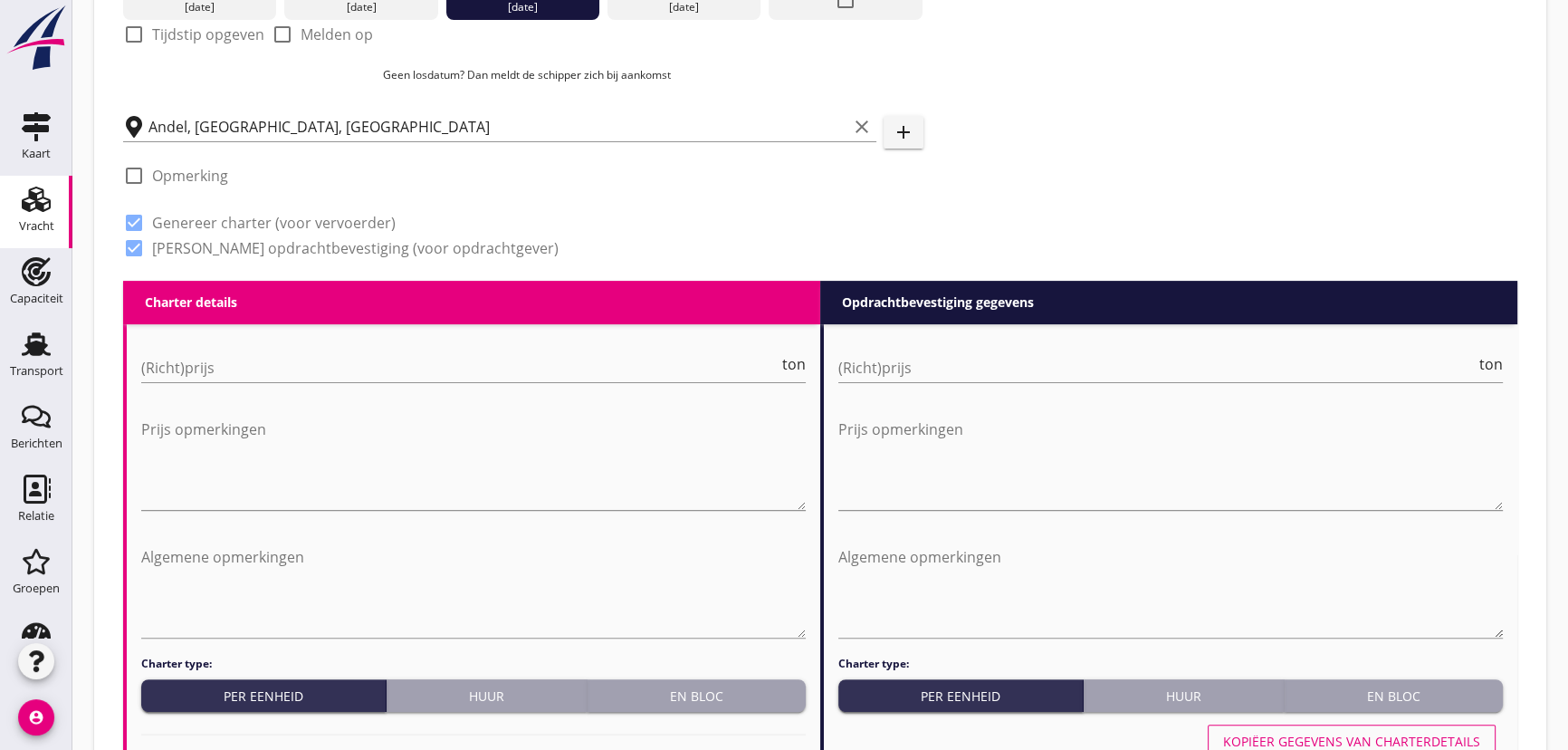 scroll, scrollTop: 320, scrollLeft: 0, axis: vertical 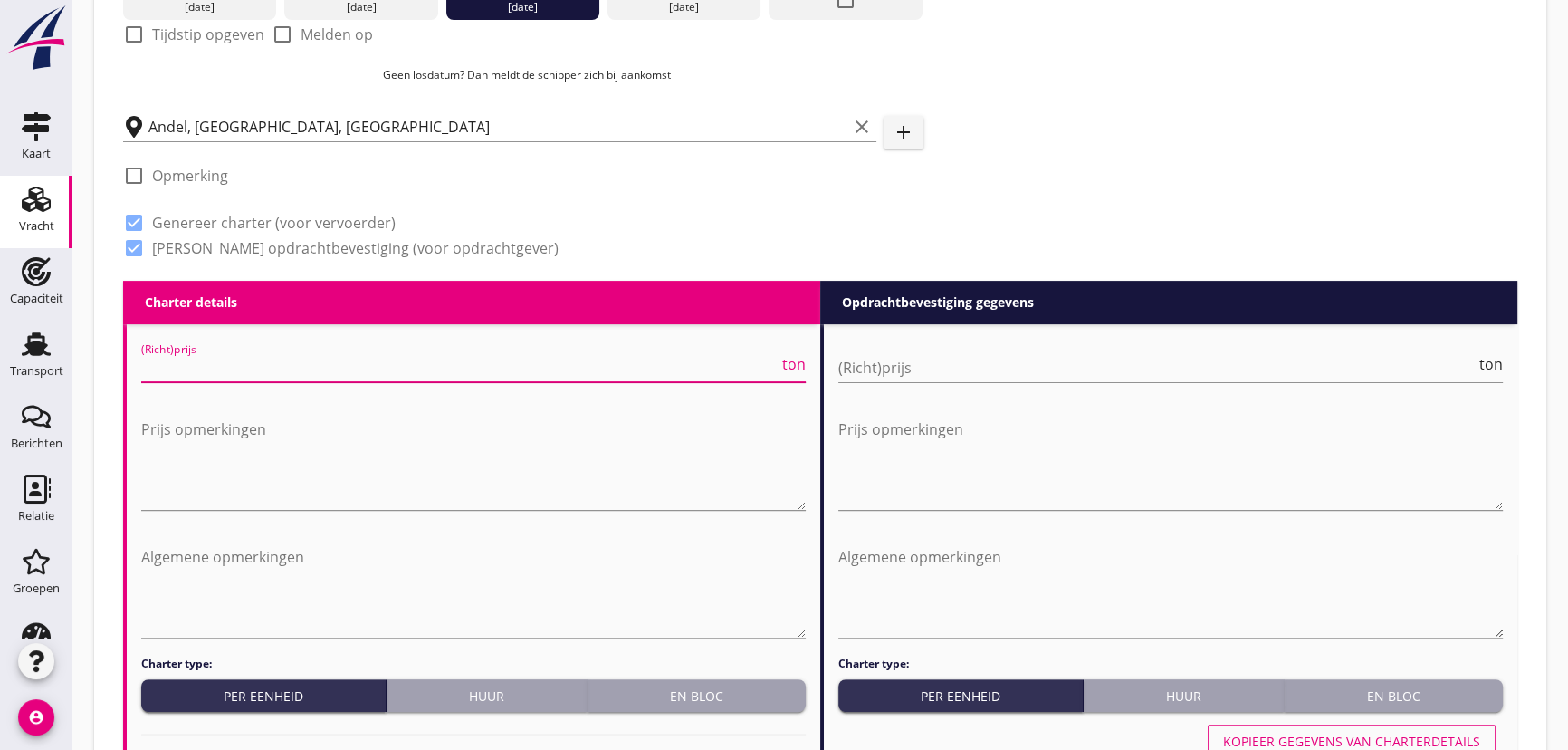 click at bounding box center (460, 368) 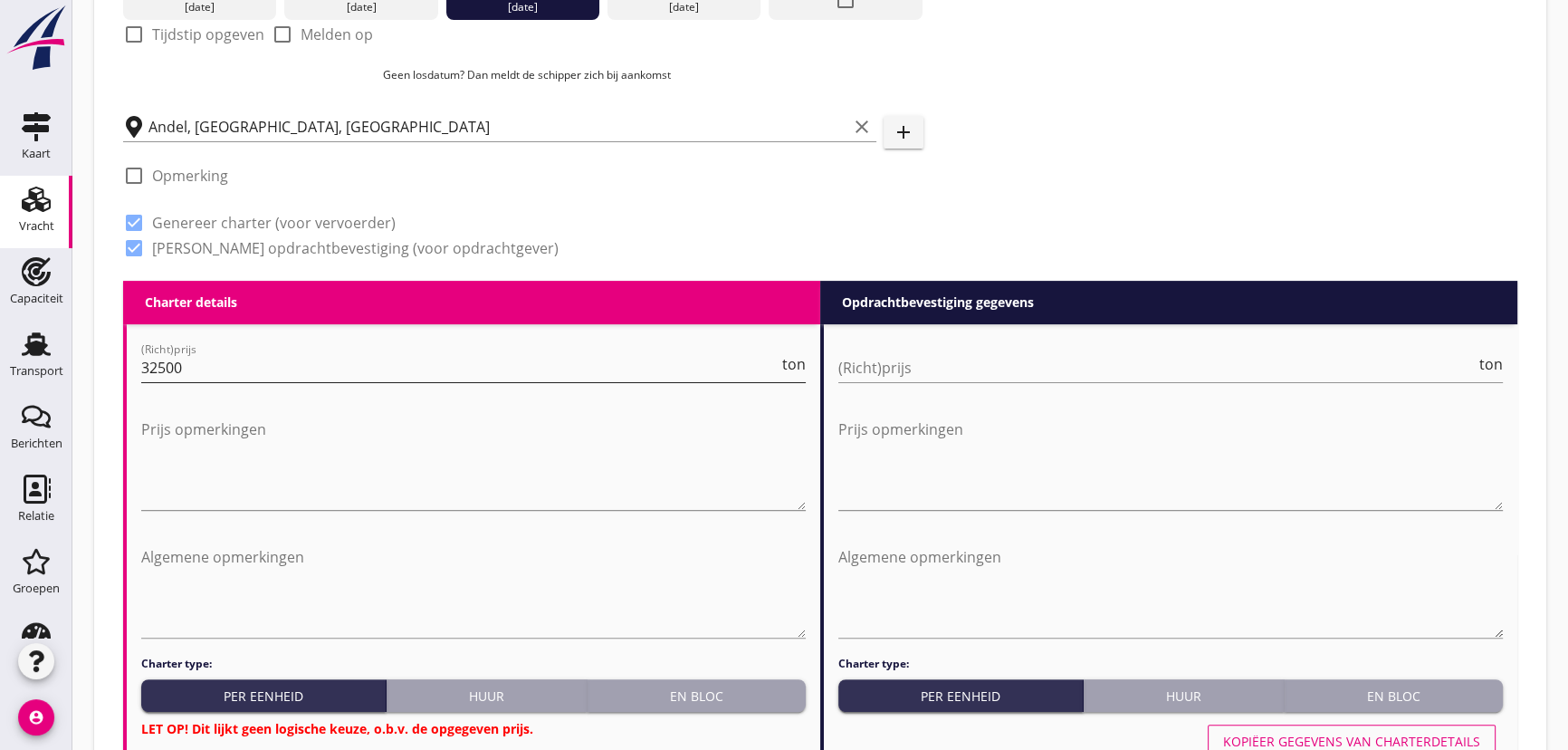 click on "32500" at bounding box center [460, 368] 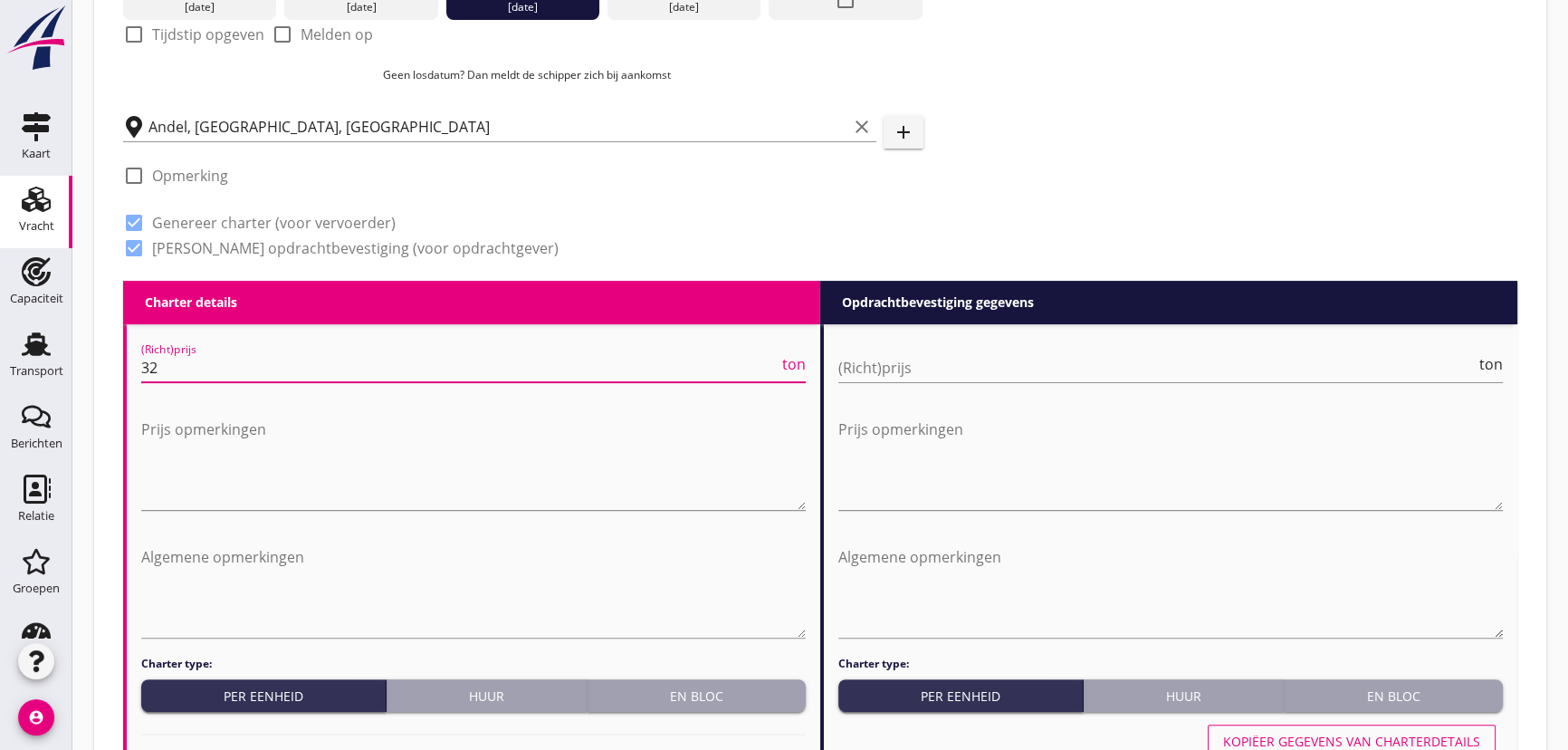 type on "3" 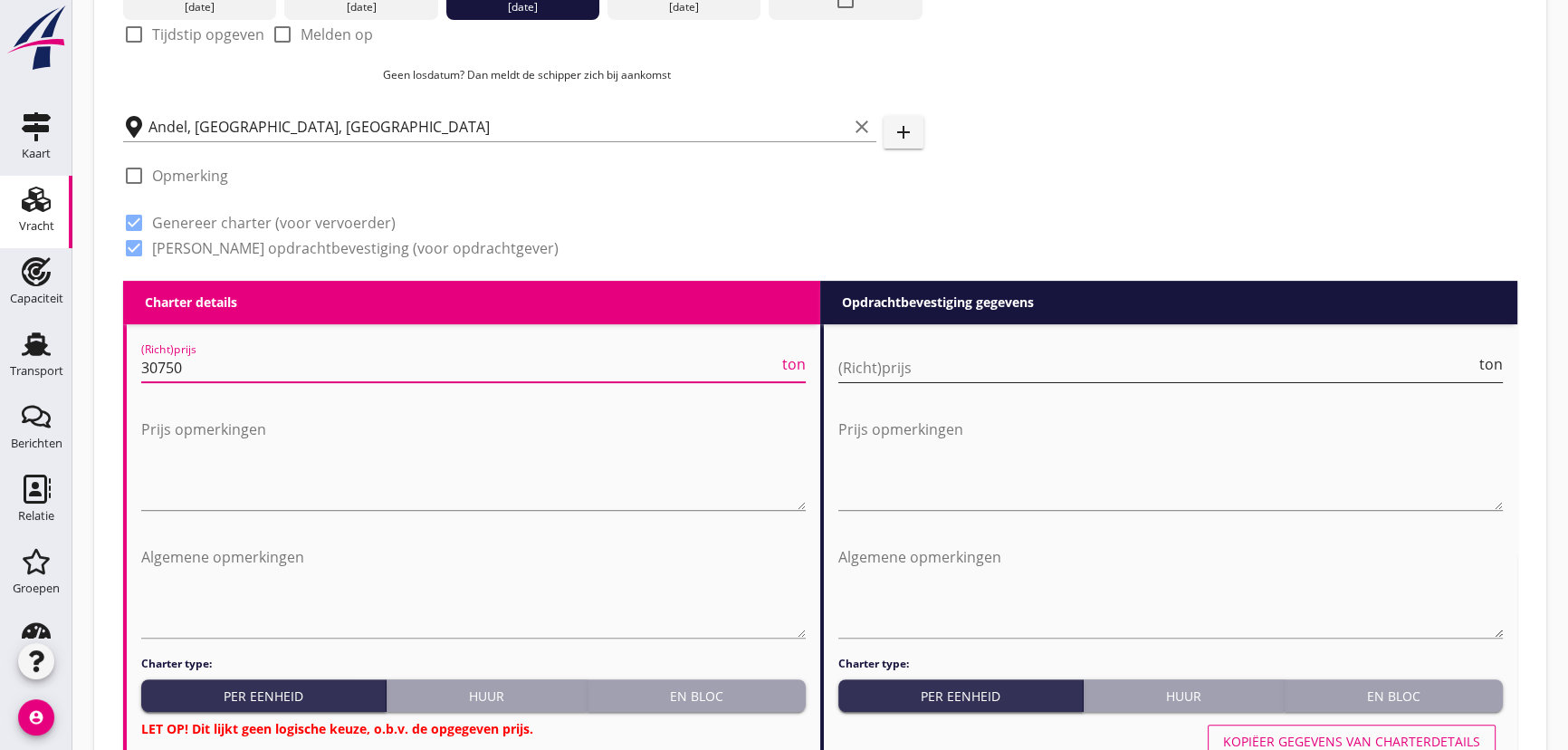 type on "30750" 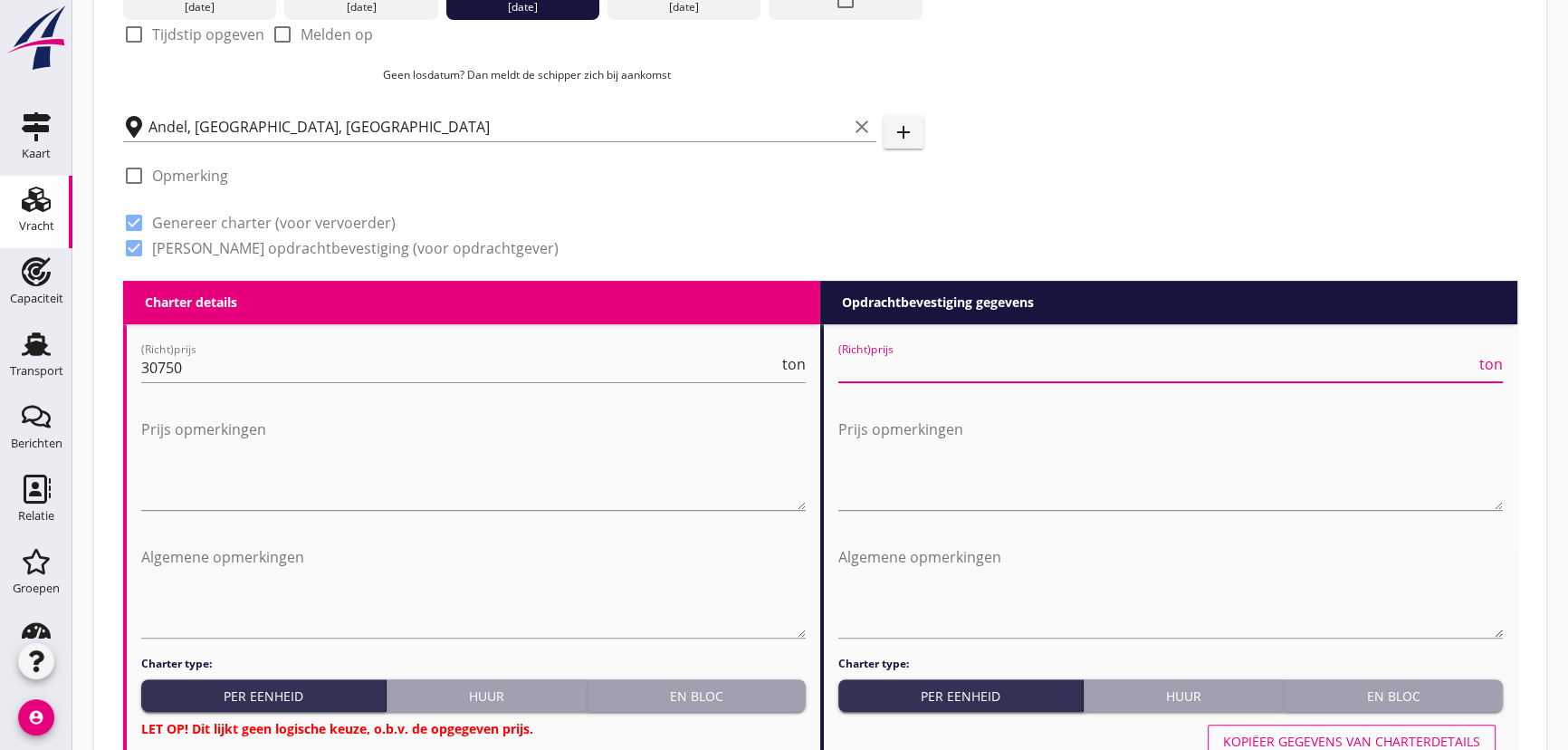 click at bounding box center (1157, 368) 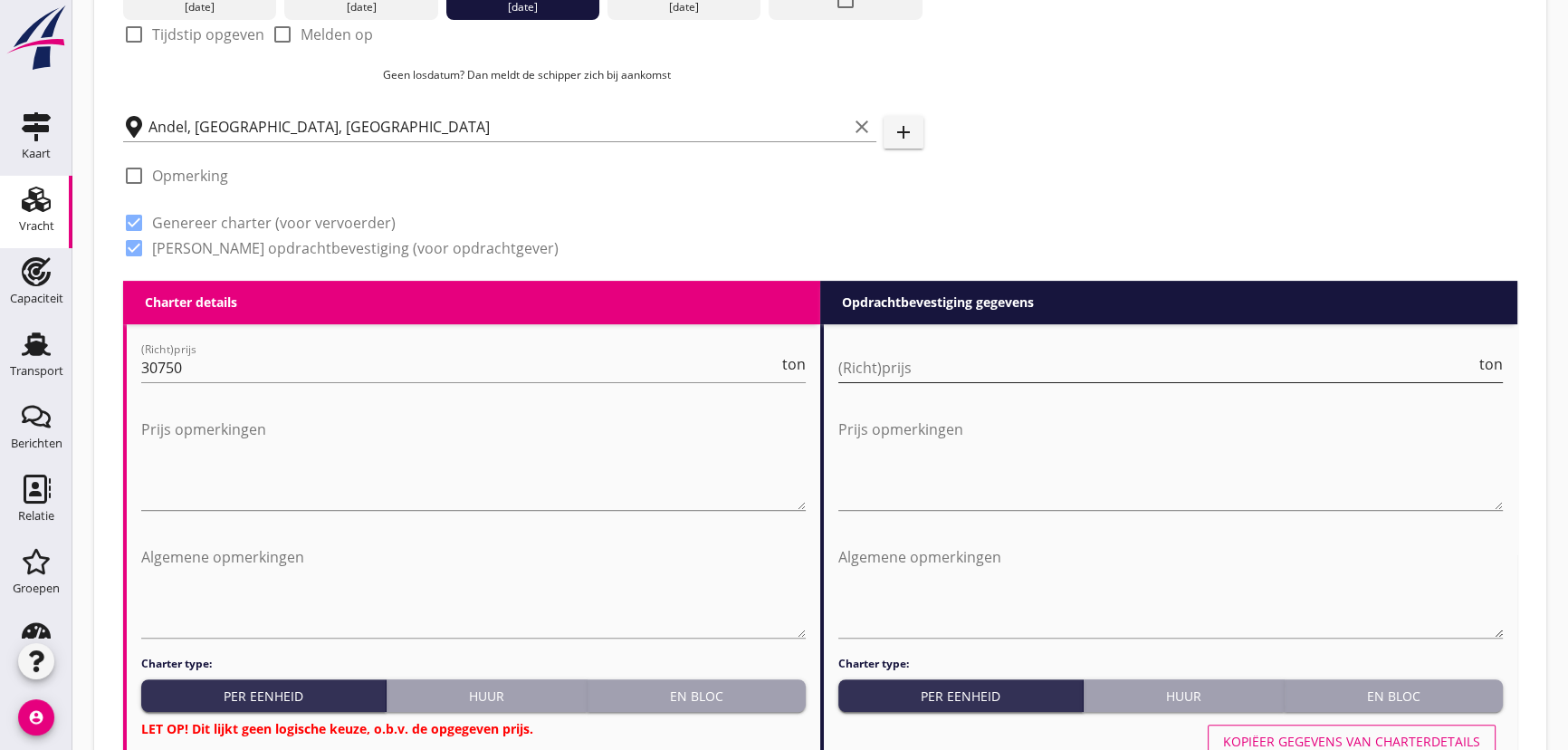 click at bounding box center [1157, 368] 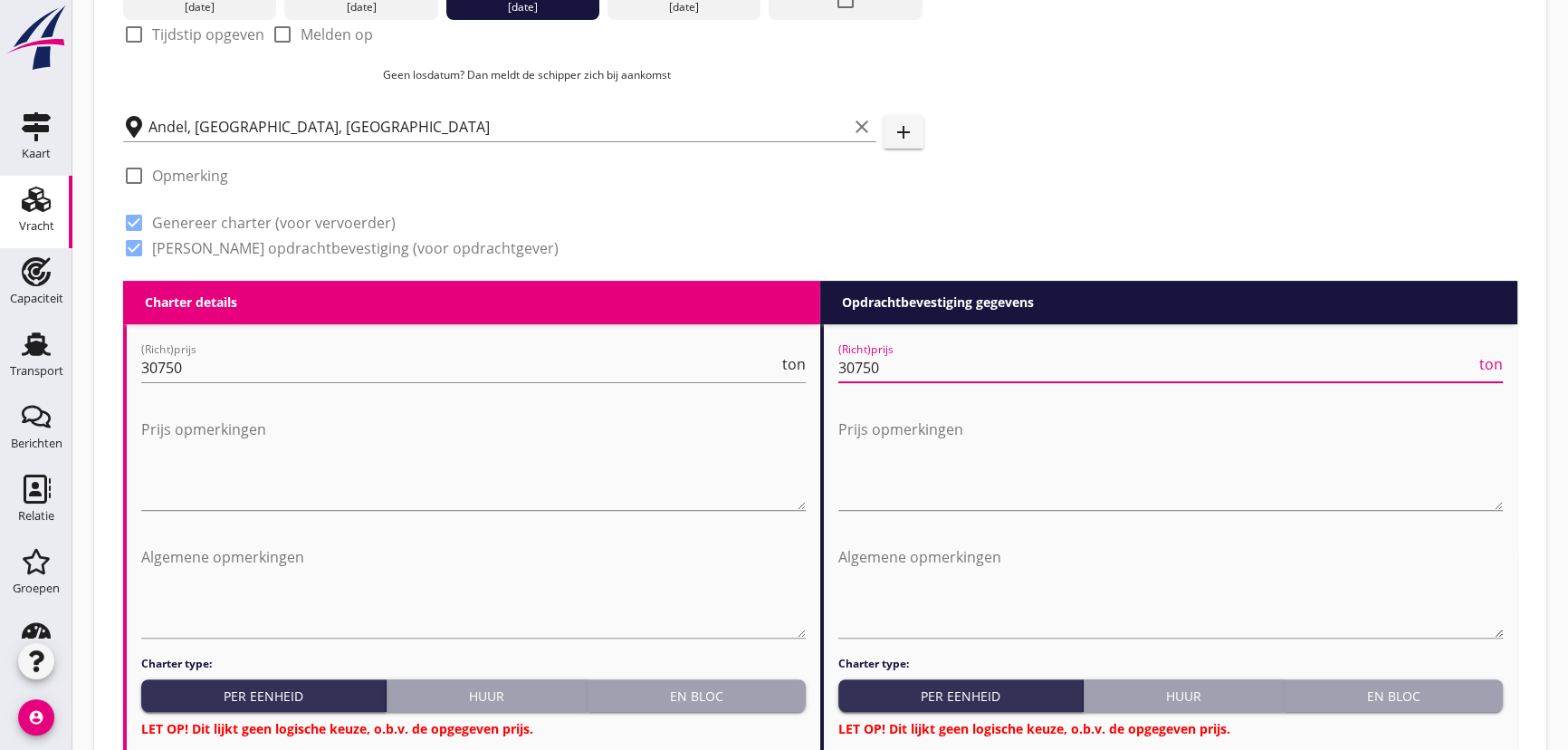 click on "30750" at bounding box center (1157, 368) 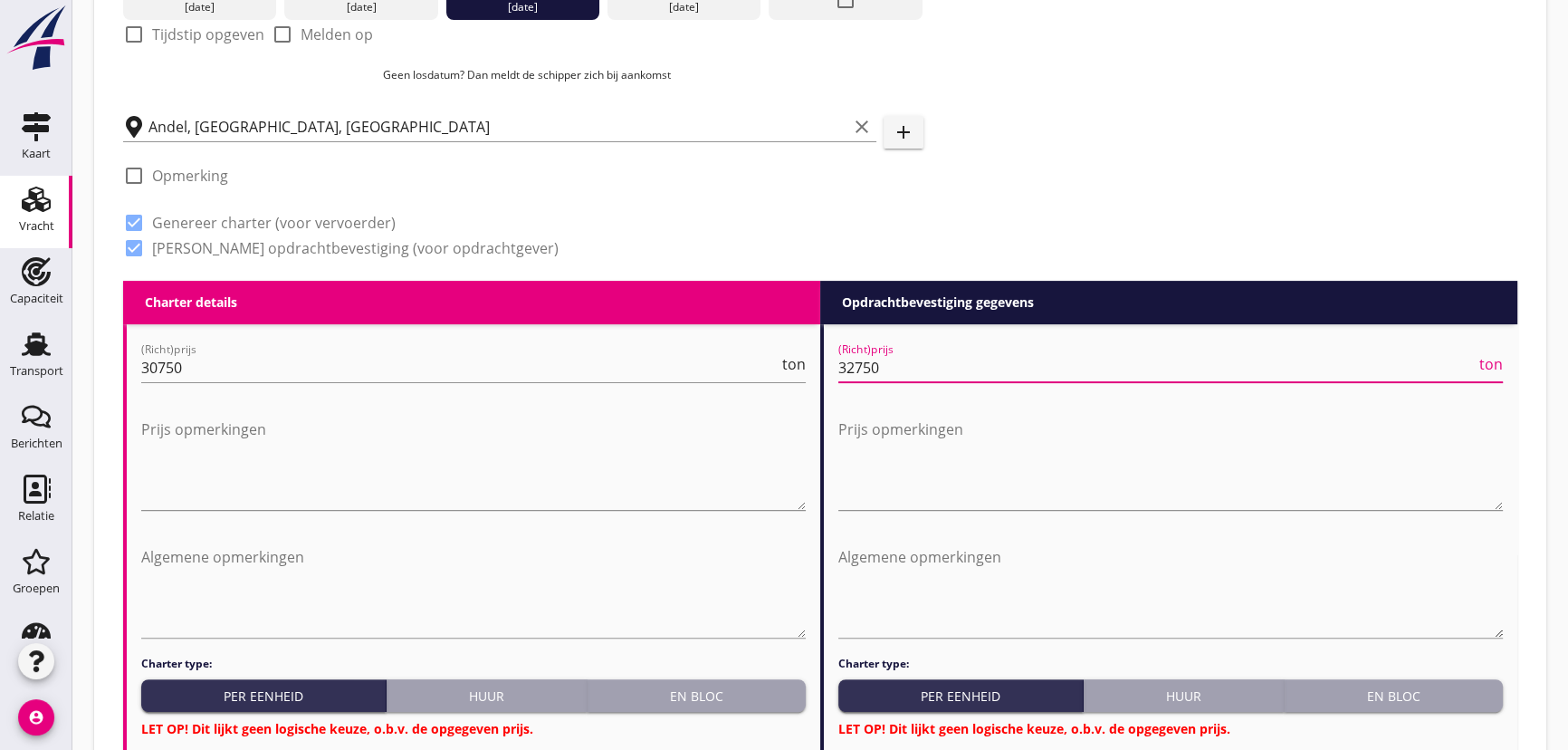 type on "32750" 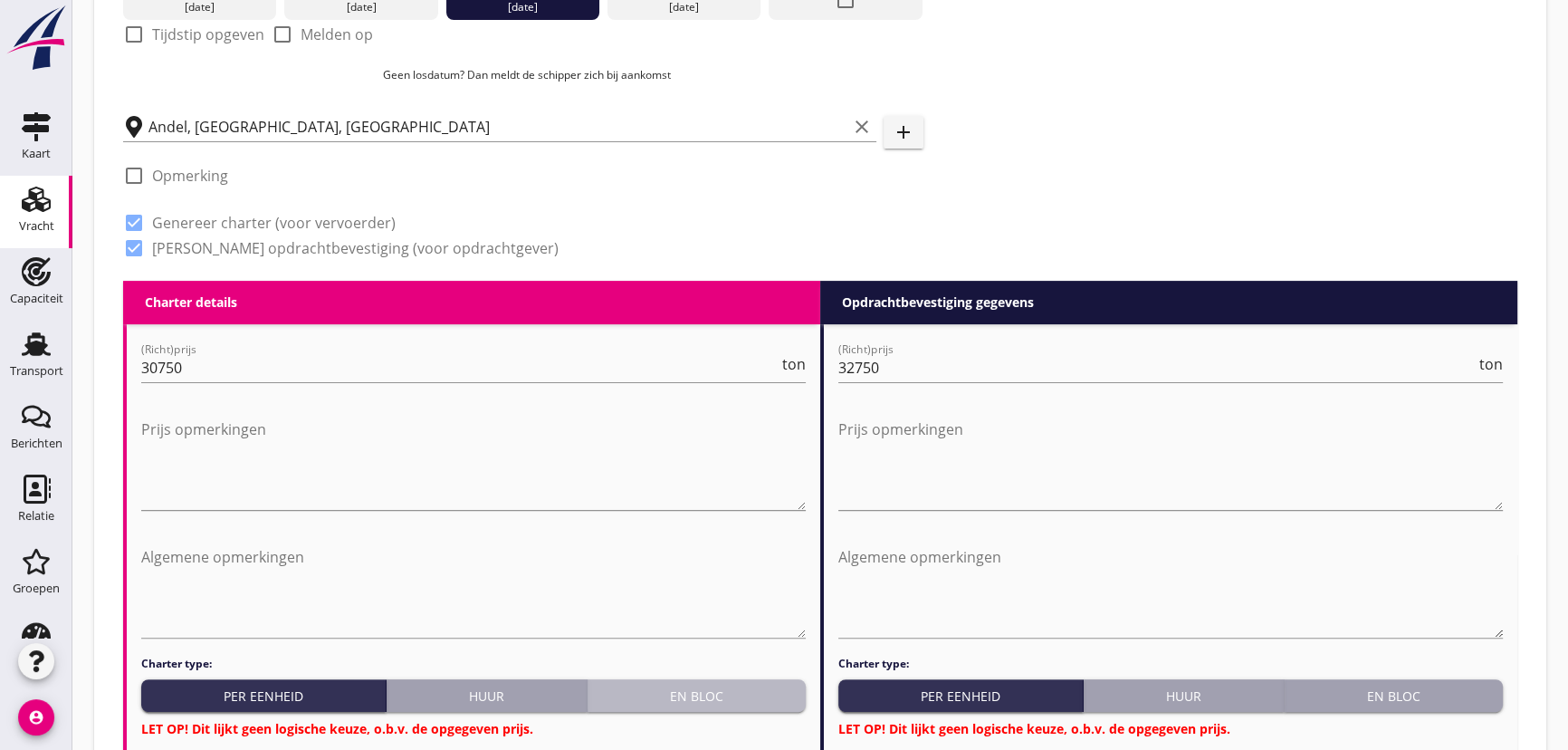click on "En bloc" at bounding box center [696, 696] 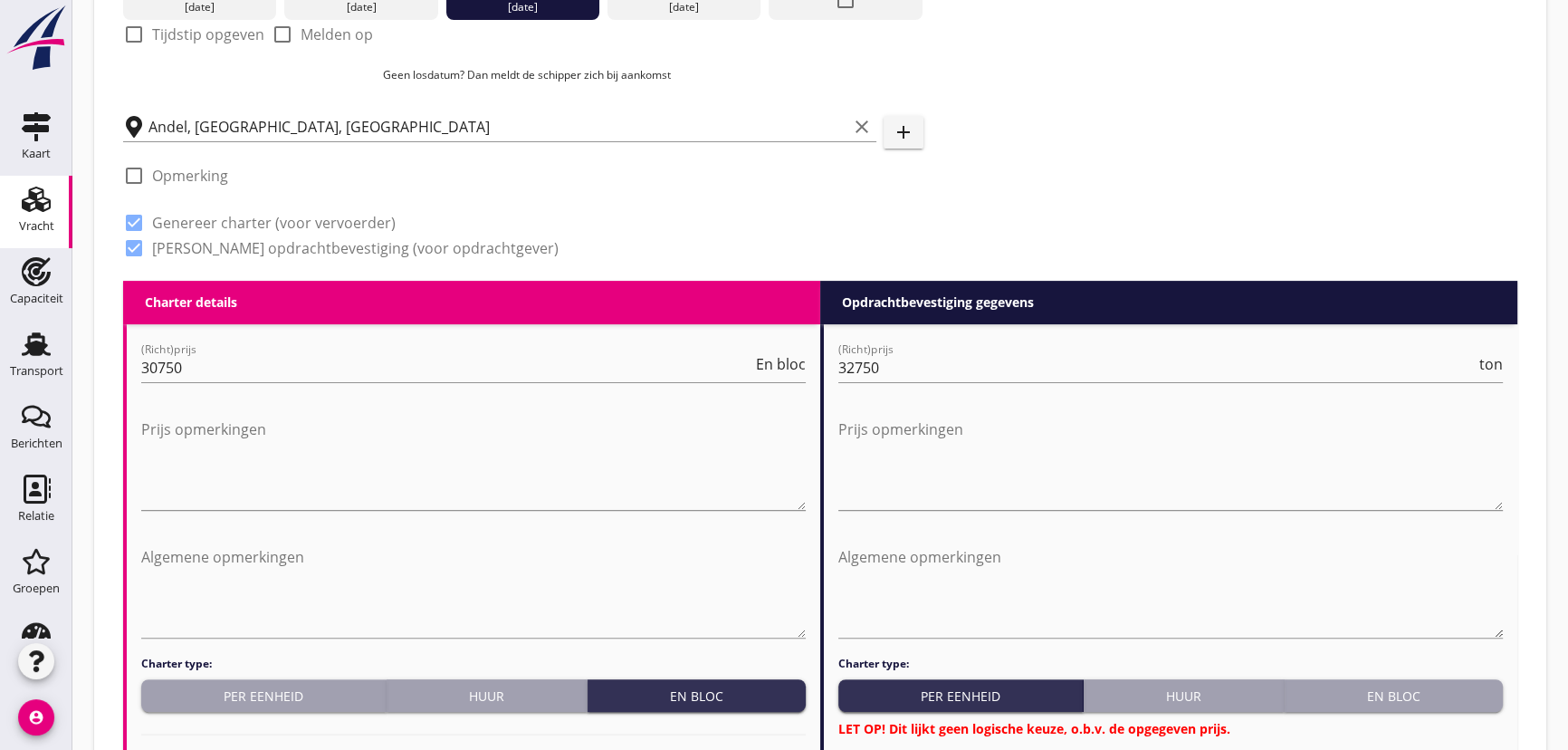 click on "En bloc" at bounding box center (1393, 696) 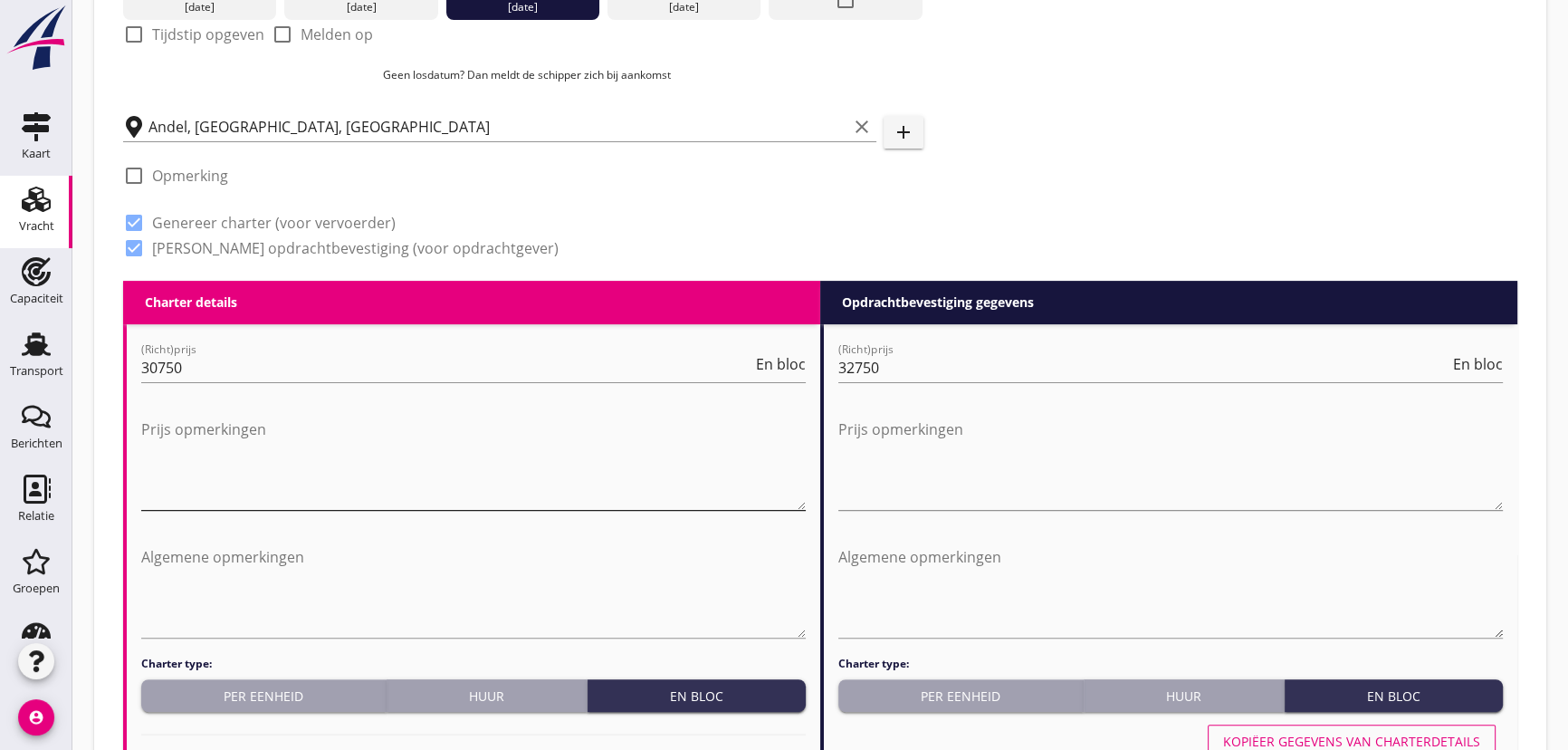 scroll, scrollTop: 649, scrollLeft: 0, axis: vertical 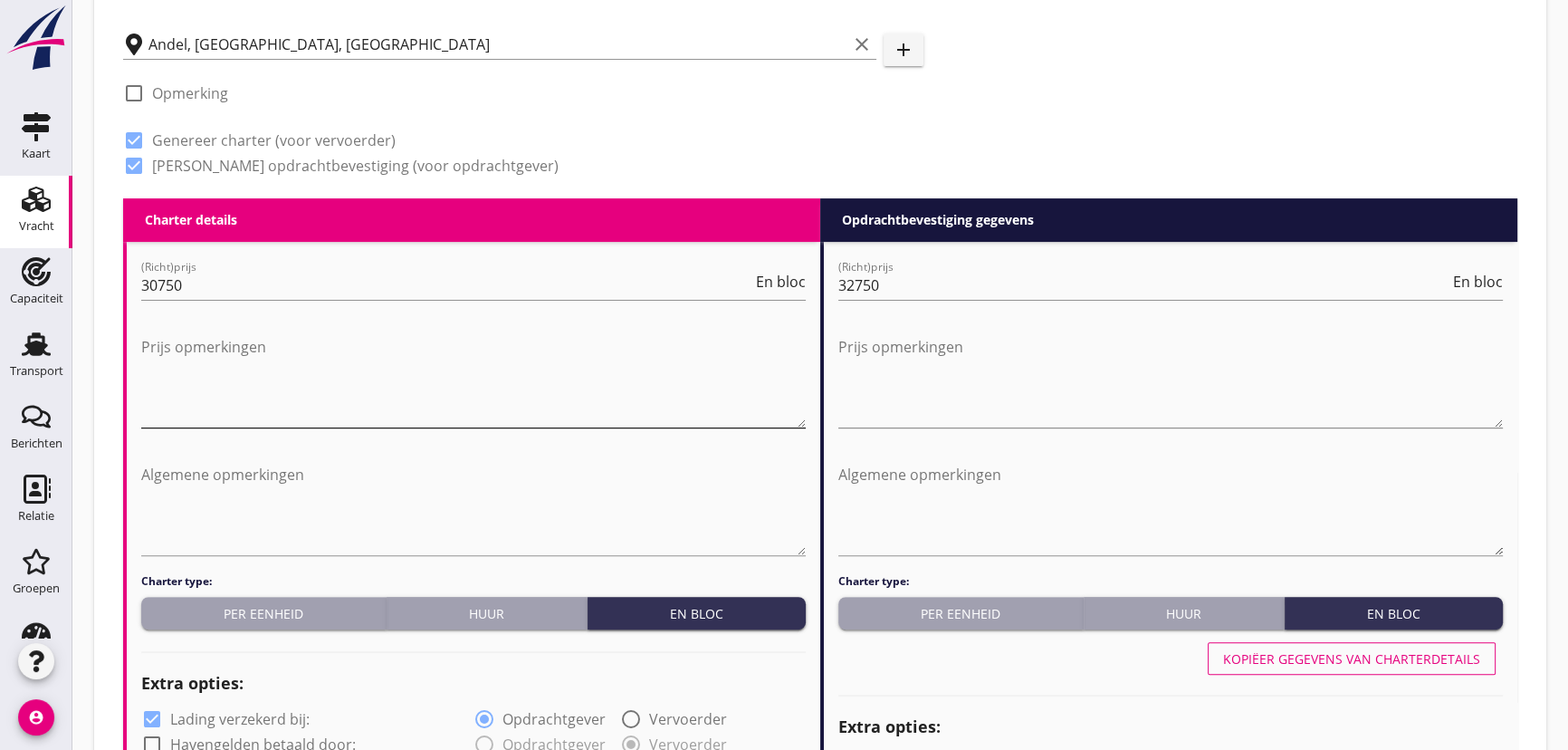 click at bounding box center (473, 380) 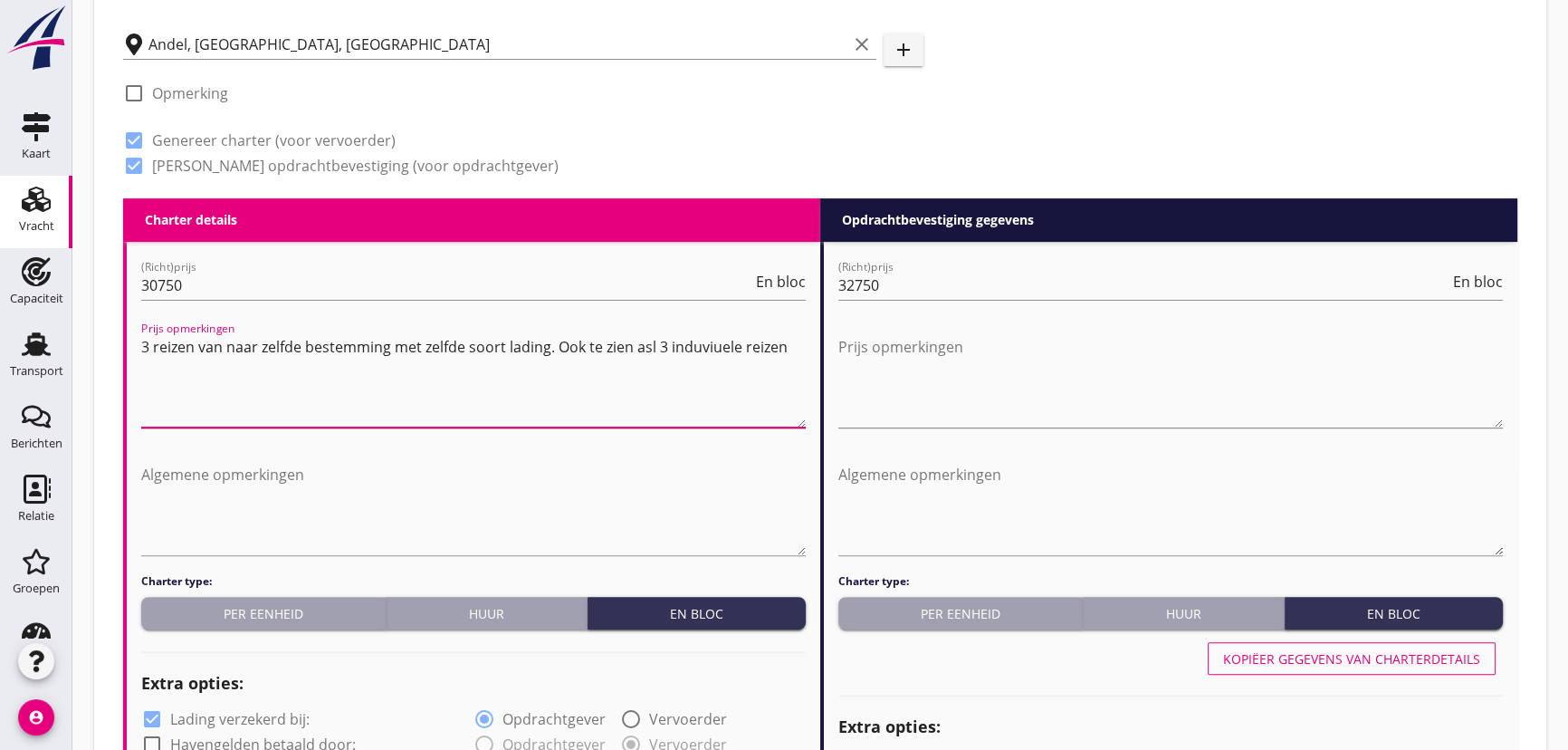 drag, startPoint x: 647, startPoint y: 346, endPoint x: 676, endPoint y: 385, distance: 48.600412 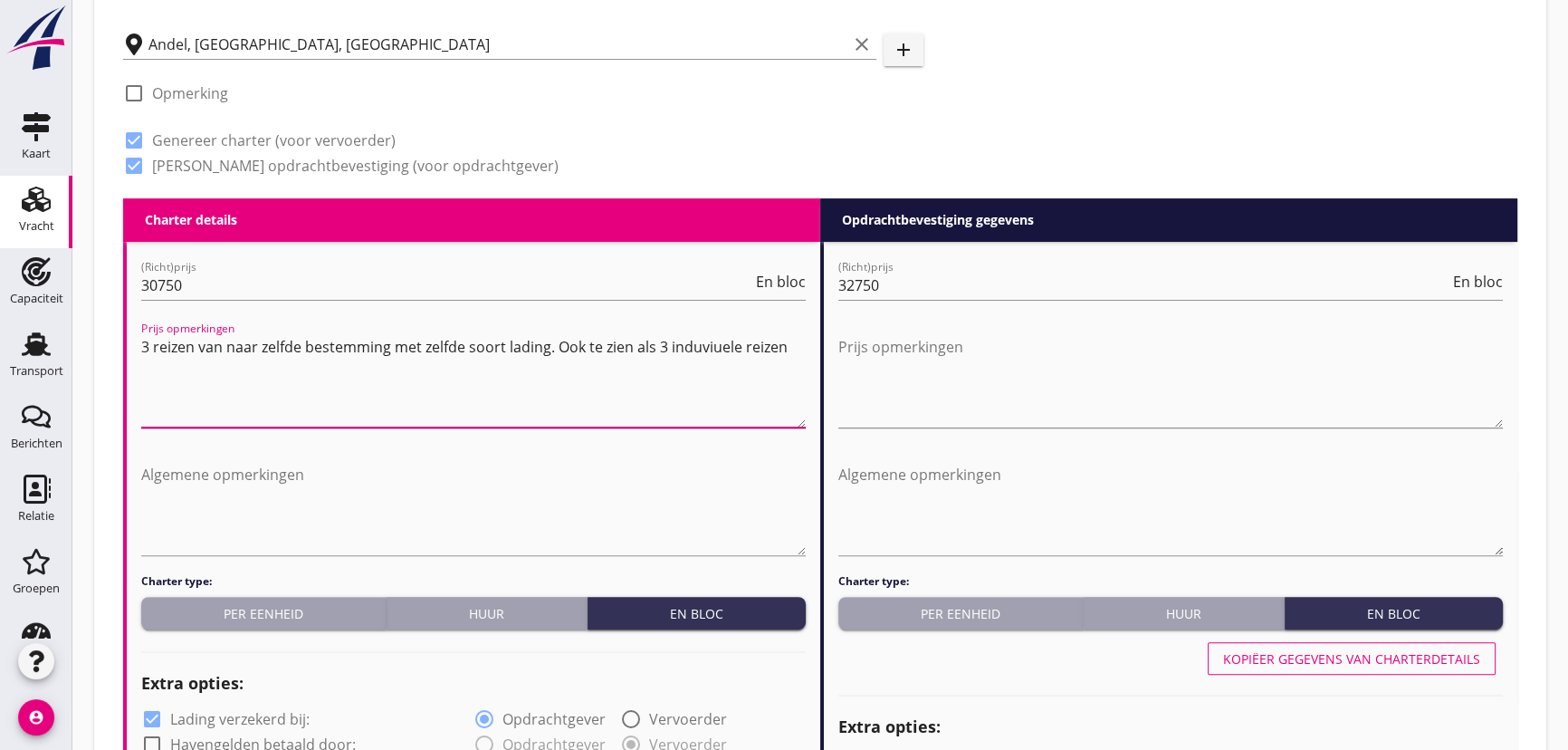 click on "3 reizen van naar zelfde bestemming met zelfde soort lading. Ook te zien als 3 induviuele reizen" at bounding box center [473, 380] 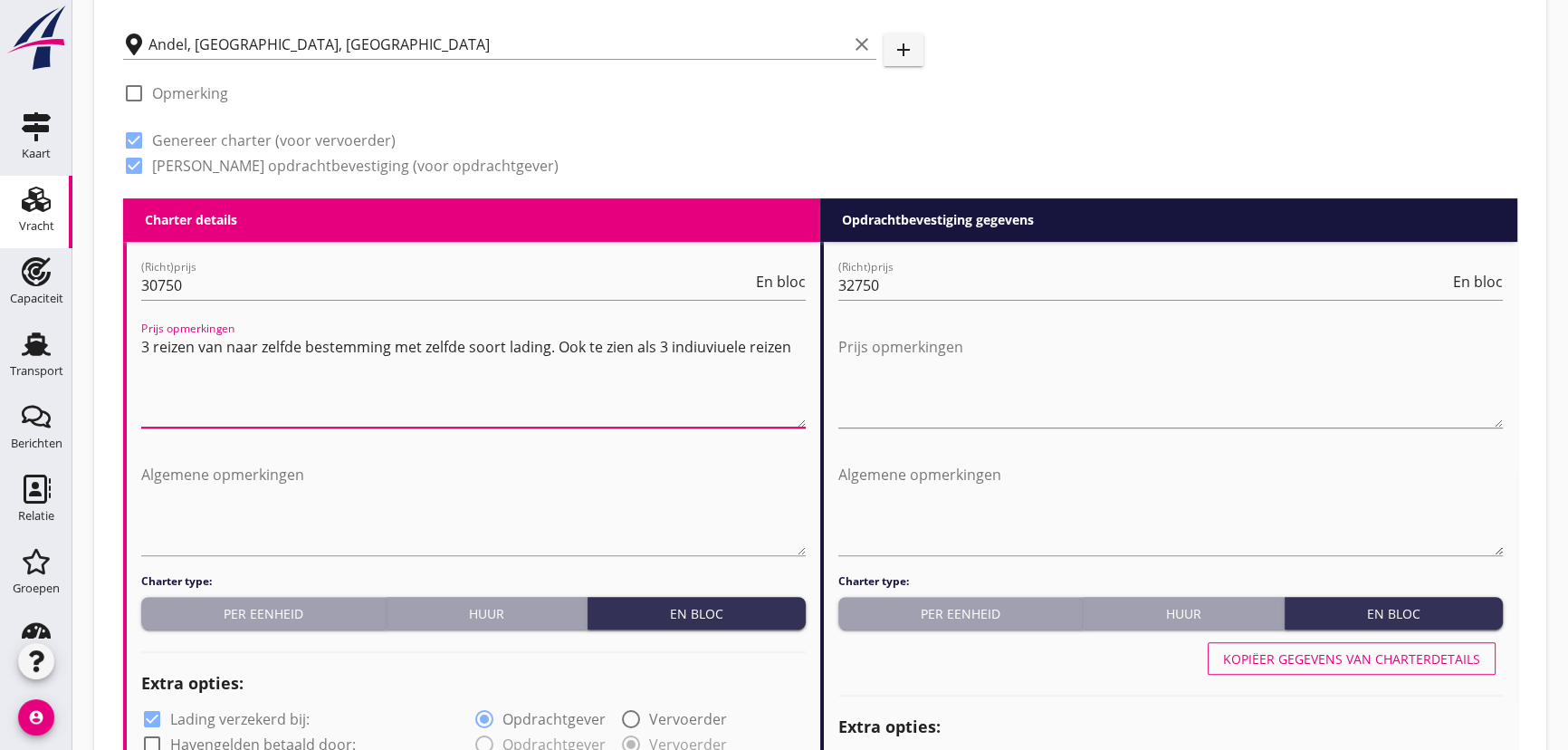 click on "3 reizen van naar zelfde bestemming met zelfde soort lading. Ook te zien als 3 indiuviuele reizen" at bounding box center (473, 380) 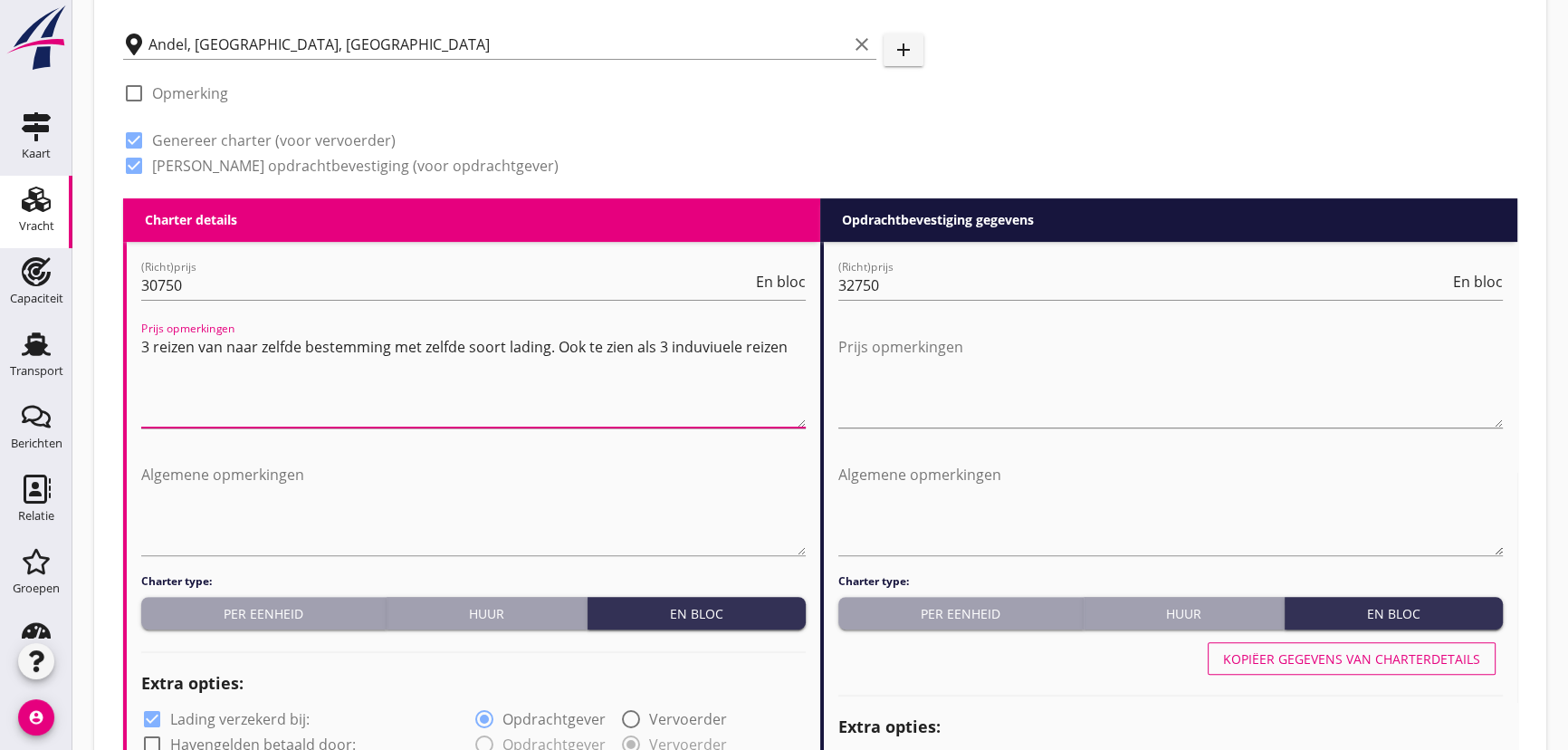 click on "3 reizen van naar zelfde bestemming met zelfde soort lading. Ook te zien als 3 induviuele reizen" at bounding box center [473, 380] 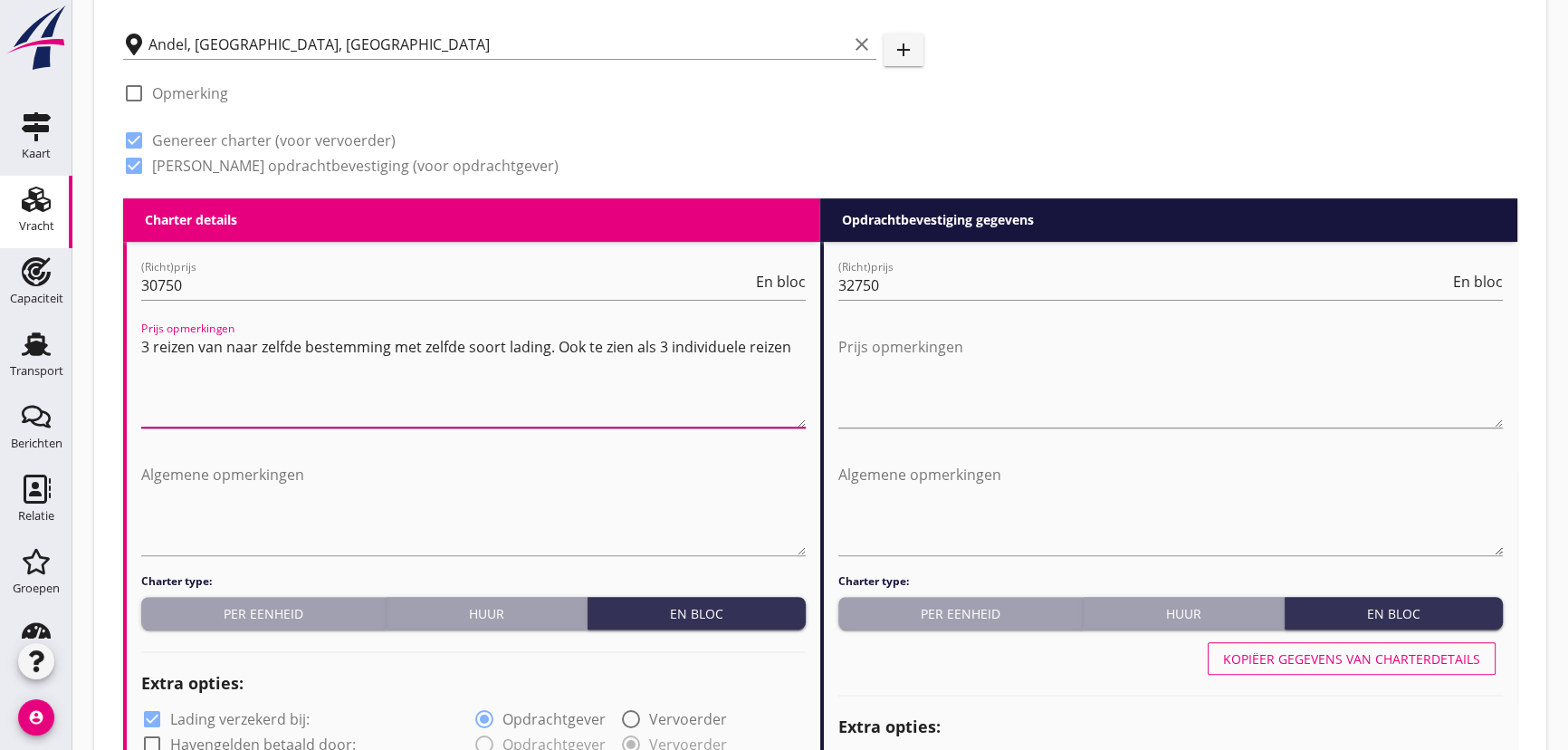 click on "3 reizen van naar zelfde bestemming met zelfde soort lading. Ook te zien als 3 individuele reizen" at bounding box center [473, 380] 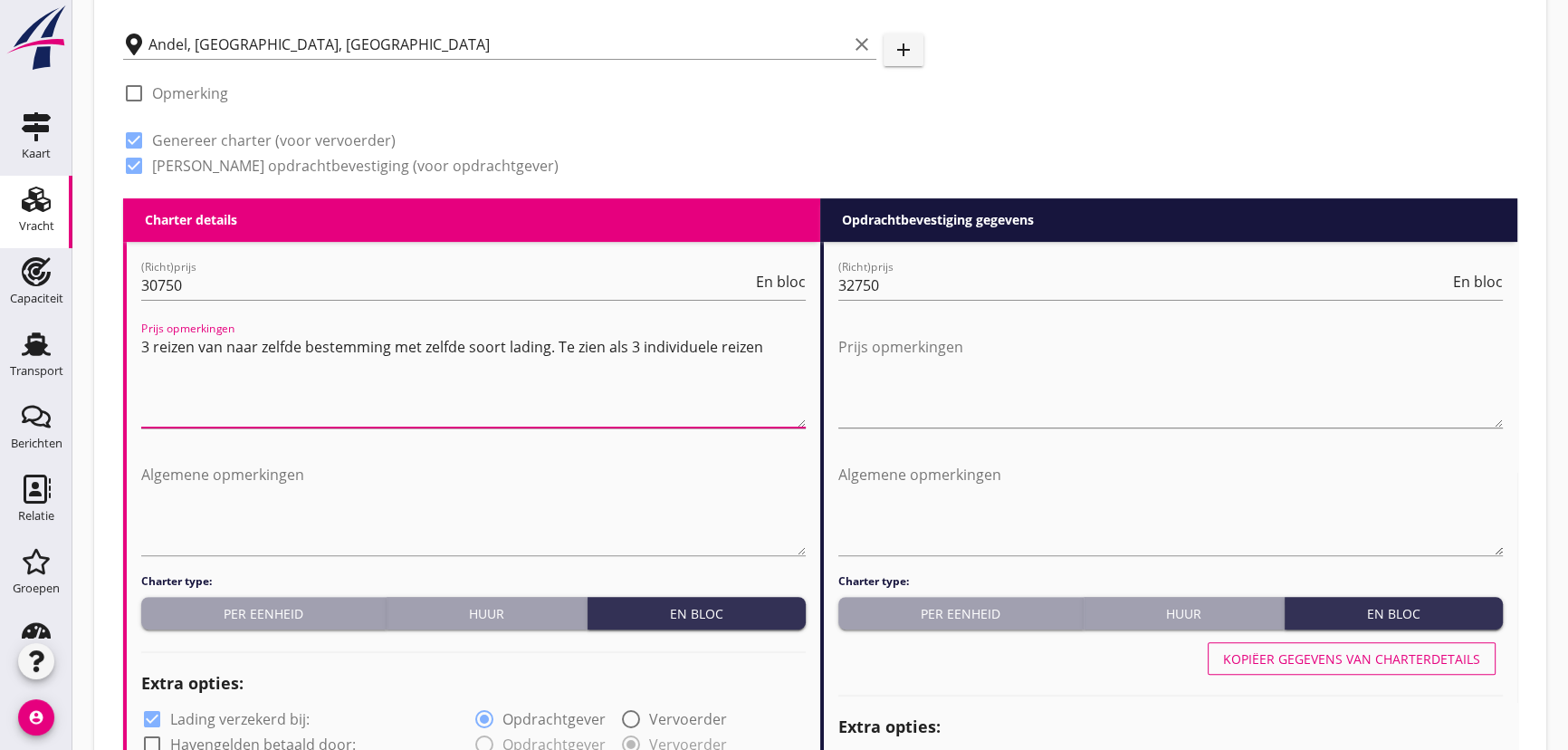 click on "3 reizen van naar zelfde bestemming met zelfde soort lading. Te zien als 3 individuele reizen" at bounding box center [473, 380] 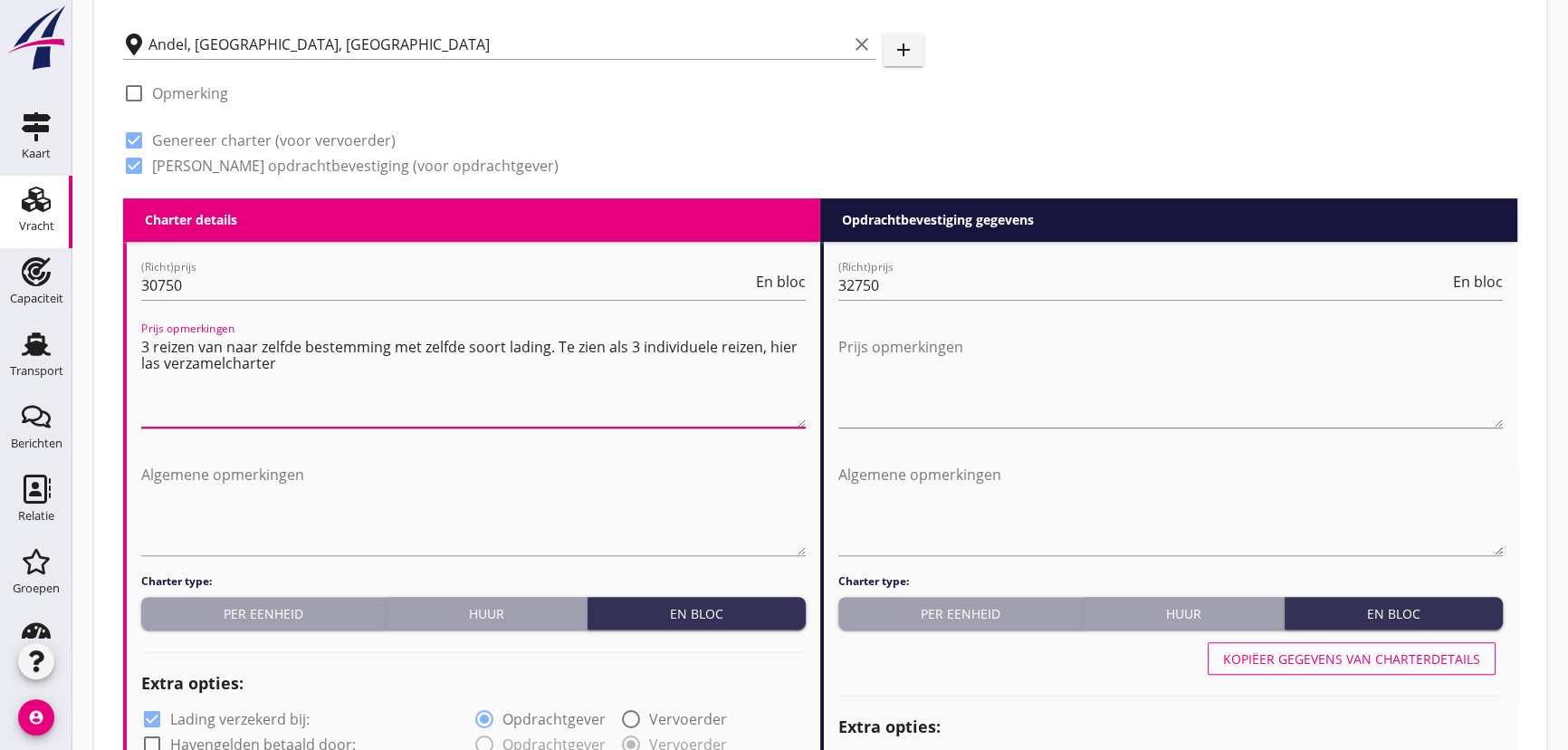 click on "3 reizen van naar zelfde bestemming met zelfde soort lading. Te zien als 3 individuele reizen, hier las verzamelcharter" at bounding box center [473, 380] 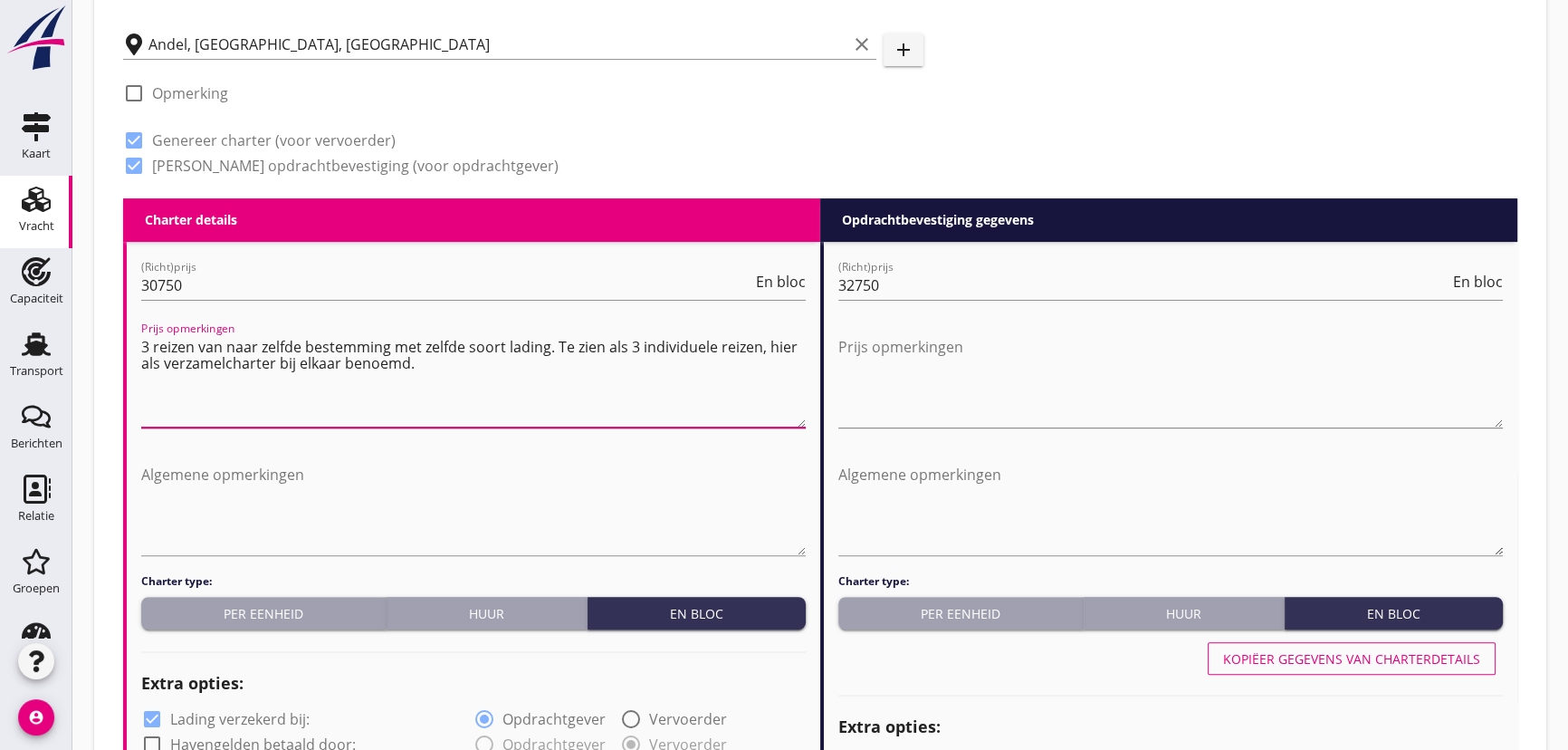 drag, startPoint x: 235, startPoint y: 346, endPoint x: 511, endPoint y: 374, distance: 277.4167 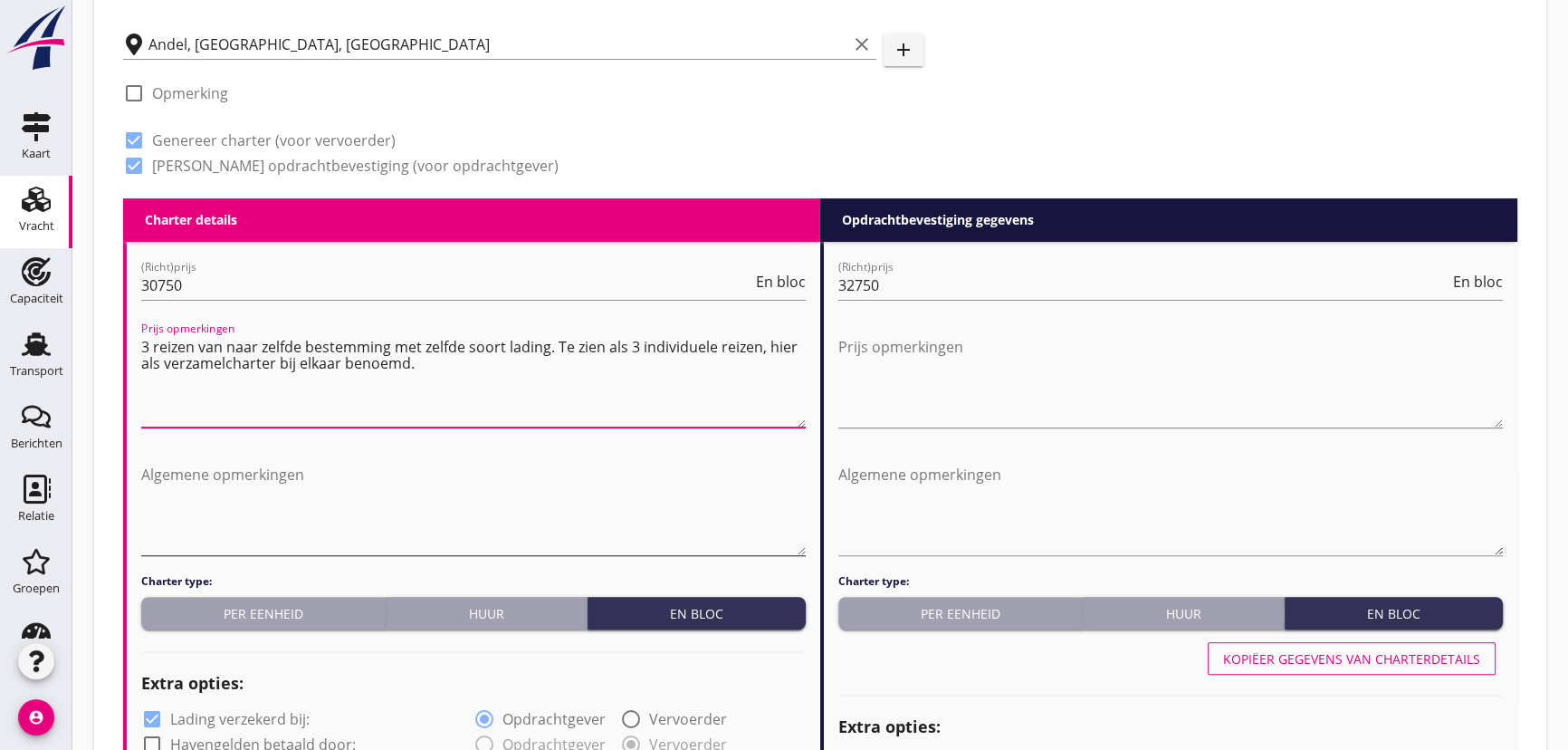 type on "3 reizen van naar zelfde bestemming met zelfde soort lading. Te zien als 3 individuele reizen, hier als verzamelcharter bij elkaar benoemd." 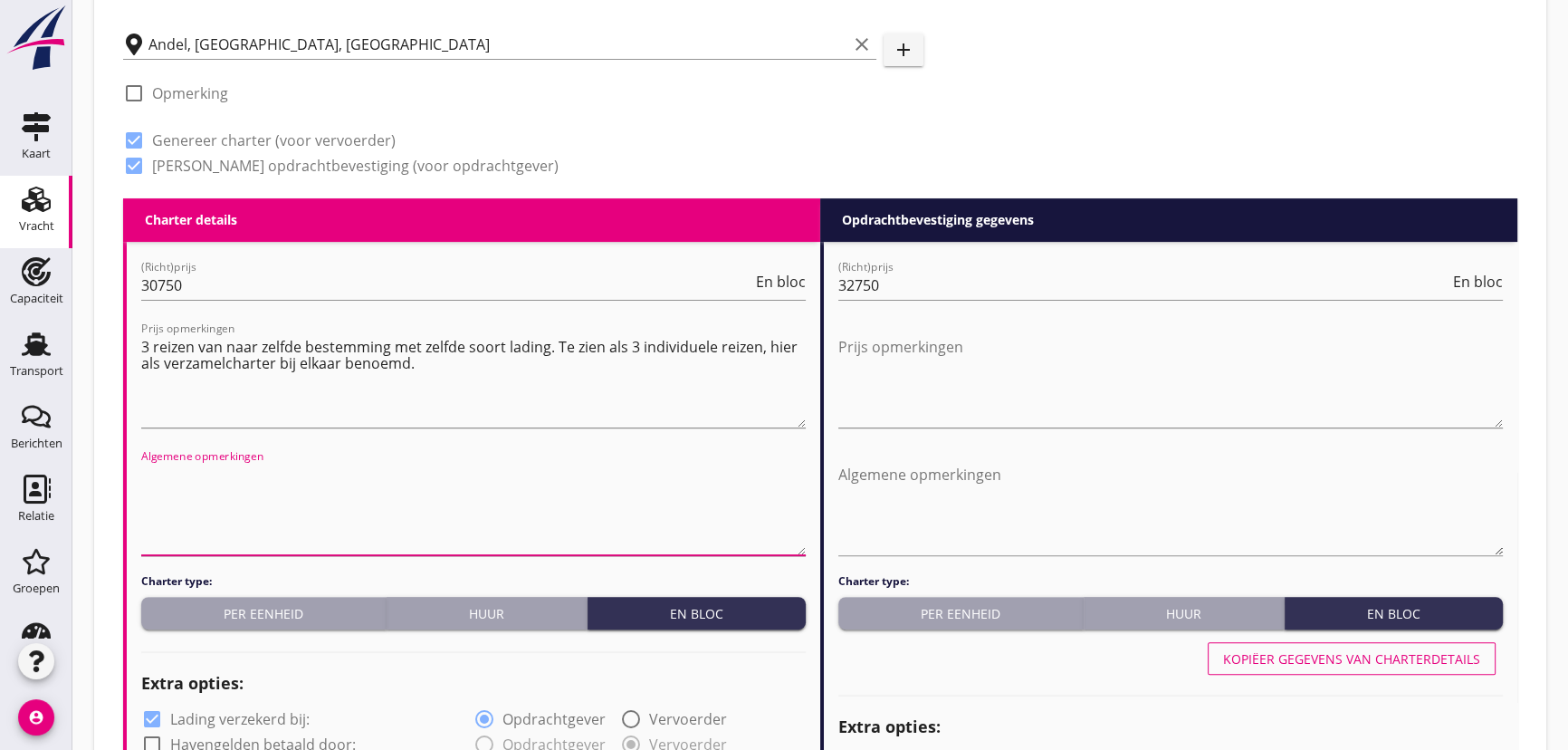 click at bounding box center (473, 507) 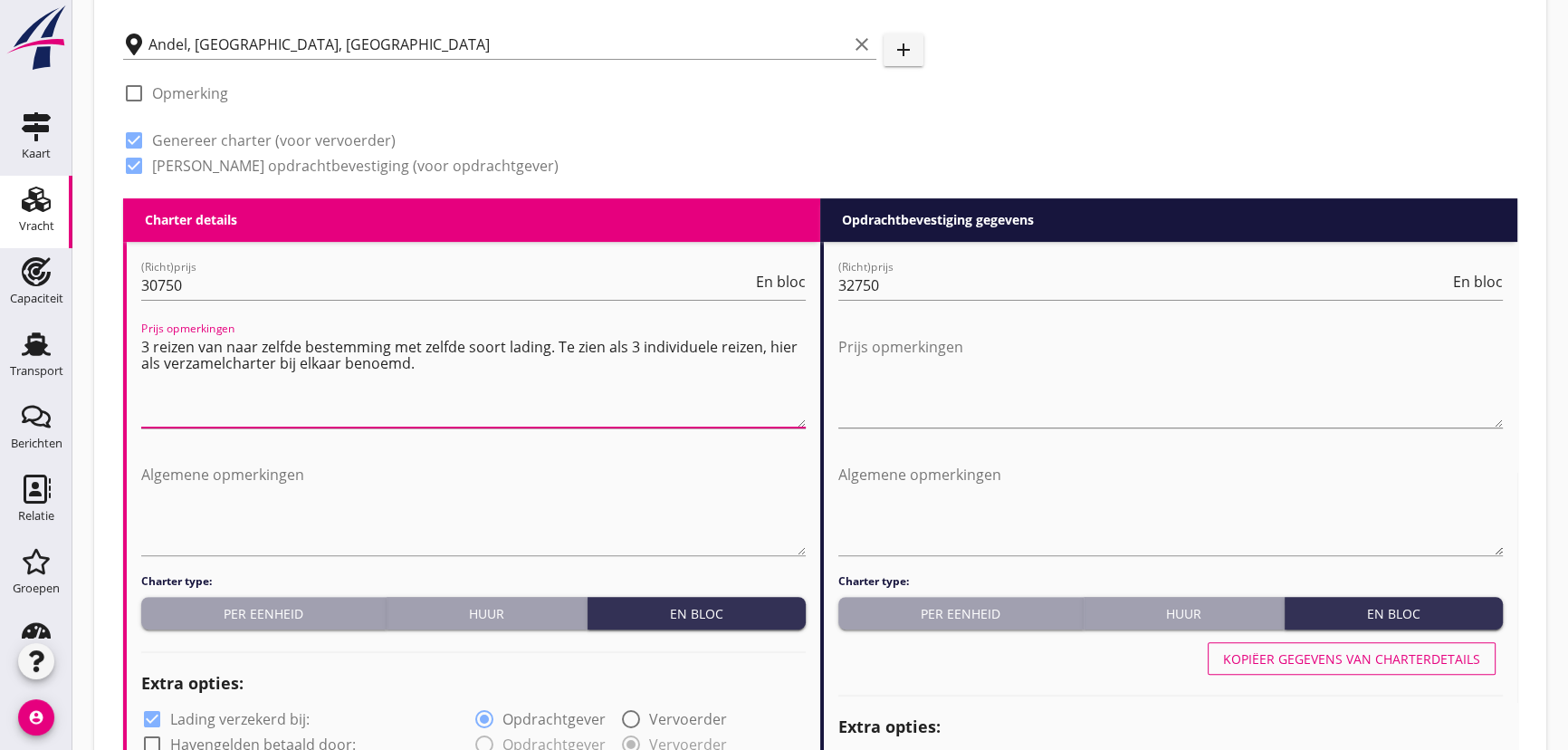drag, startPoint x: 378, startPoint y: 357, endPoint x: 231, endPoint y: 362, distance: 147.08501 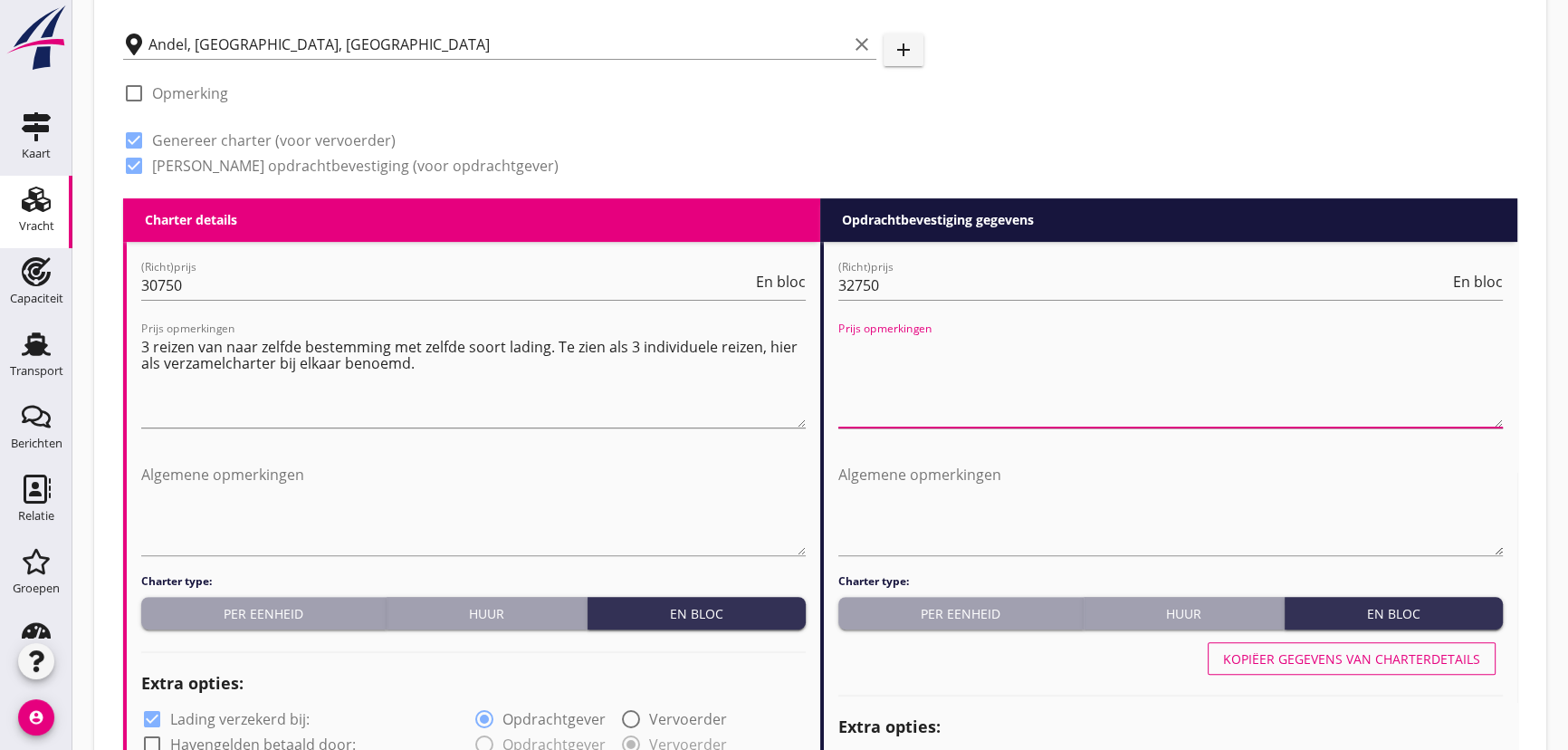 click at bounding box center (1171, 380) 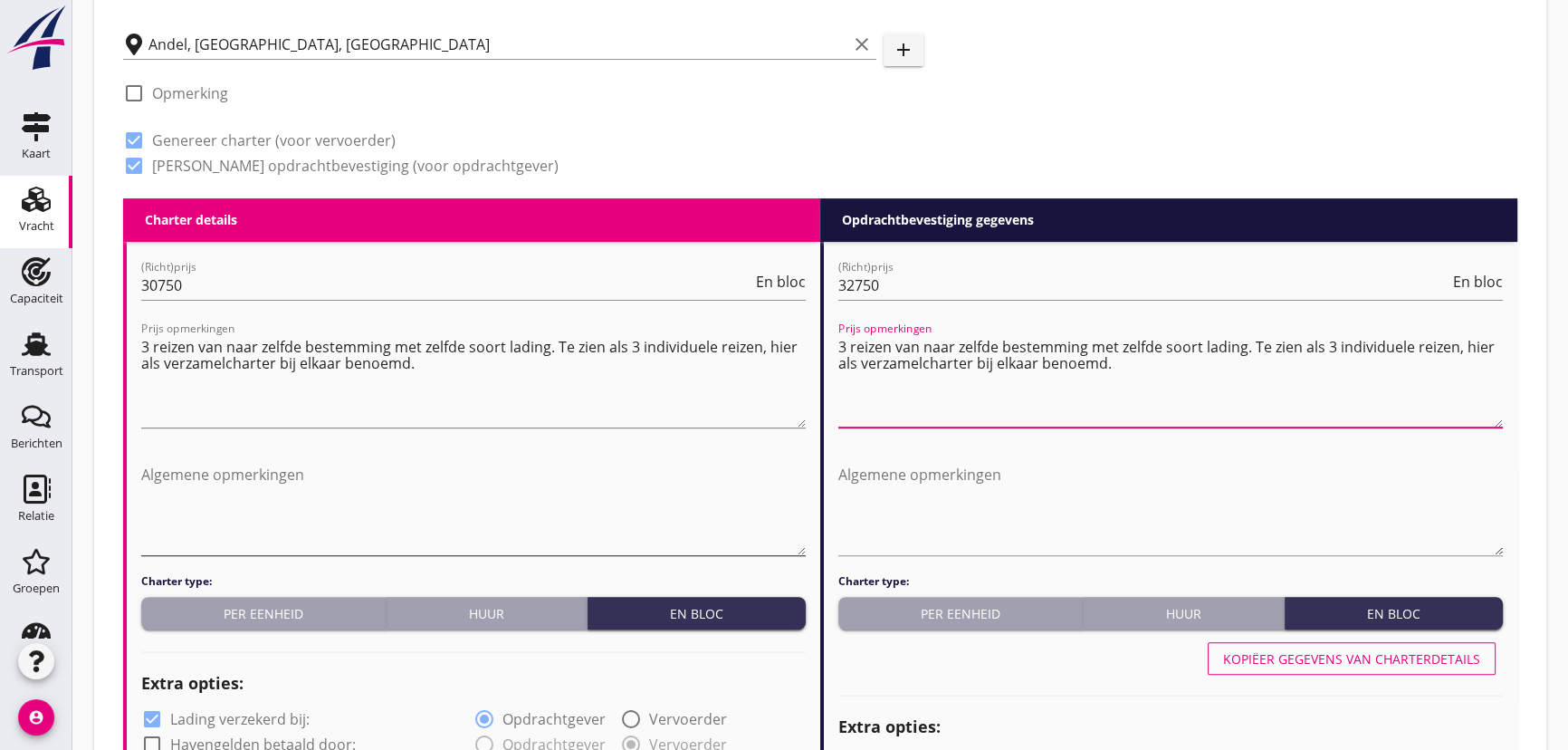 type on "3 reizen van naar zelfde bestemming met zelfde soort lading. Te zien als 3 individuele reizen, hier als verzamelcharter bij elkaar benoemd." 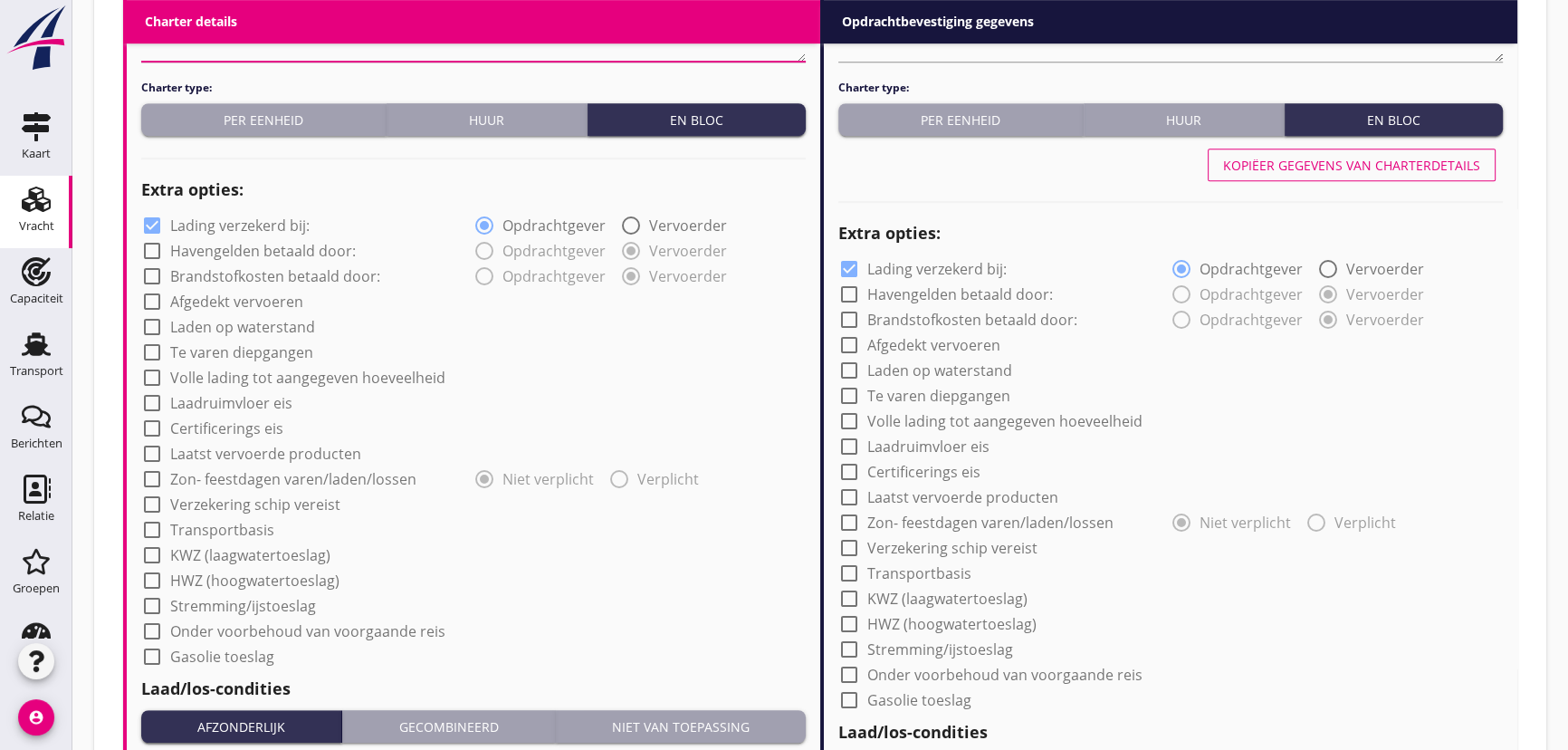 scroll, scrollTop: 1226, scrollLeft: 0, axis: vertical 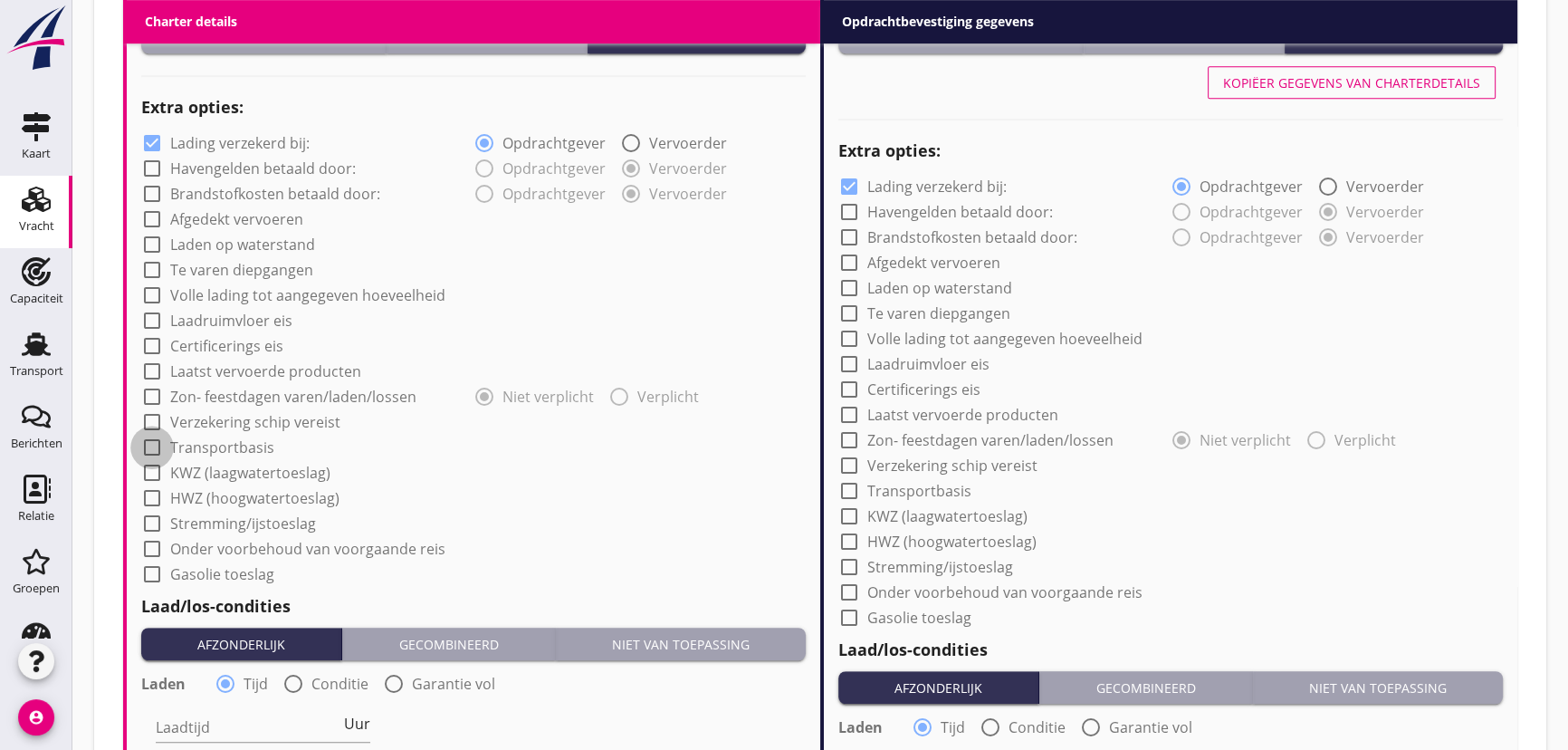 click at bounding box center (152, 447) 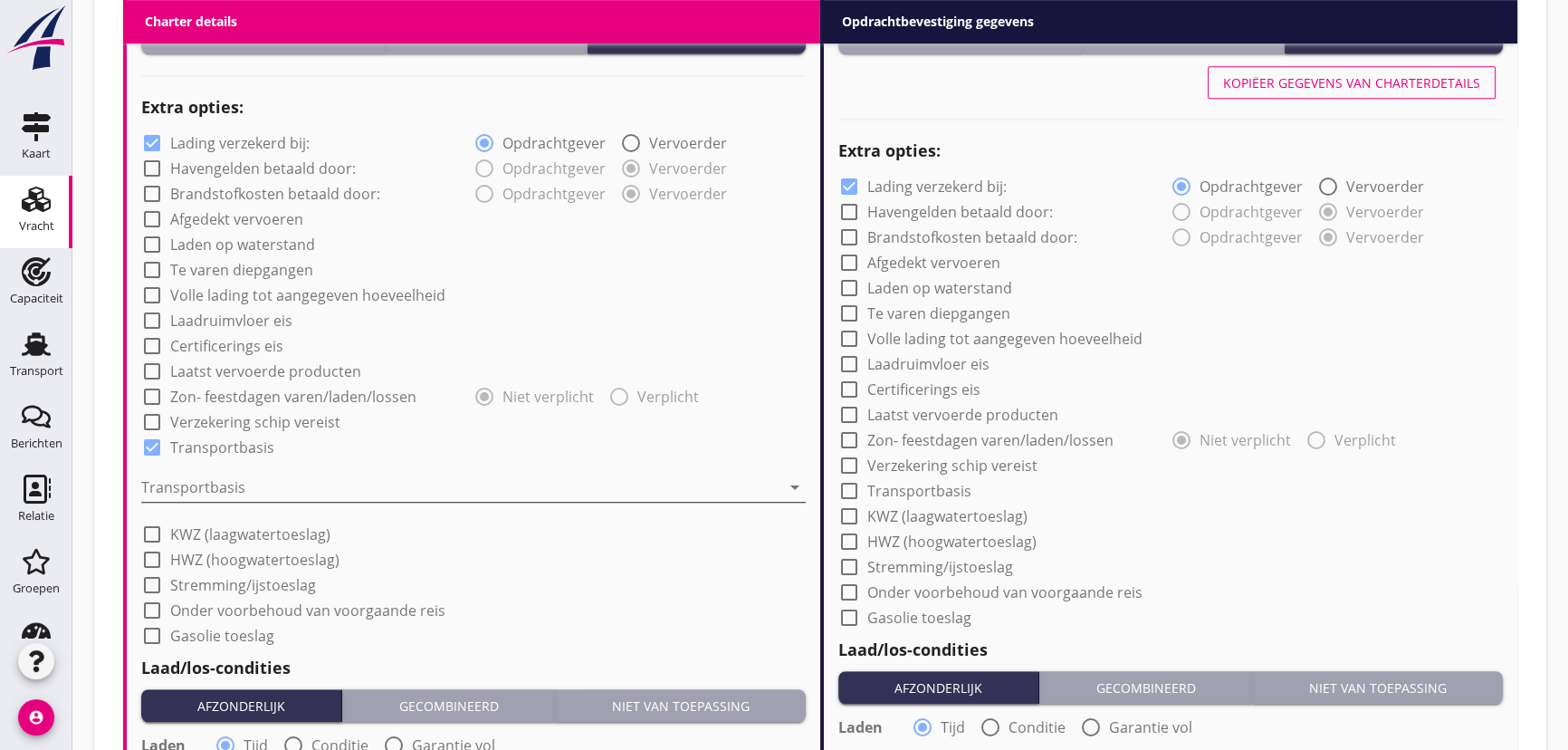 click at bounding box center [461, 487] 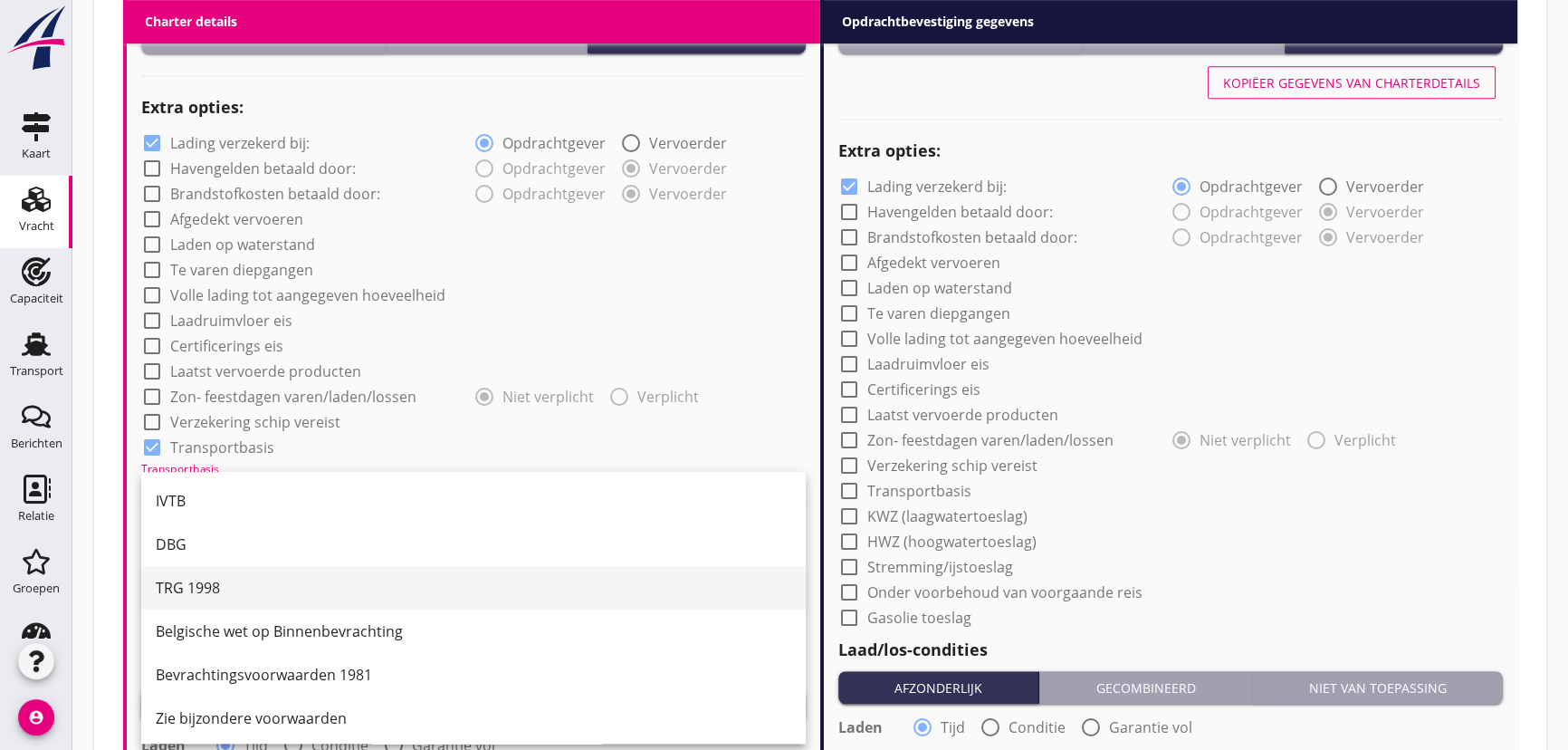 scroll, scrollTop: 46, scrollLeft: 0, axis: vertical 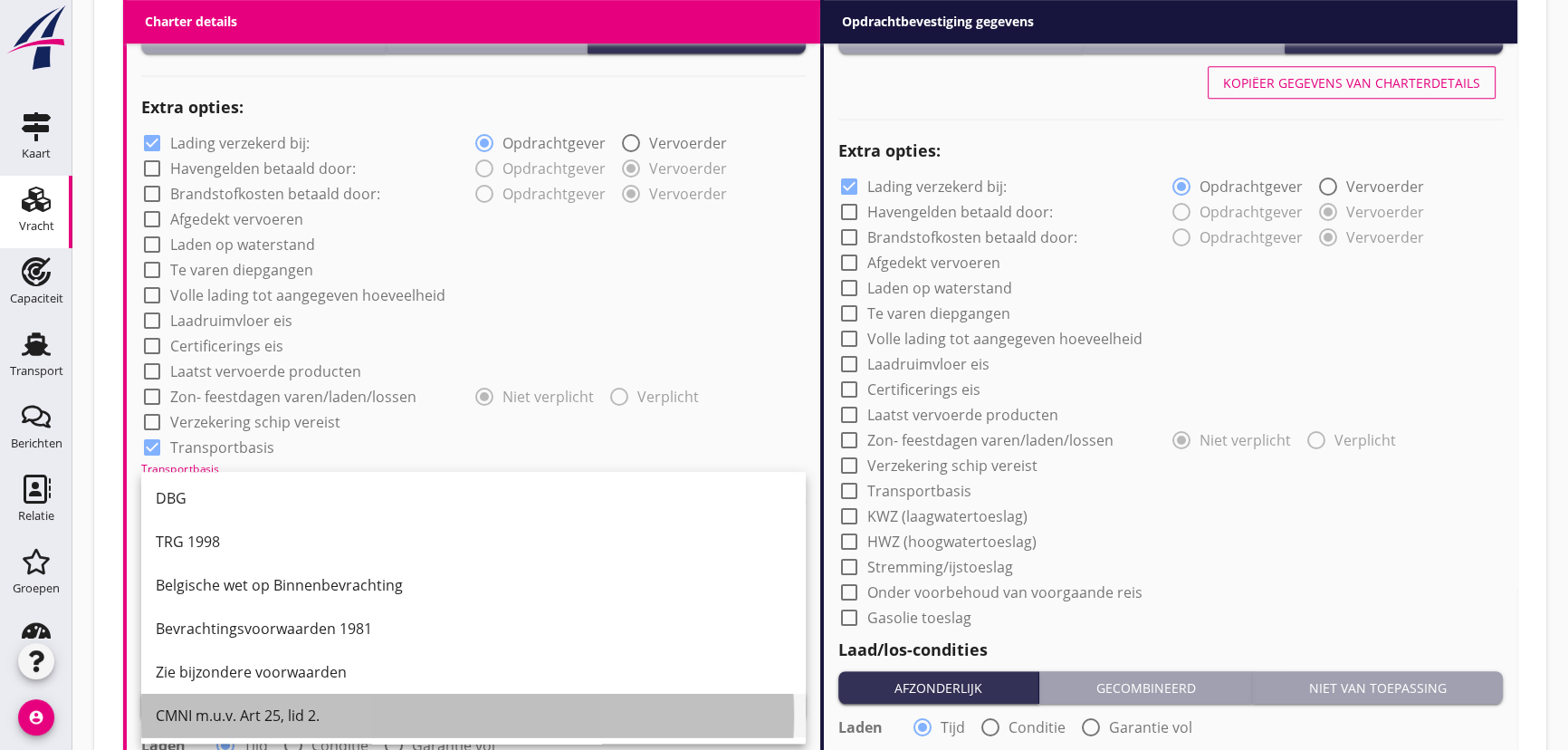 click on "CMNI m.u.v. Art 25, lid 2." at bounding box center [473, 716] 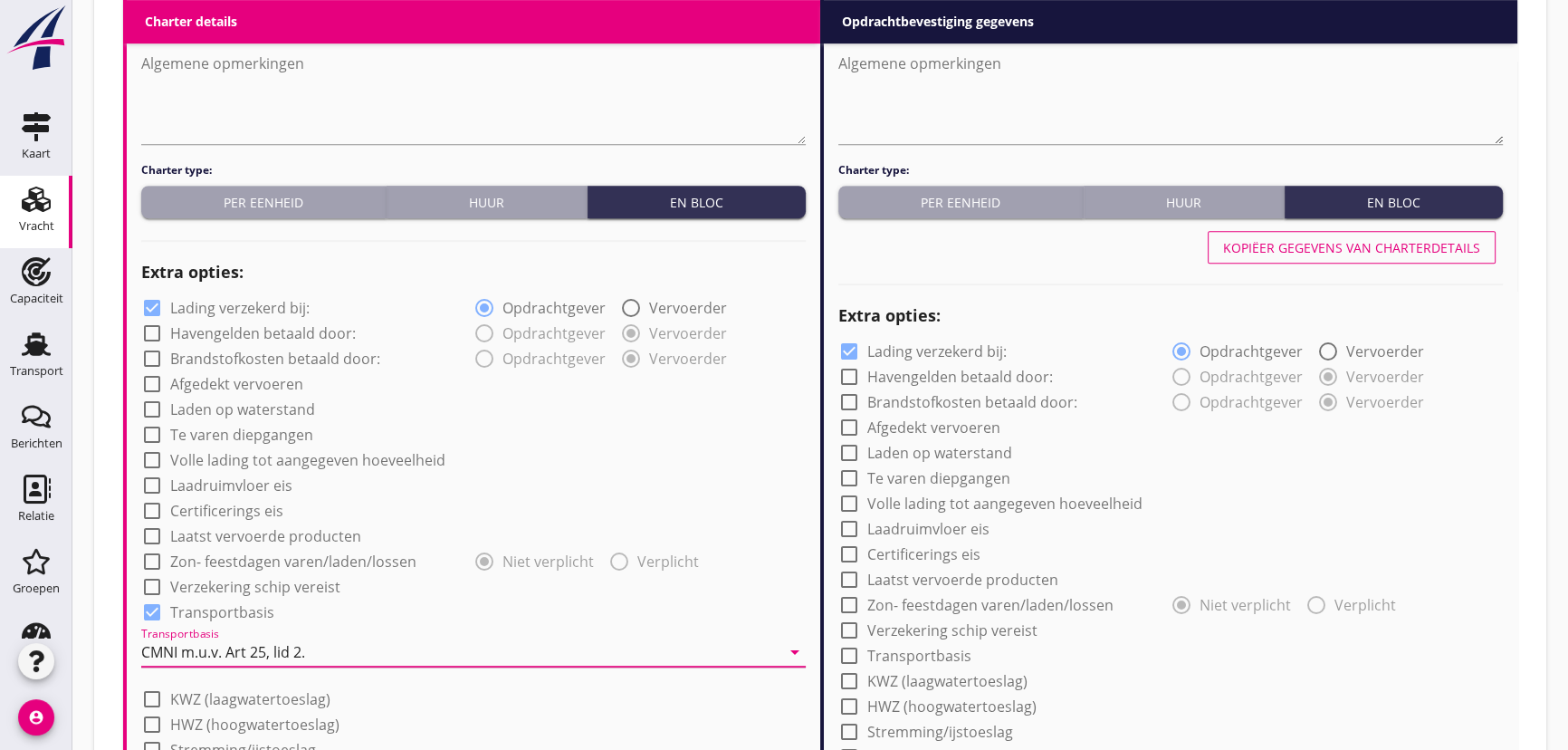 scroll, scrollTop: 1143, scrollLeft: 0, axis: vertical 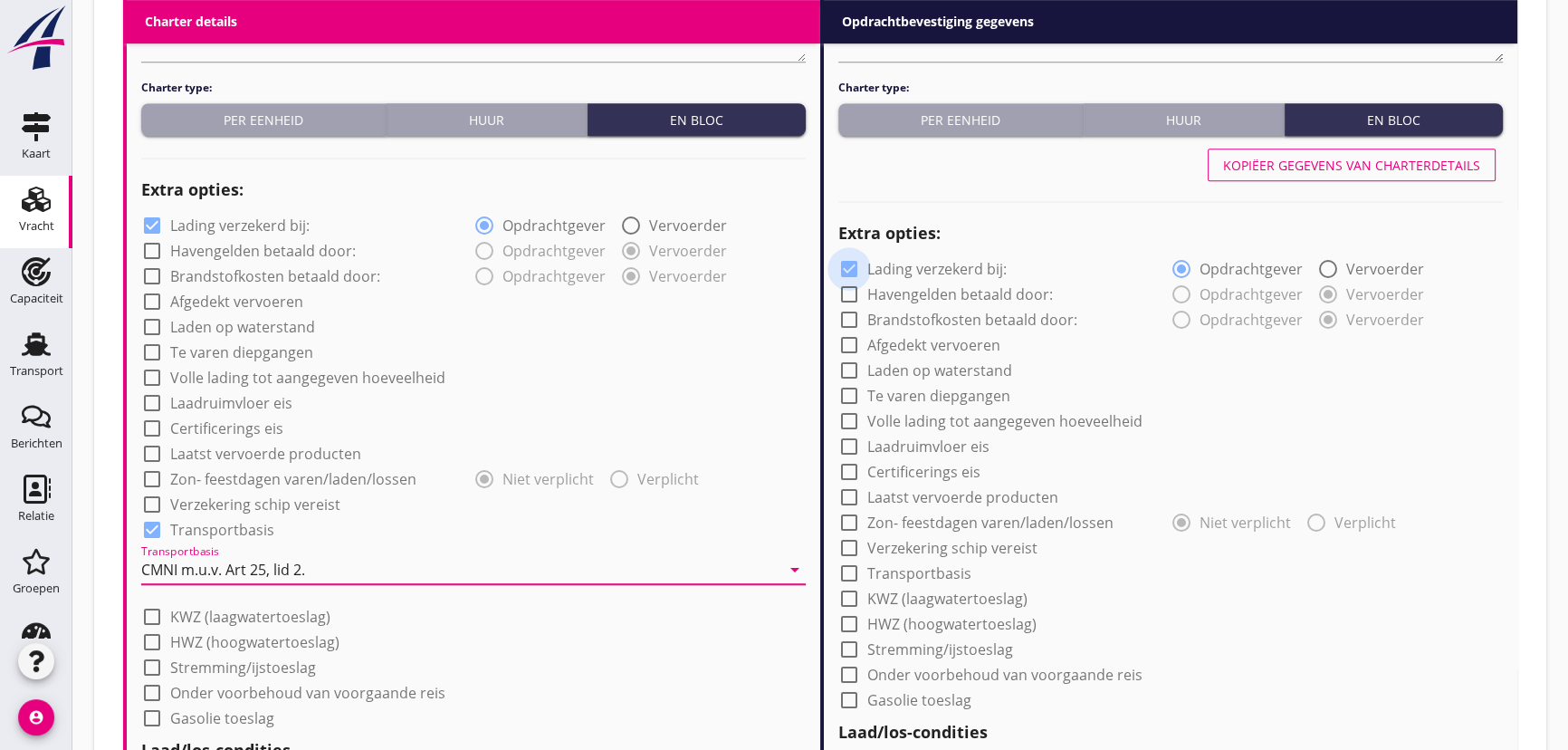click at bounding box center [849, 269] 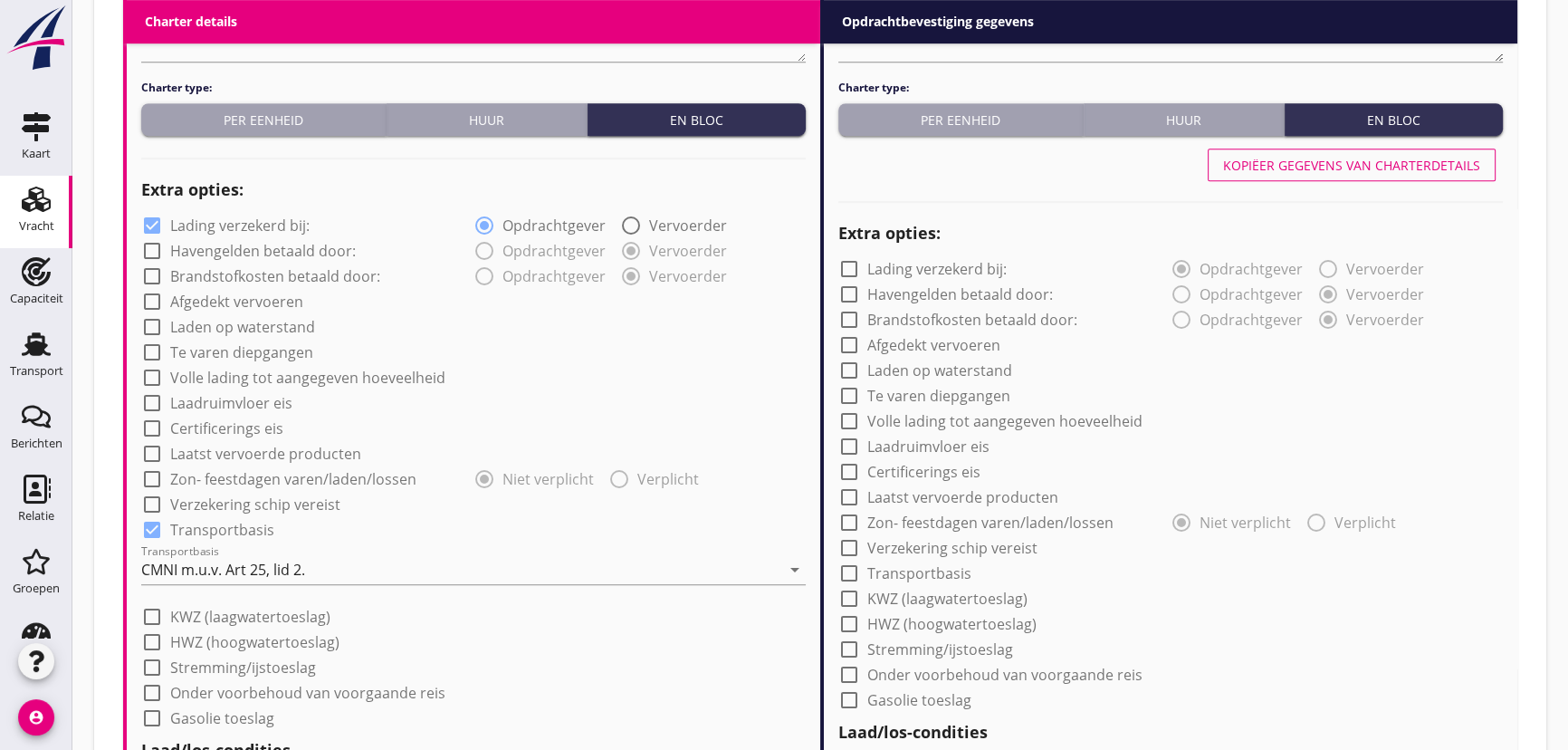 click at bounding box center [849, 573] 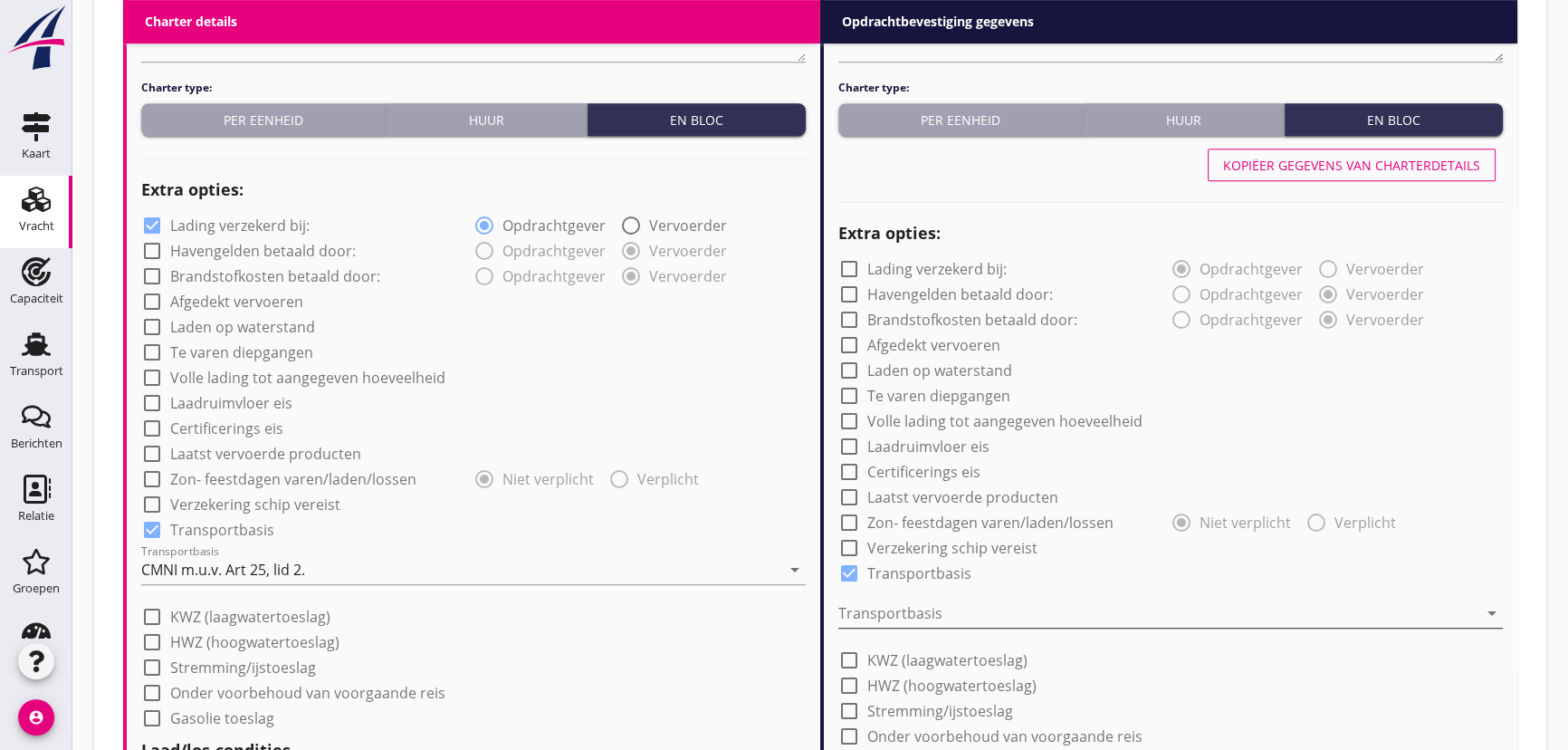click at bounding box center [1158, 613] 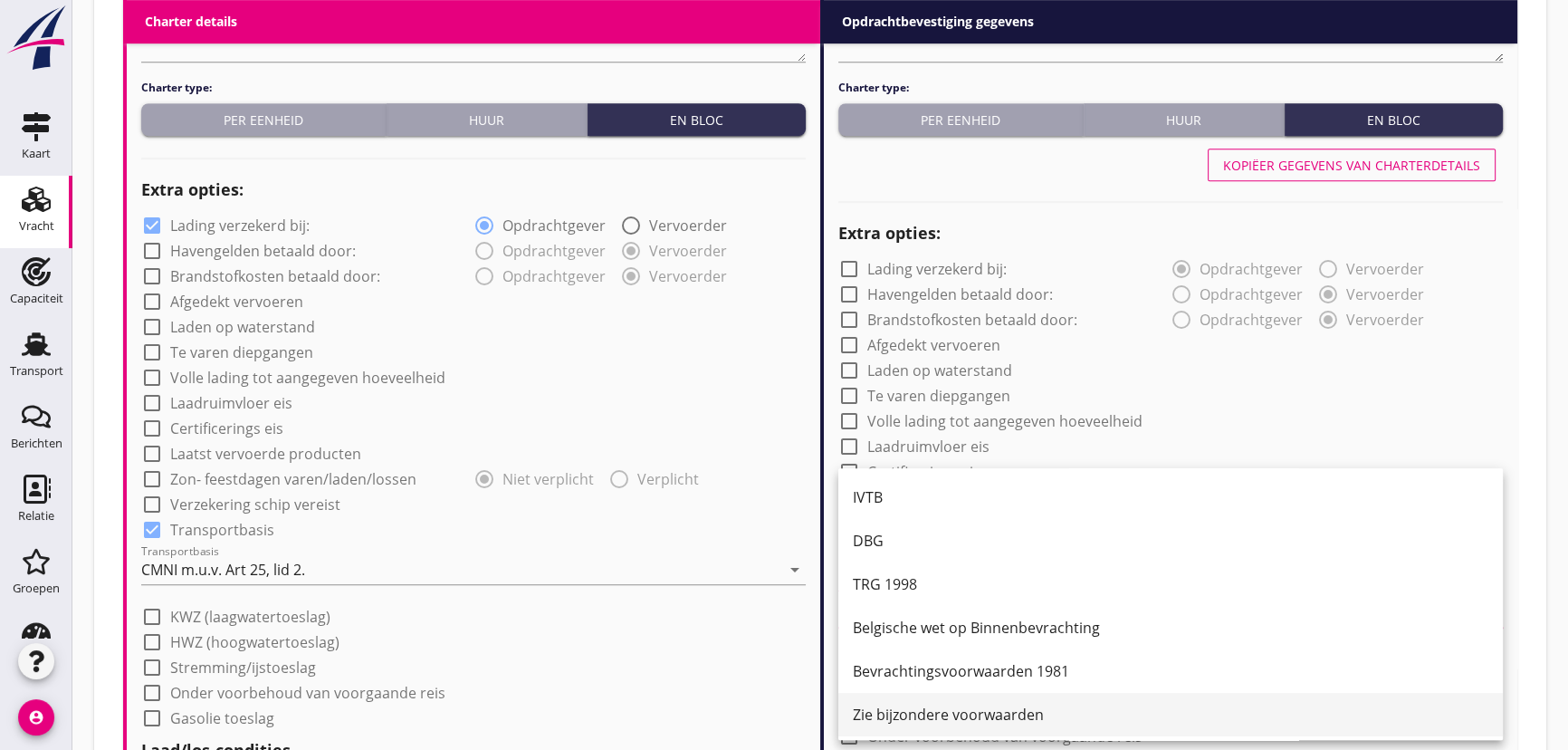 scroll, scrollTop: 46, scrollLeft: 0, axis: vertical 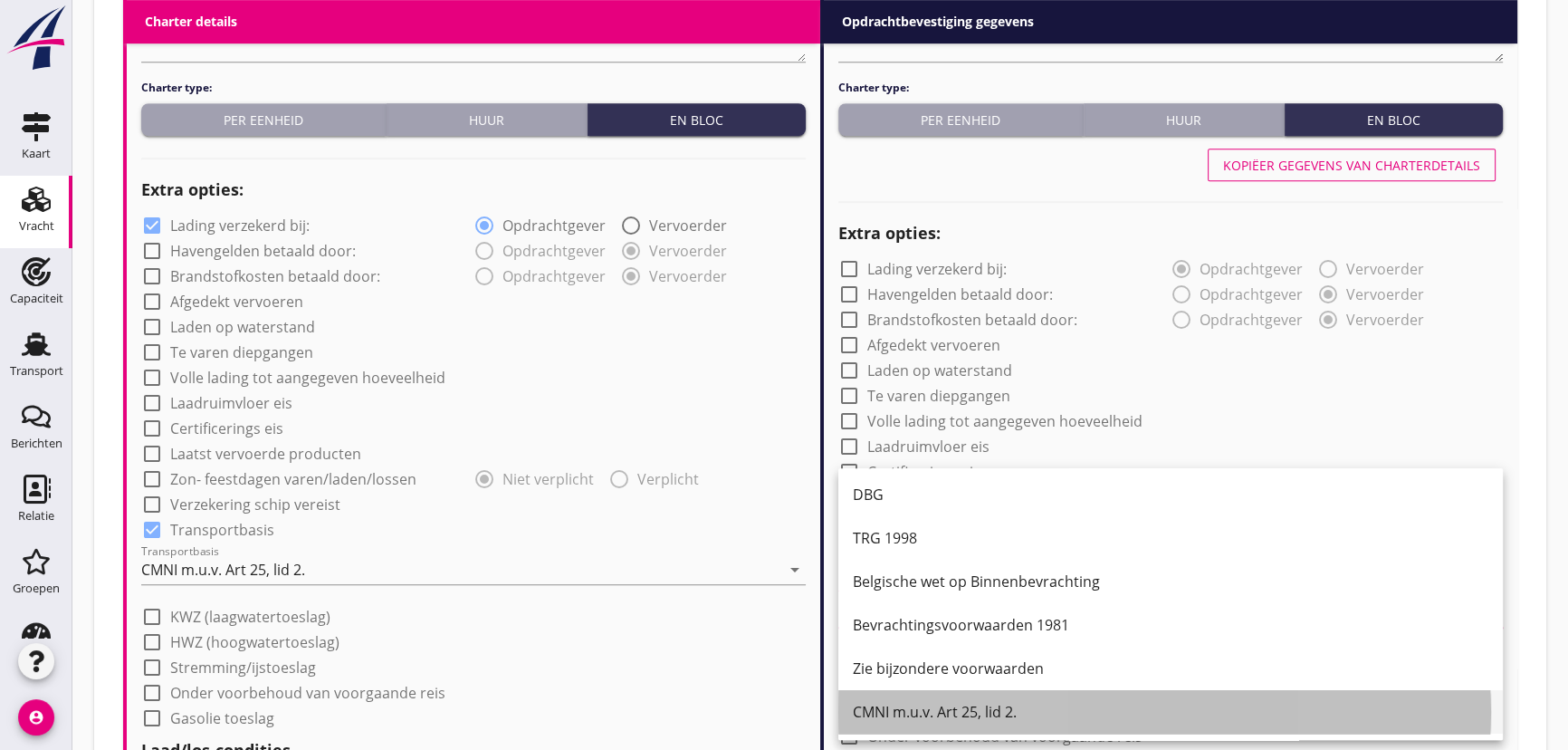 click on "CMNI m.u.v. Art 25, lid 2." at bounding box center [1171, 712] 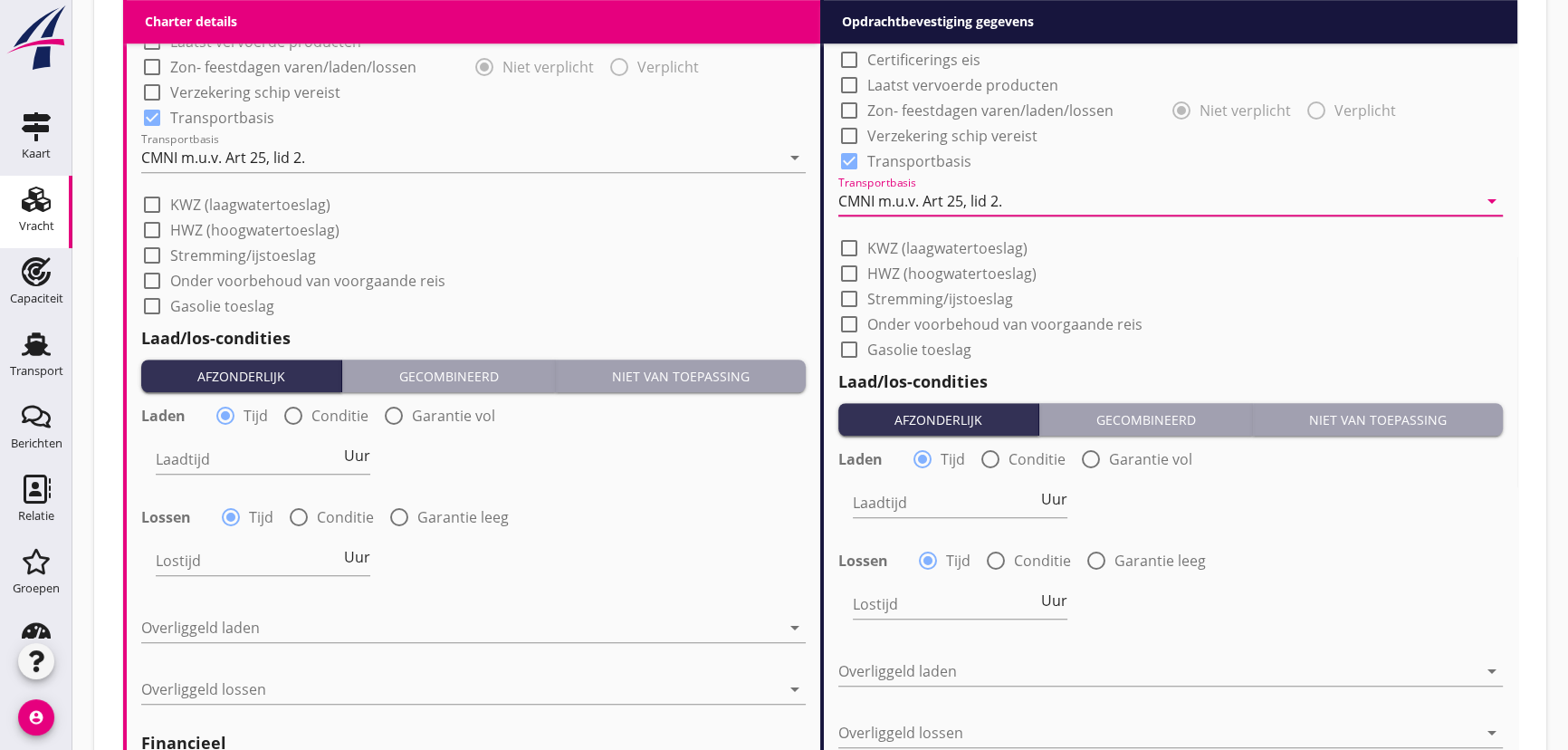 scroll, scrollTop: 1720, scrollLeft: 0, axis: vertical 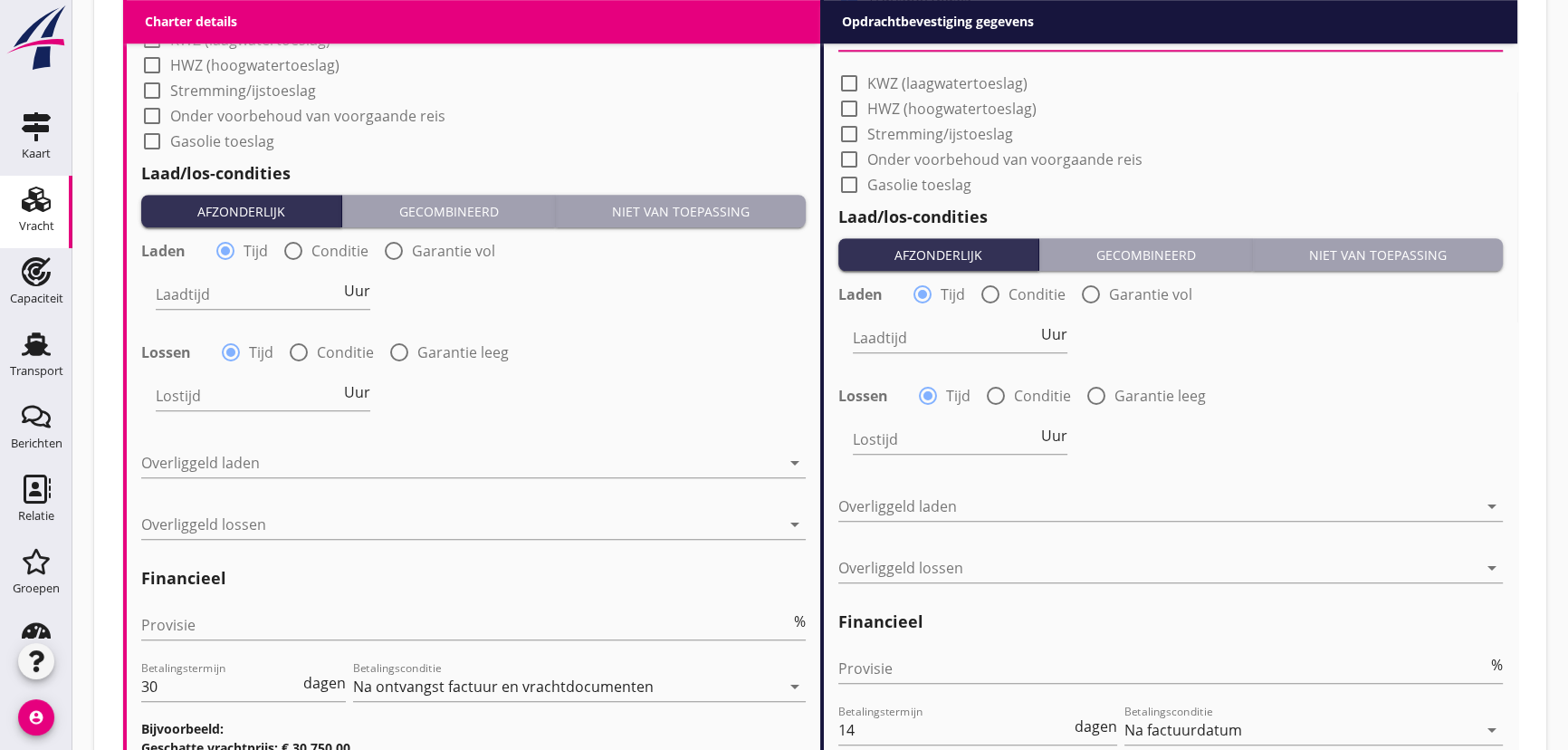 click on "Gecombineerd" at bounding box center (448, 211) 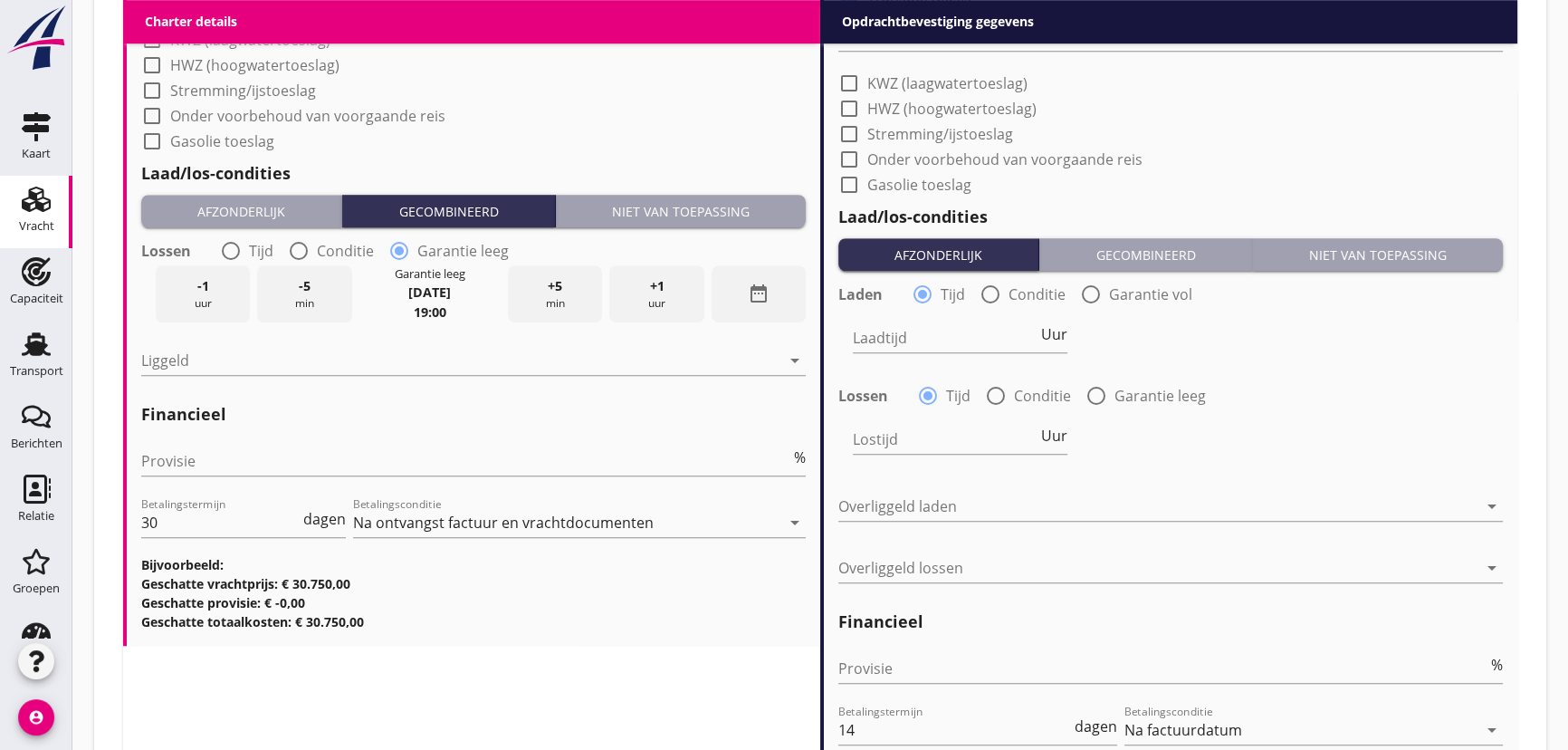 click on "date_range" at bounding box center (759, 293) 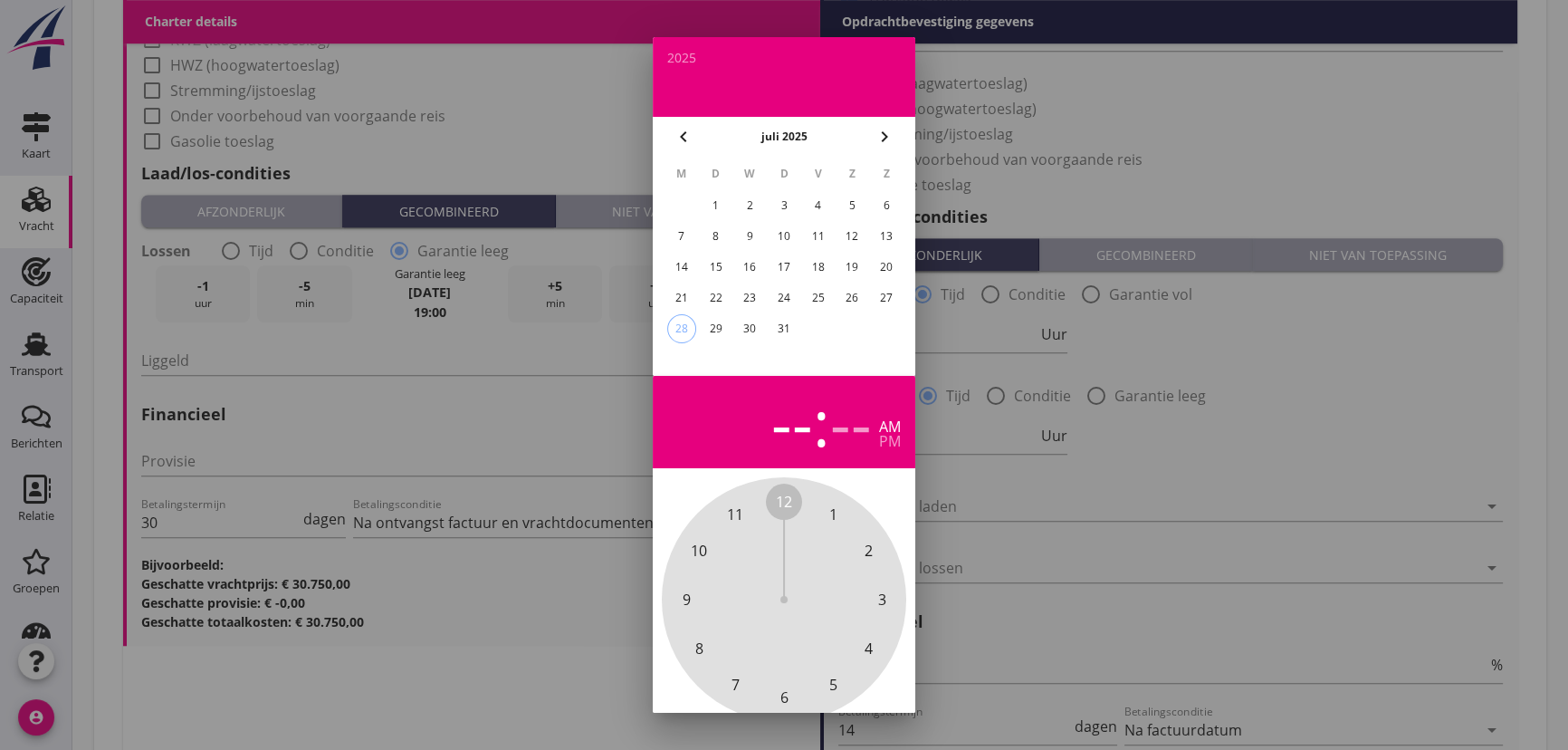 click on "chevron_right" at bounding box center [884, 137] 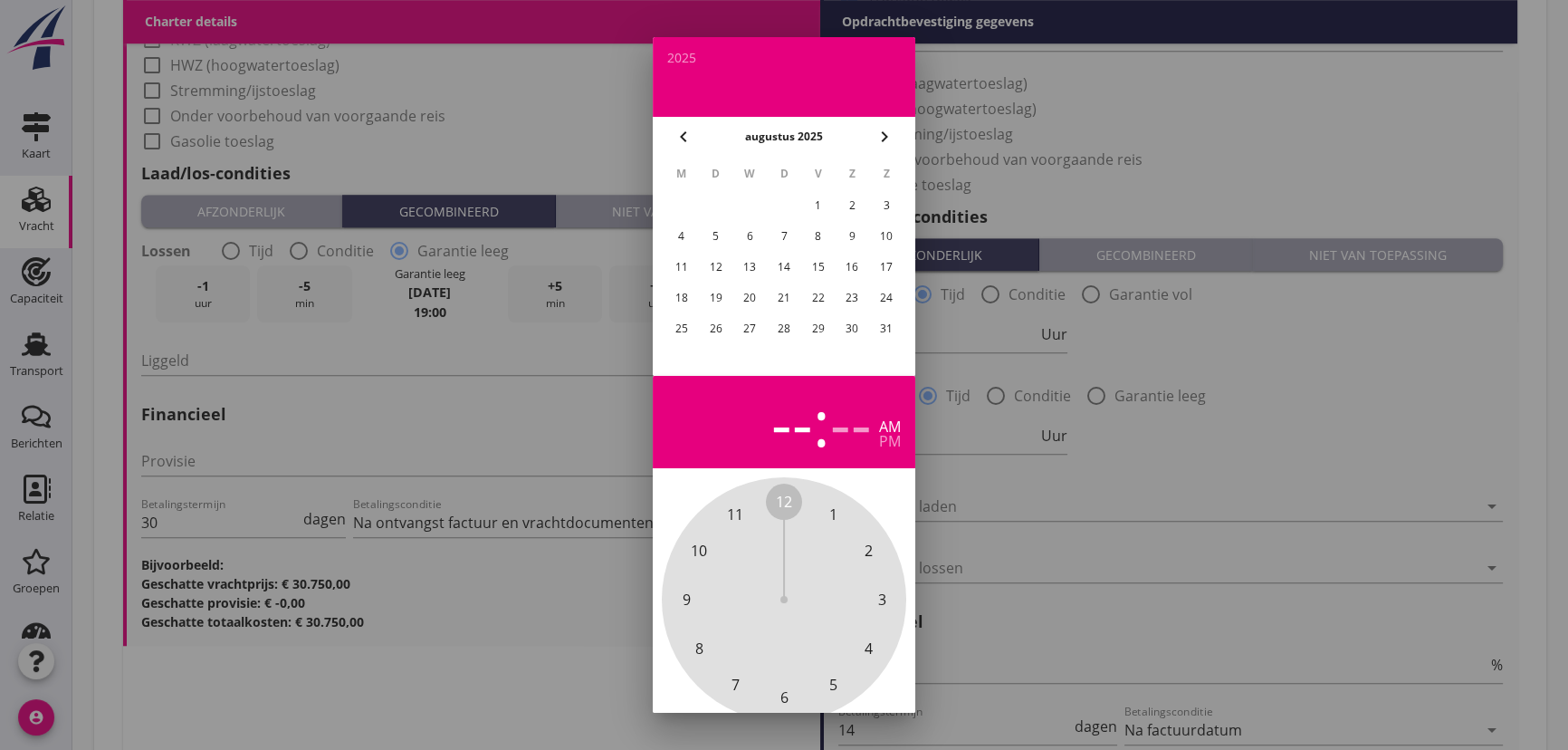 click on "4" at bounding box center [682, 236] 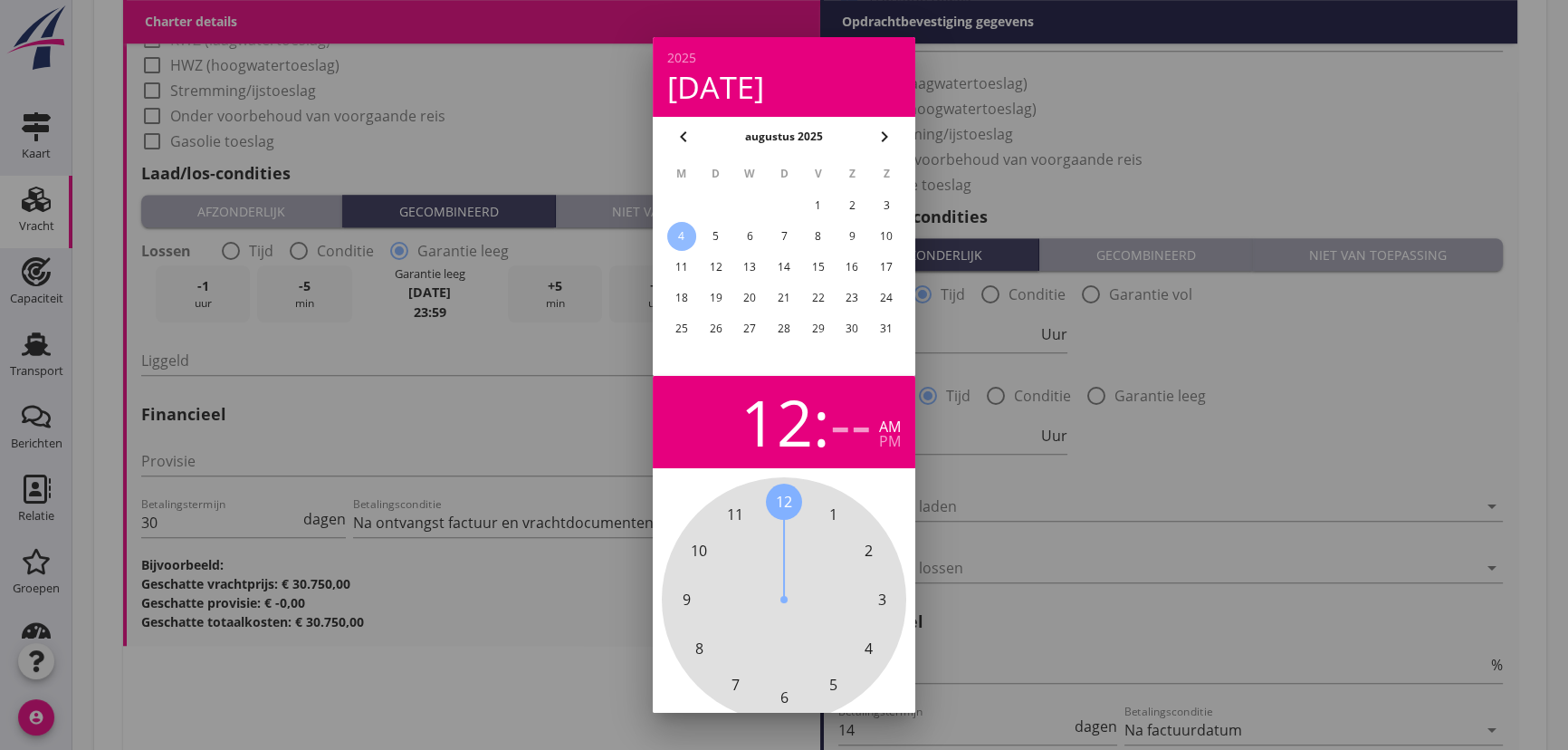 click on "12" at bounding box center [784, 502] 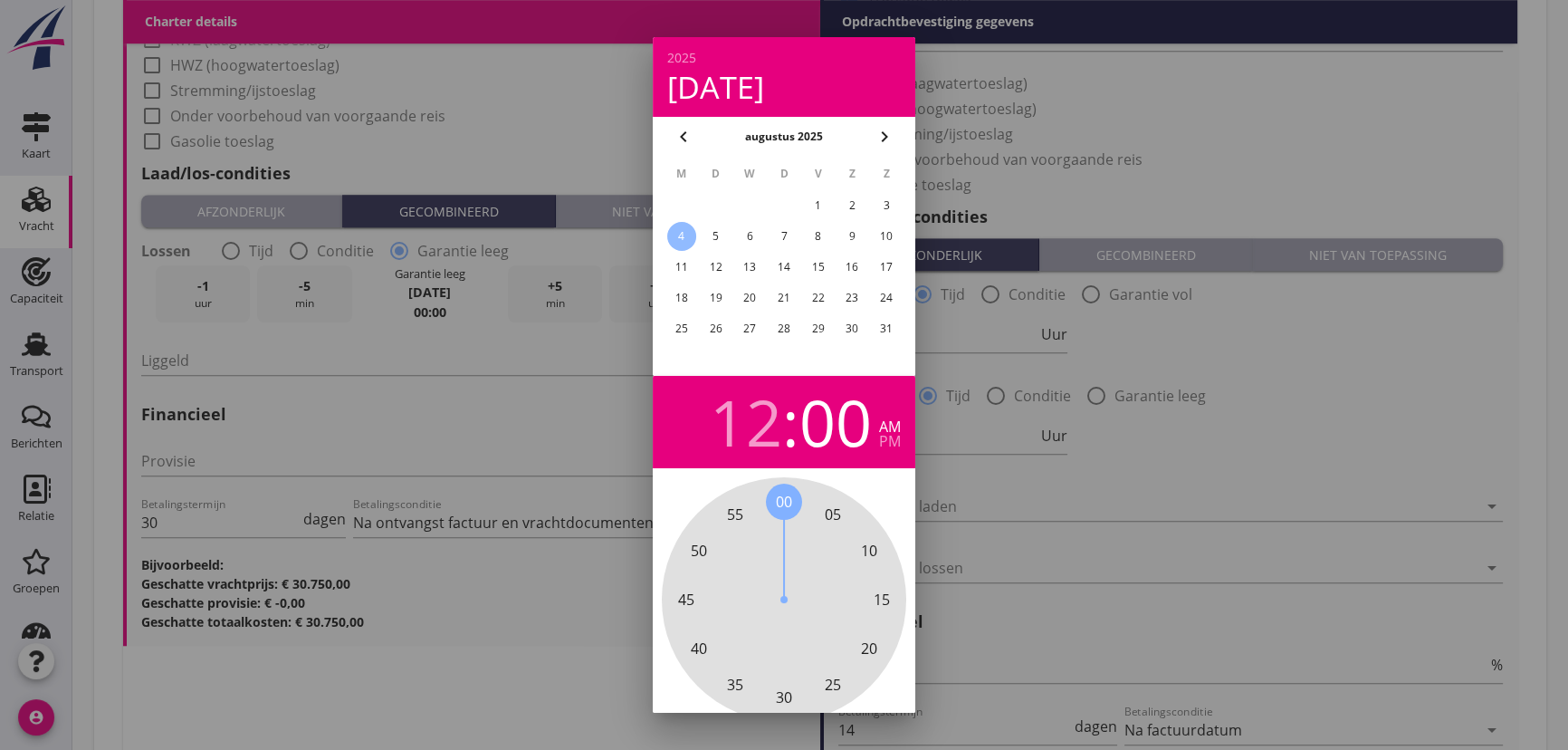 click on "00" at bounding box center [784, 502] 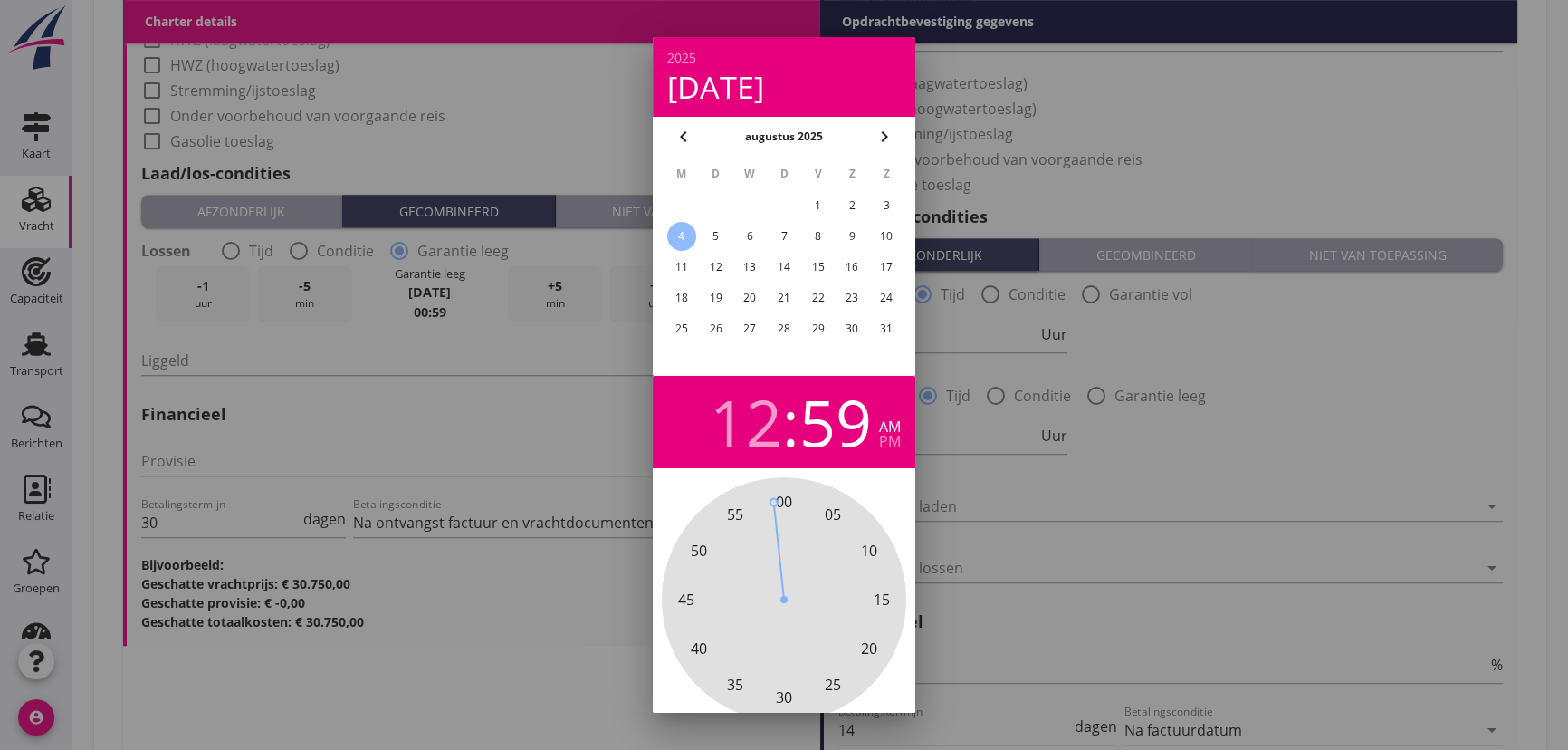 drag, startPoint x: 778, startPoint y: 505, endPoint x: 791, endPoint y: 498, distance: 14.764823 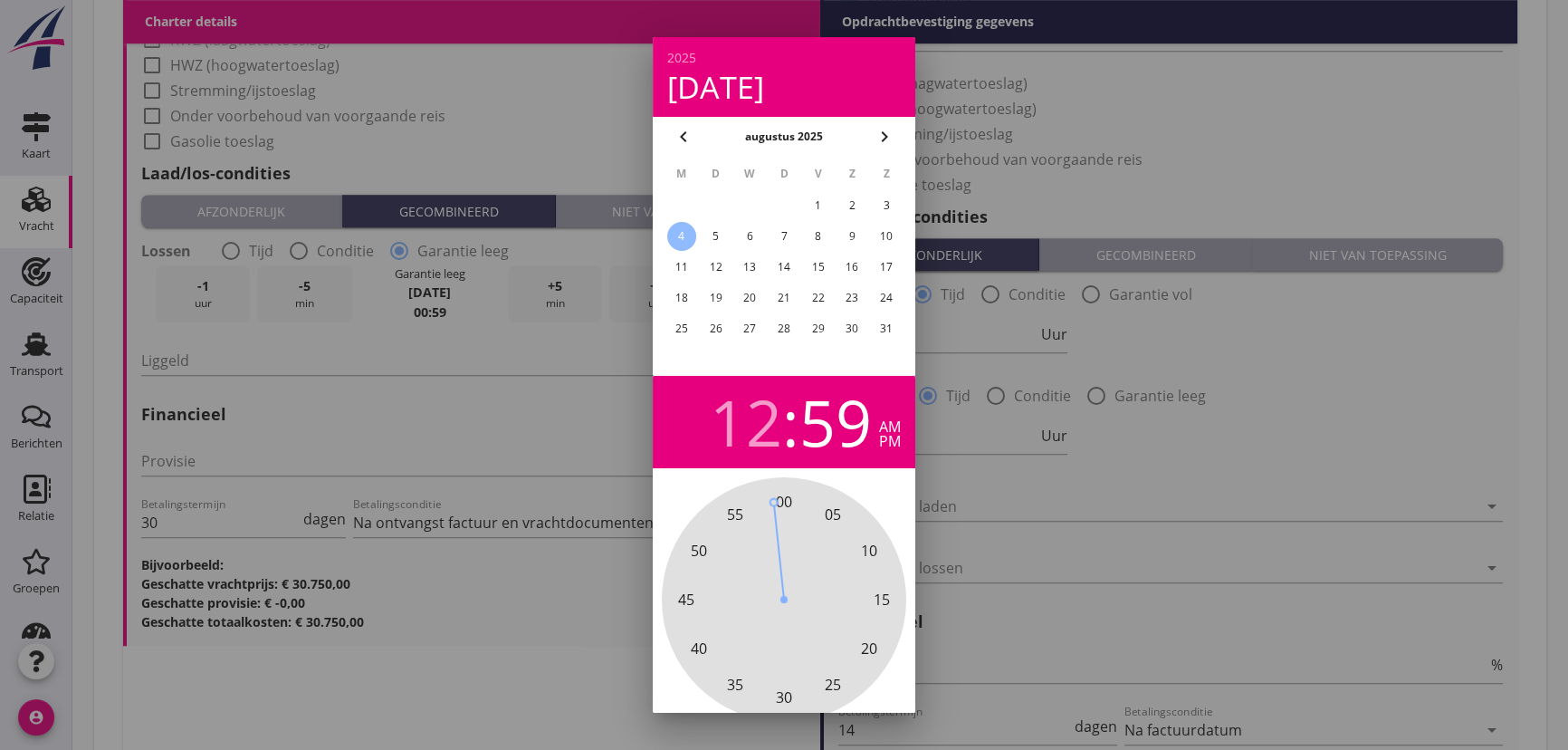 click on "pm" at bounding box center (890, 441) 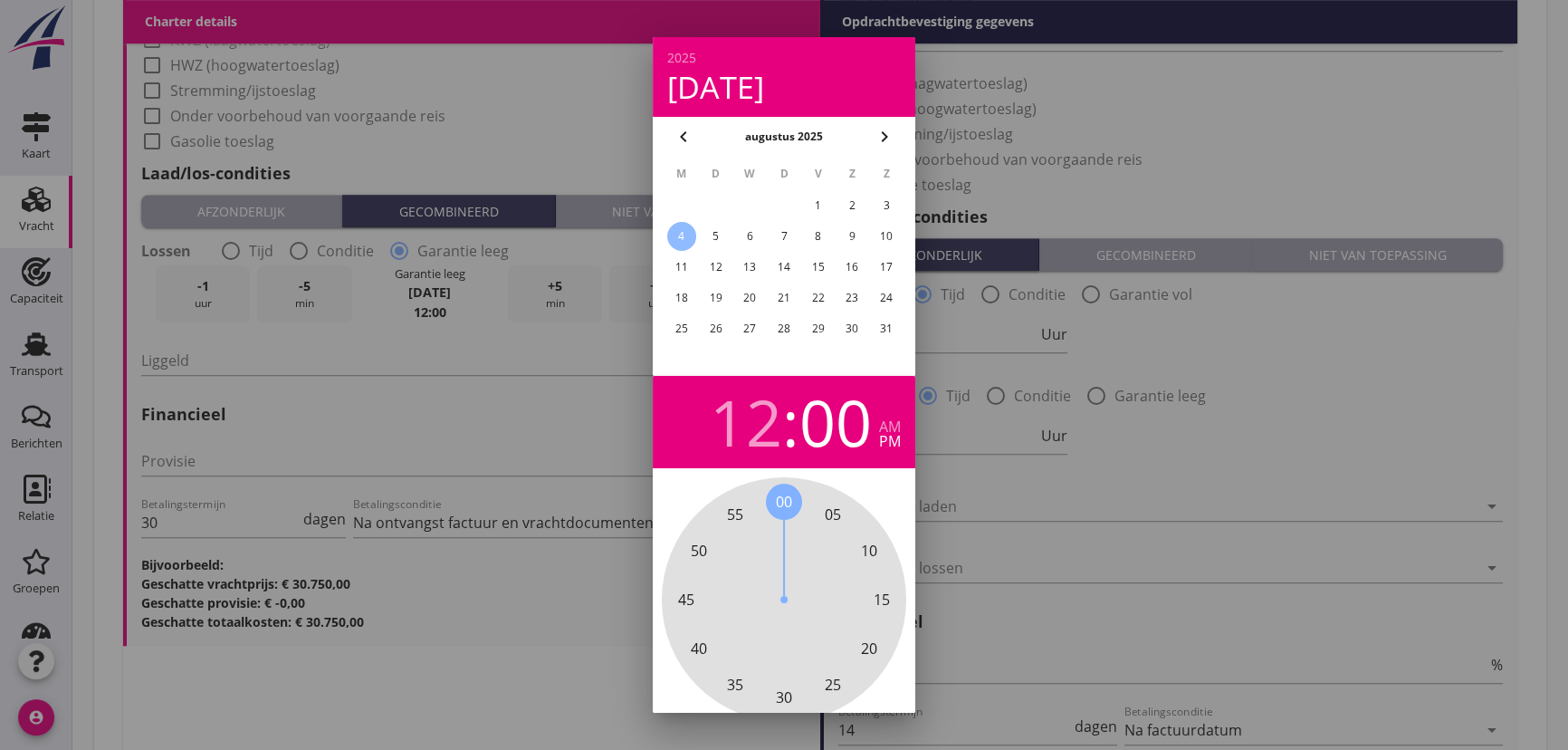 drag, startPoint x: 771, startPoint y: 500, endPoint x: 781, endPoint y: 500, distance: 10 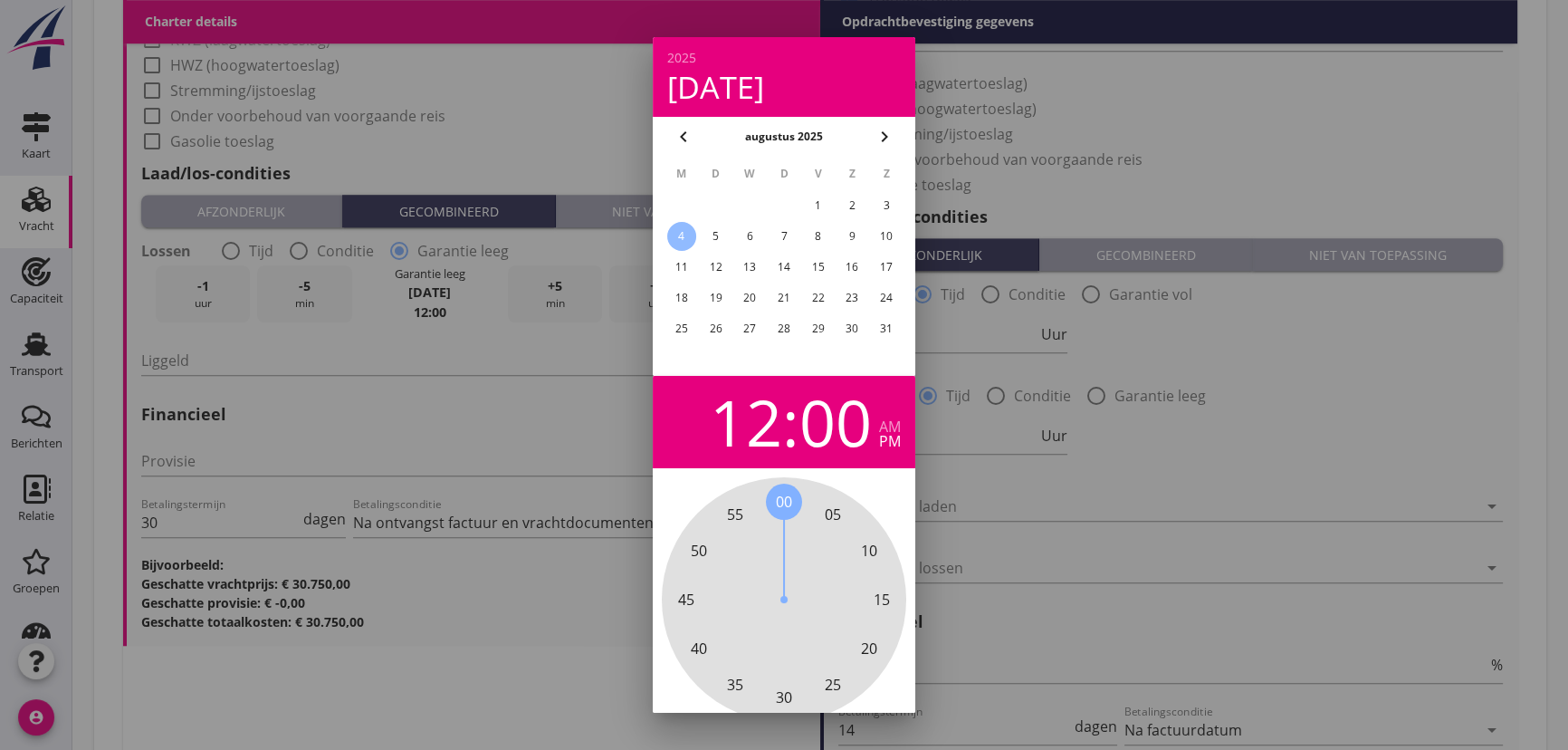 click on "12" at bounding box center [746, 422] 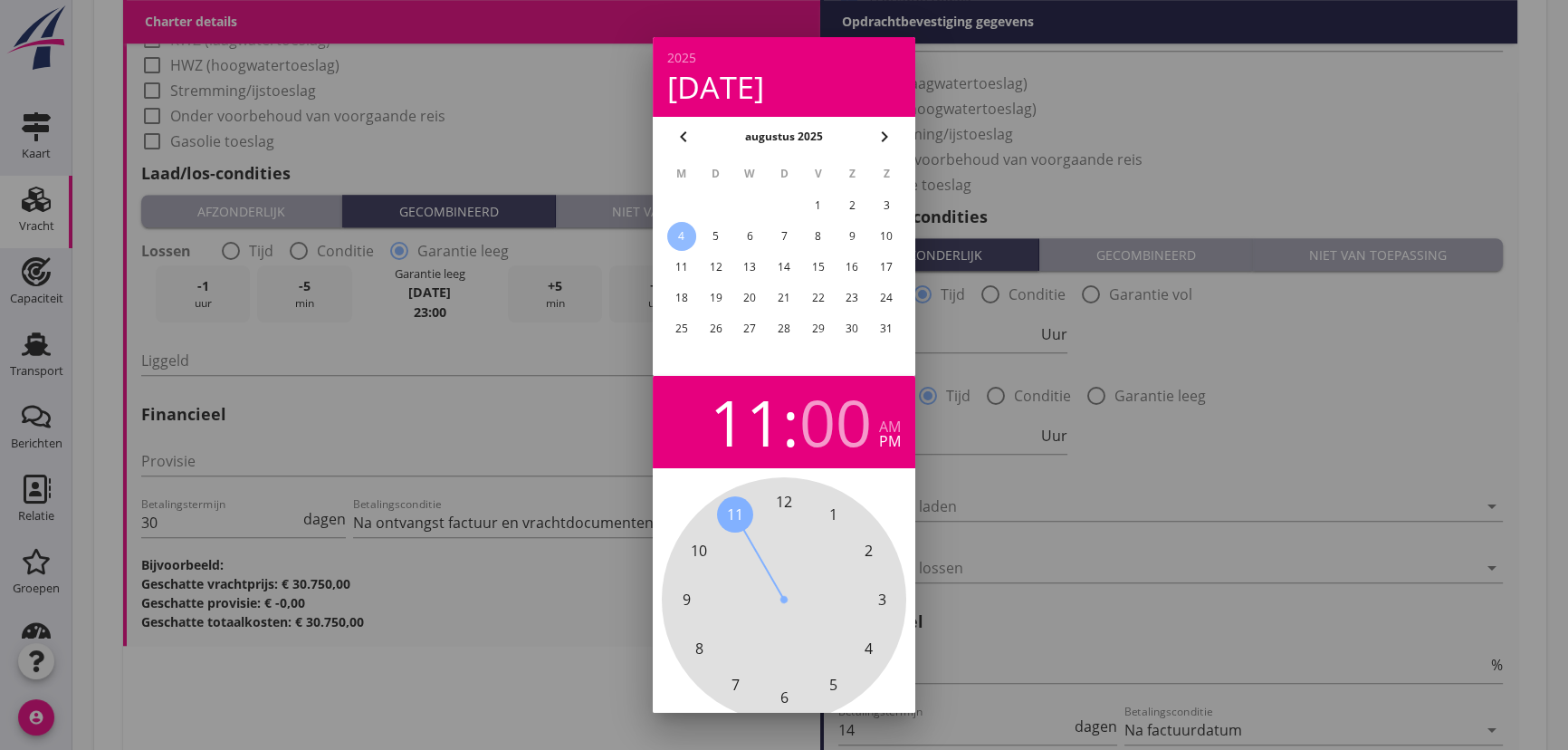 drag, startPoint x: 776, startPoint y: 499, endPoint x: 749, endPoint y: 499, distance: 27 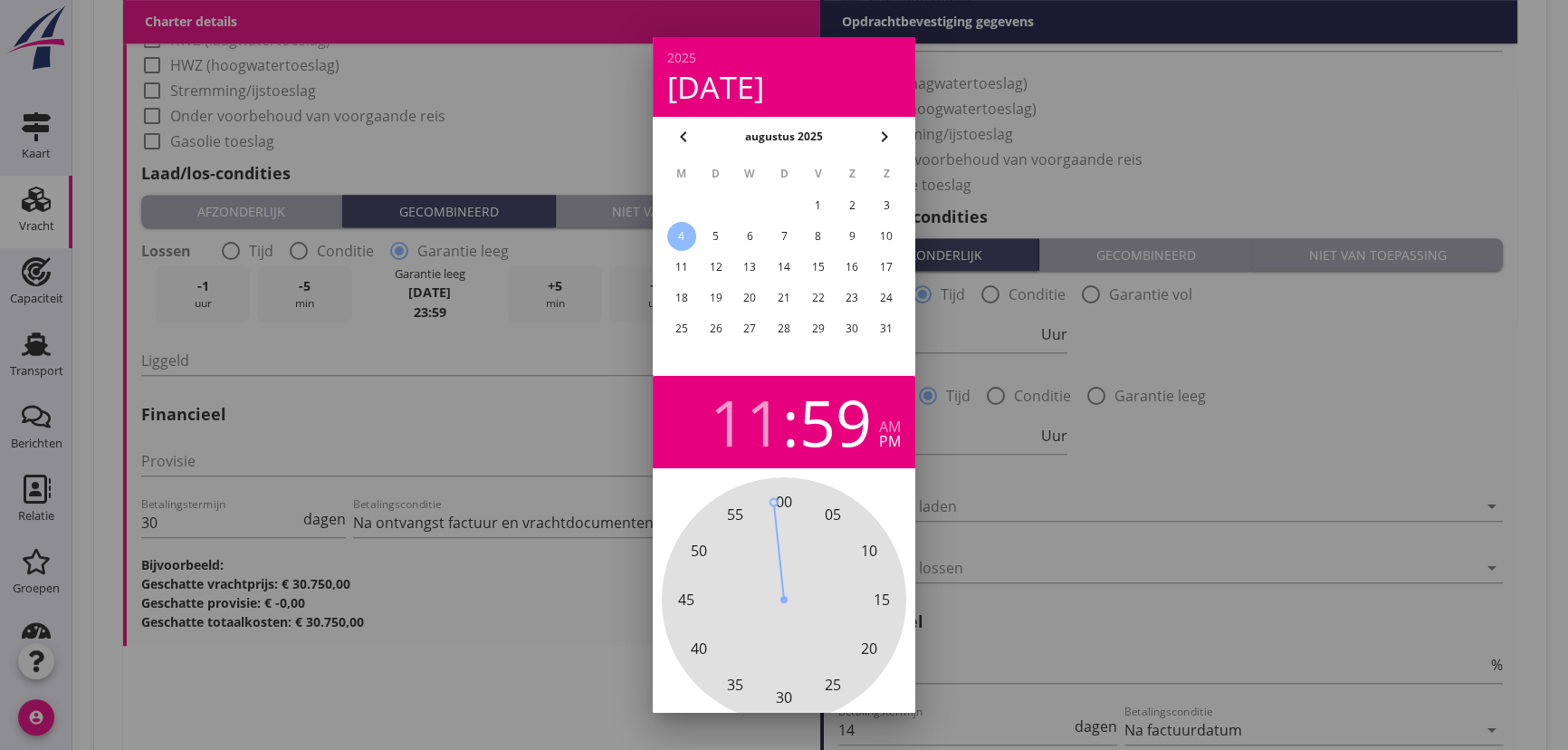 click on "00" at bounding box center [784, 502] 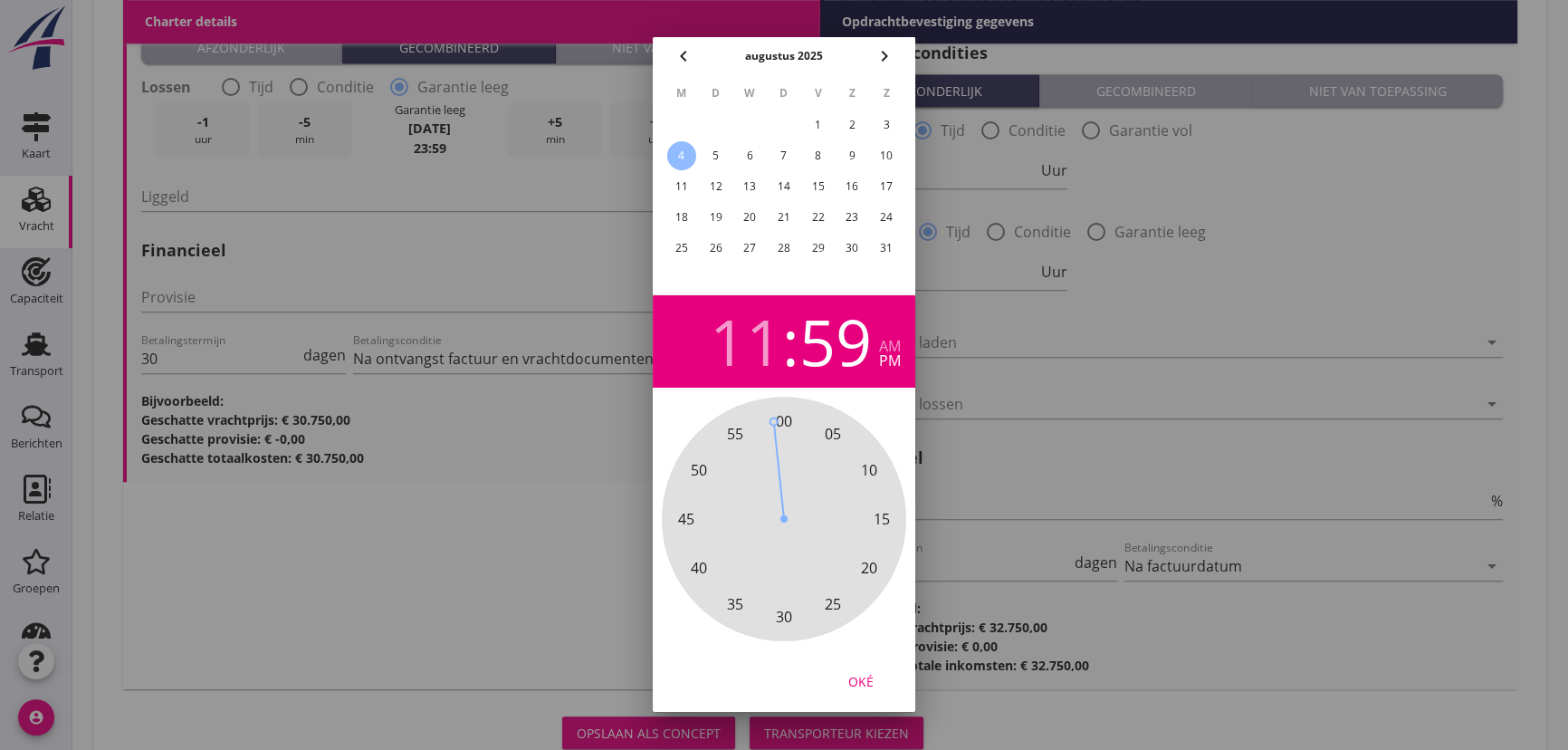 scroll, scrollTop: 1945, scrollLeft: 0, axis: vertical 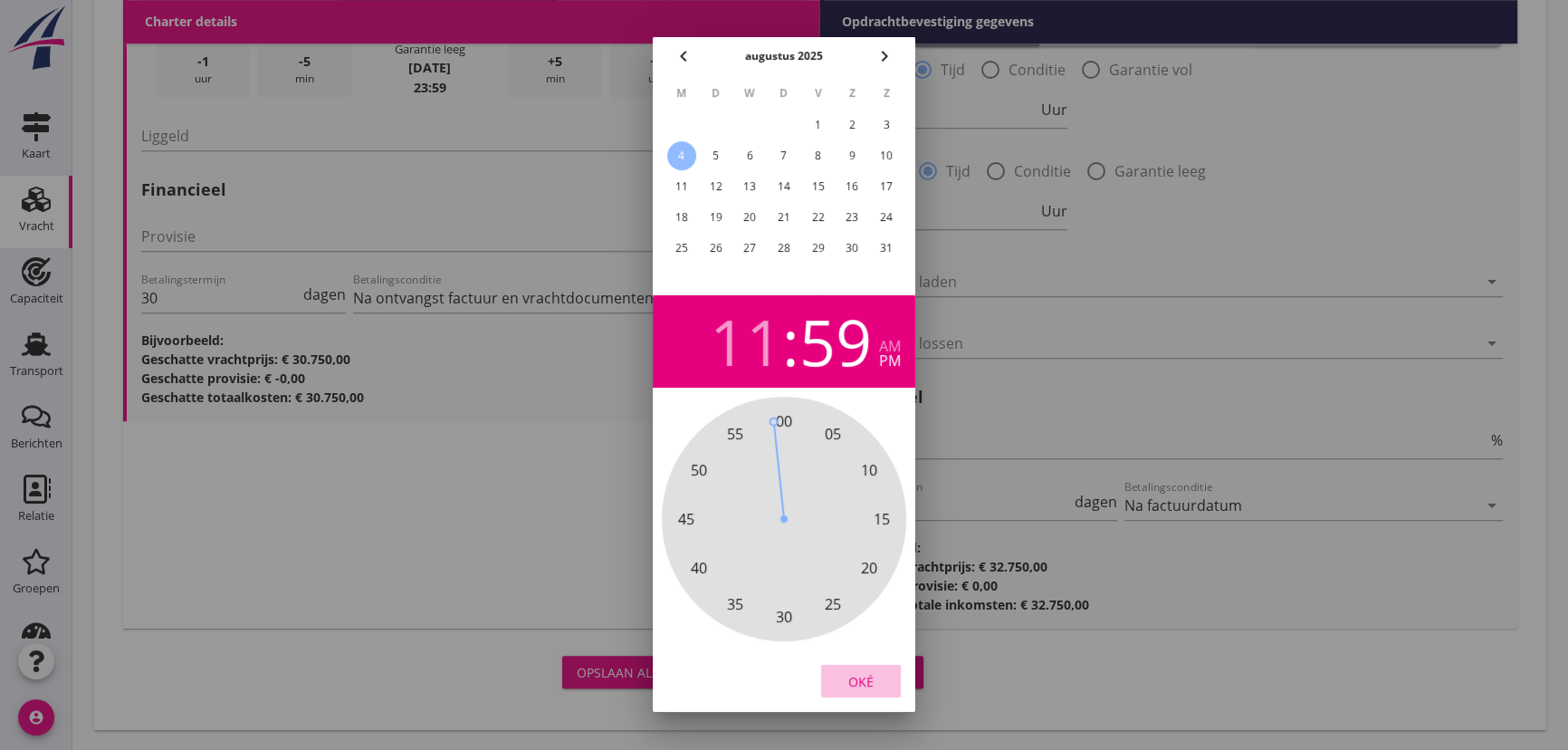 click on "Oké" at bounding box center (861, 681) 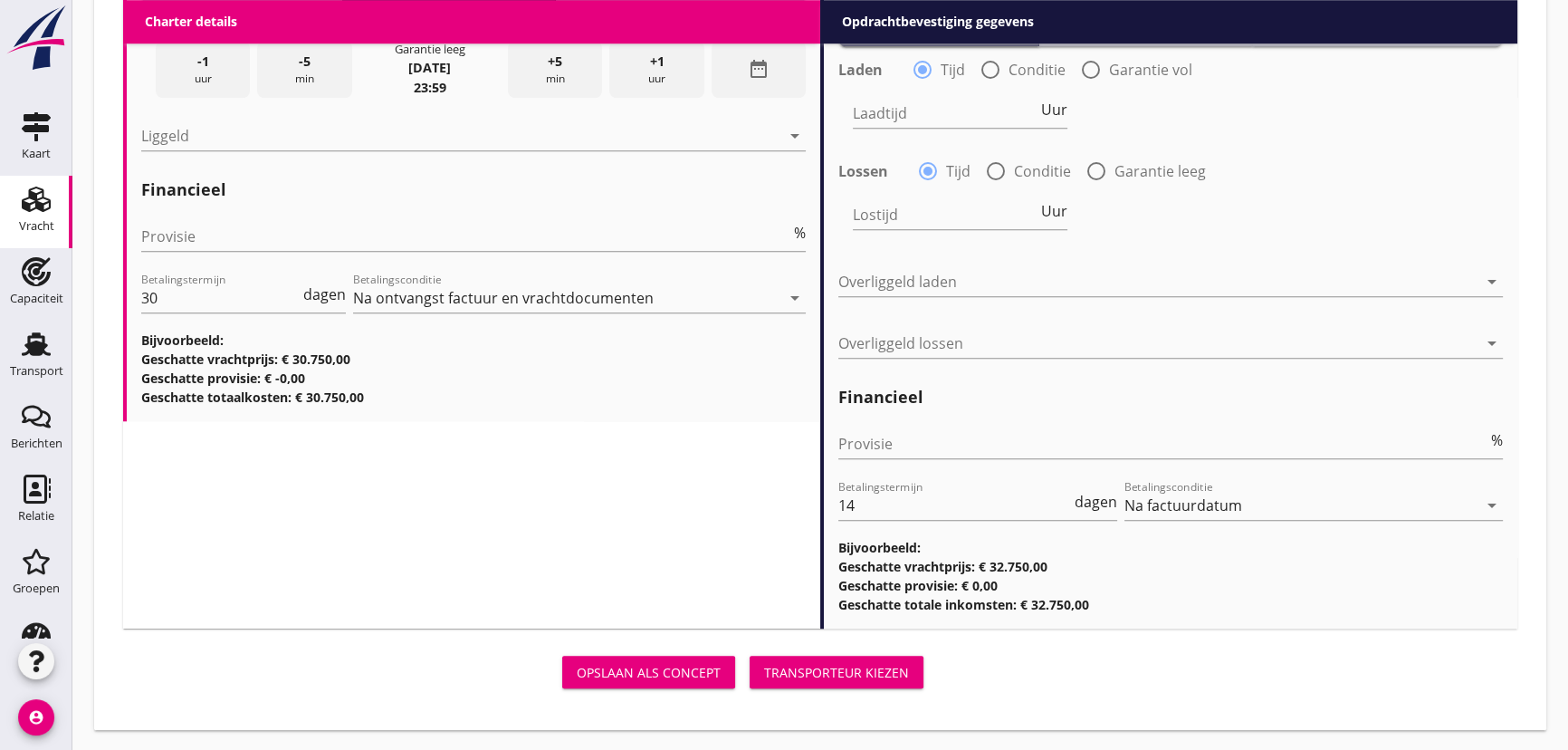 scroll, scrollTop: 1862, scrollLeft: 0, axis: vertical 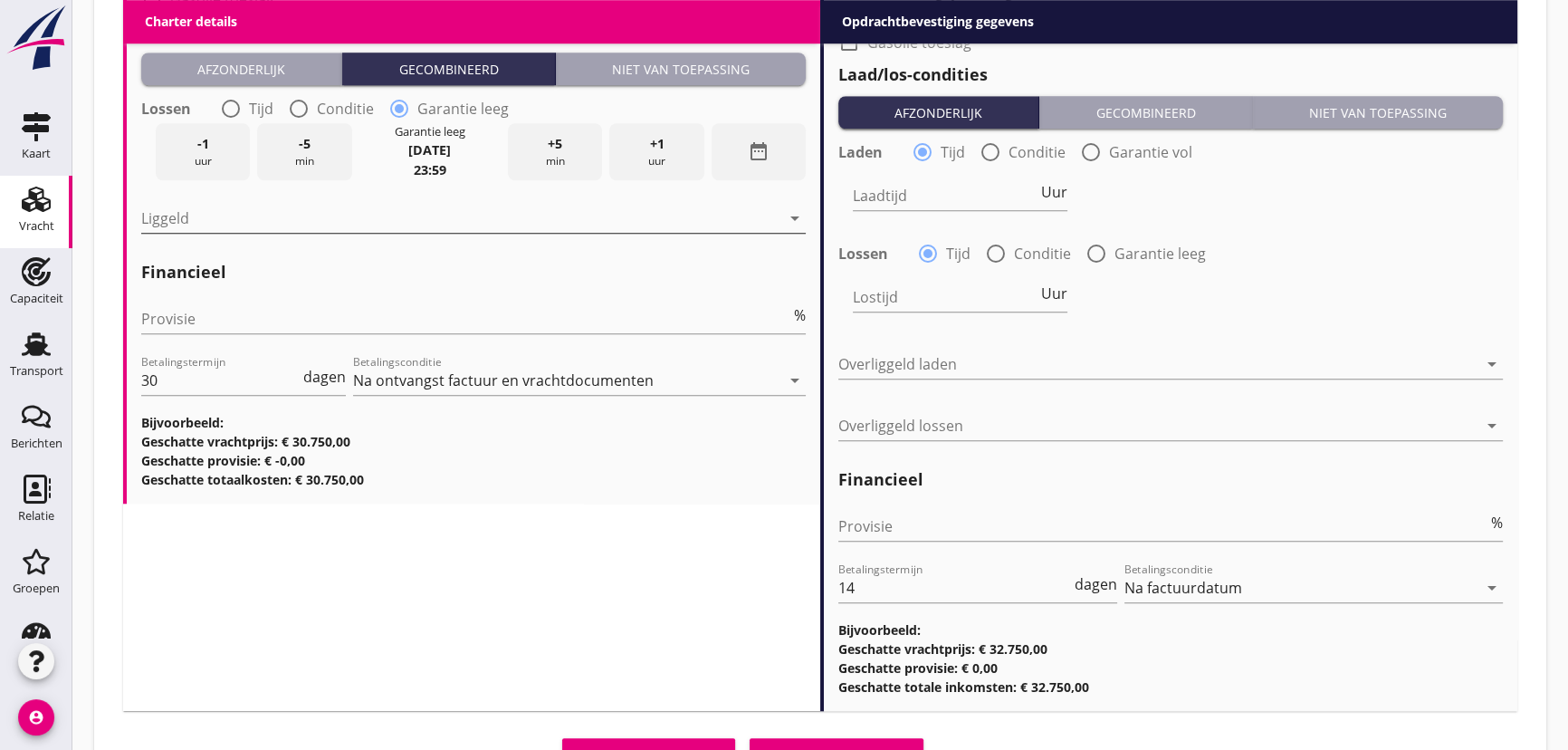 click at bounding box center [461, 218] 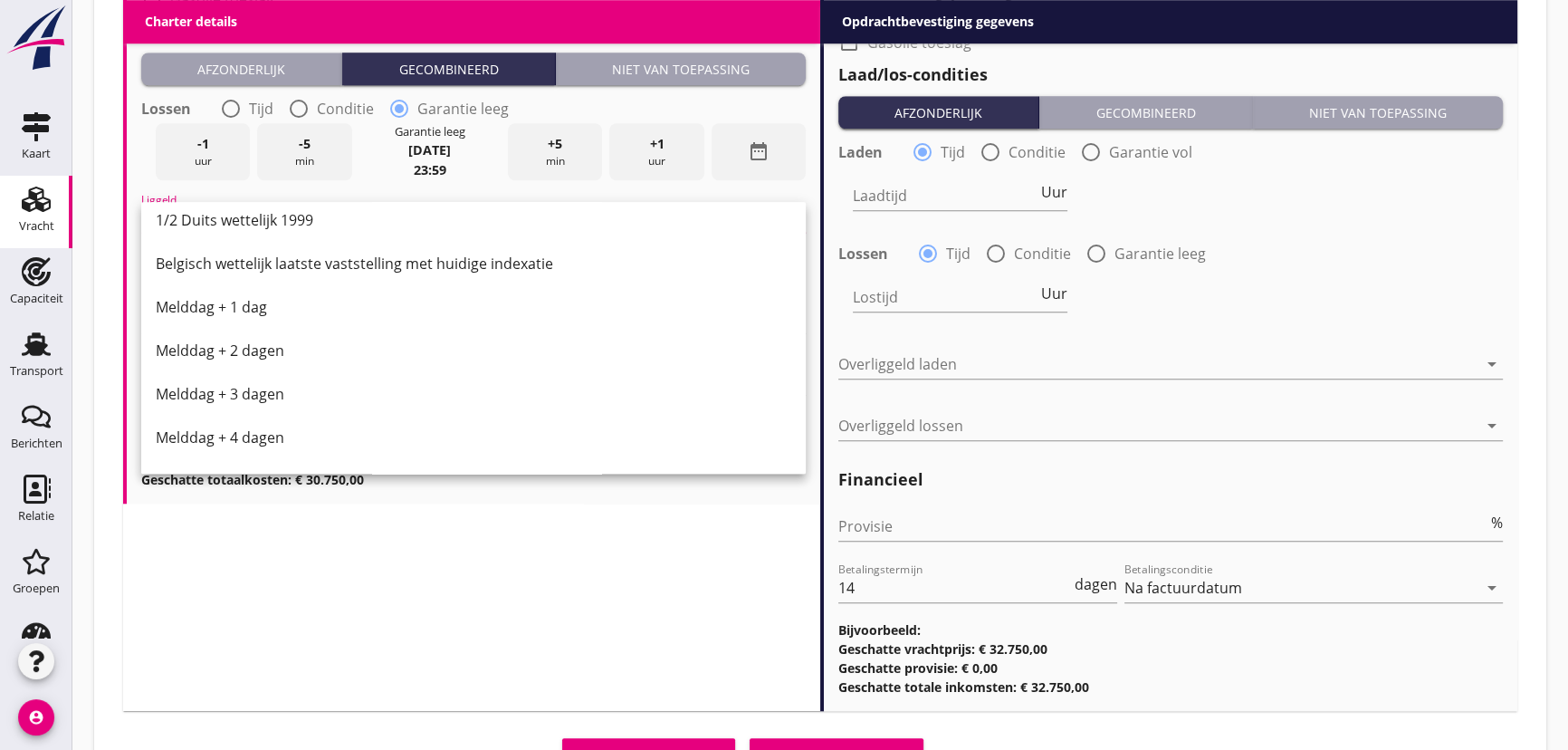 scroll, scrollTop: 916, scrollLeft: 0, axis: vertical 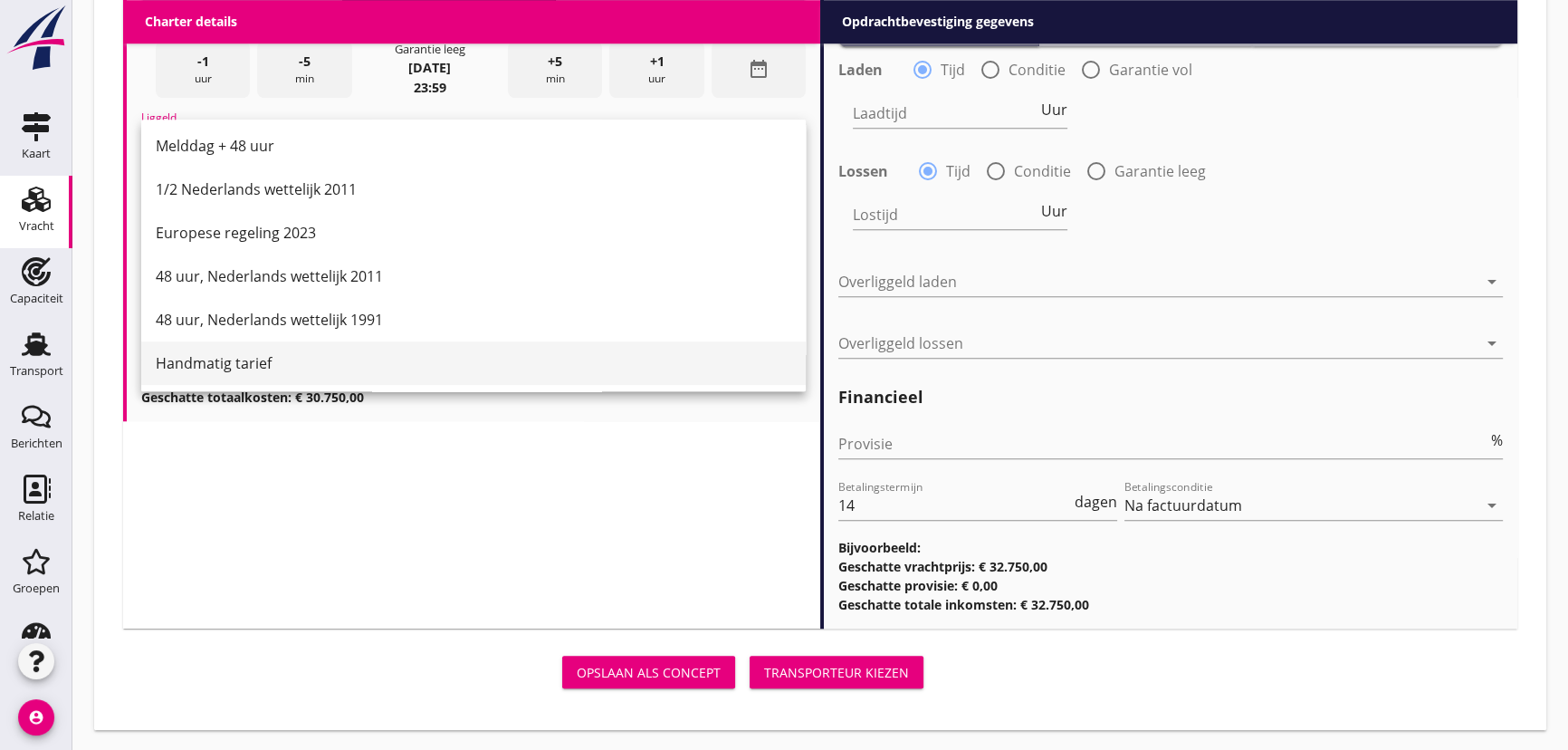 click on "Handmatig tarief" at bounding box center (473, 363) 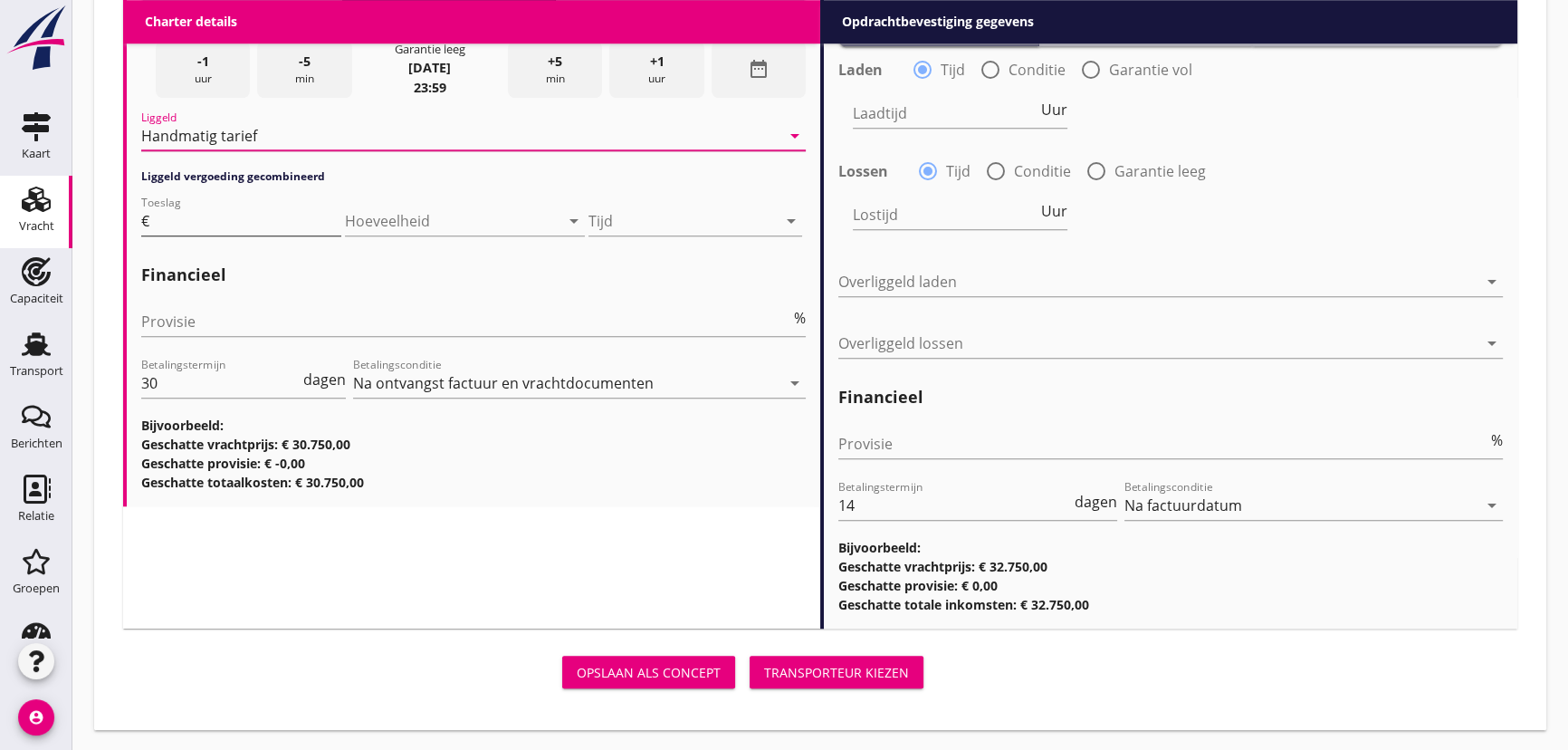 click at bounding box center (247, 221) 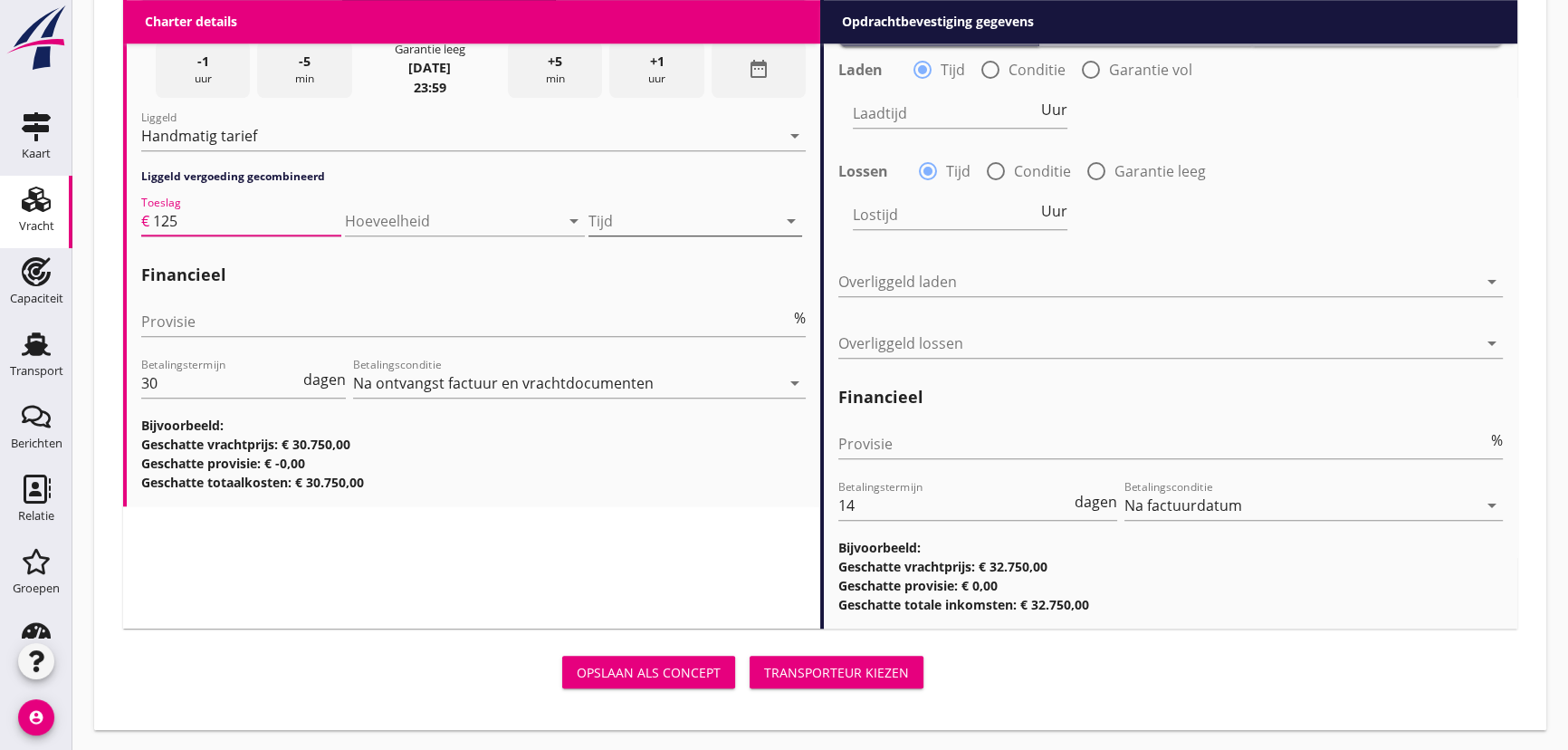 type on "125" 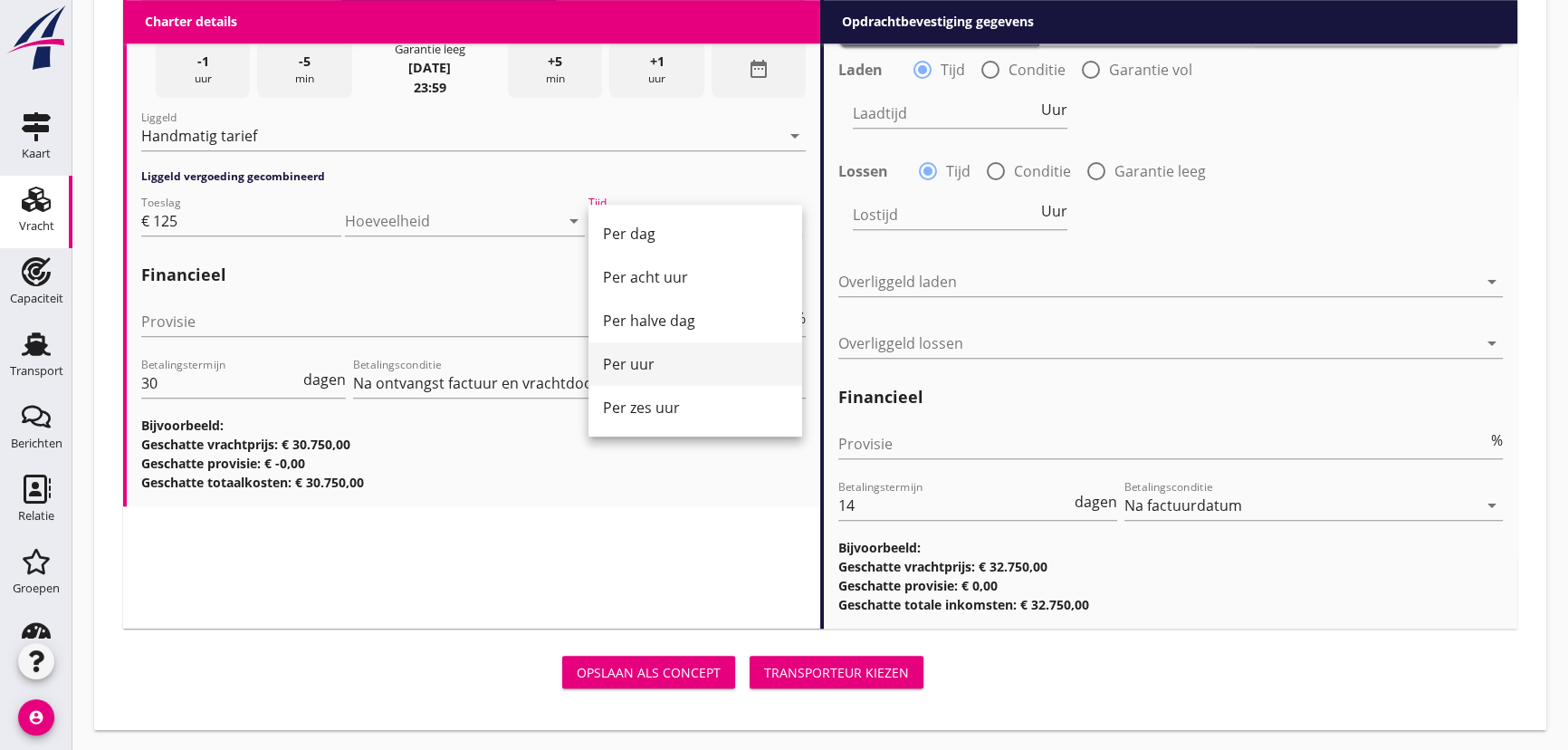 click on "Per uur" at bounding box center (695, 364) 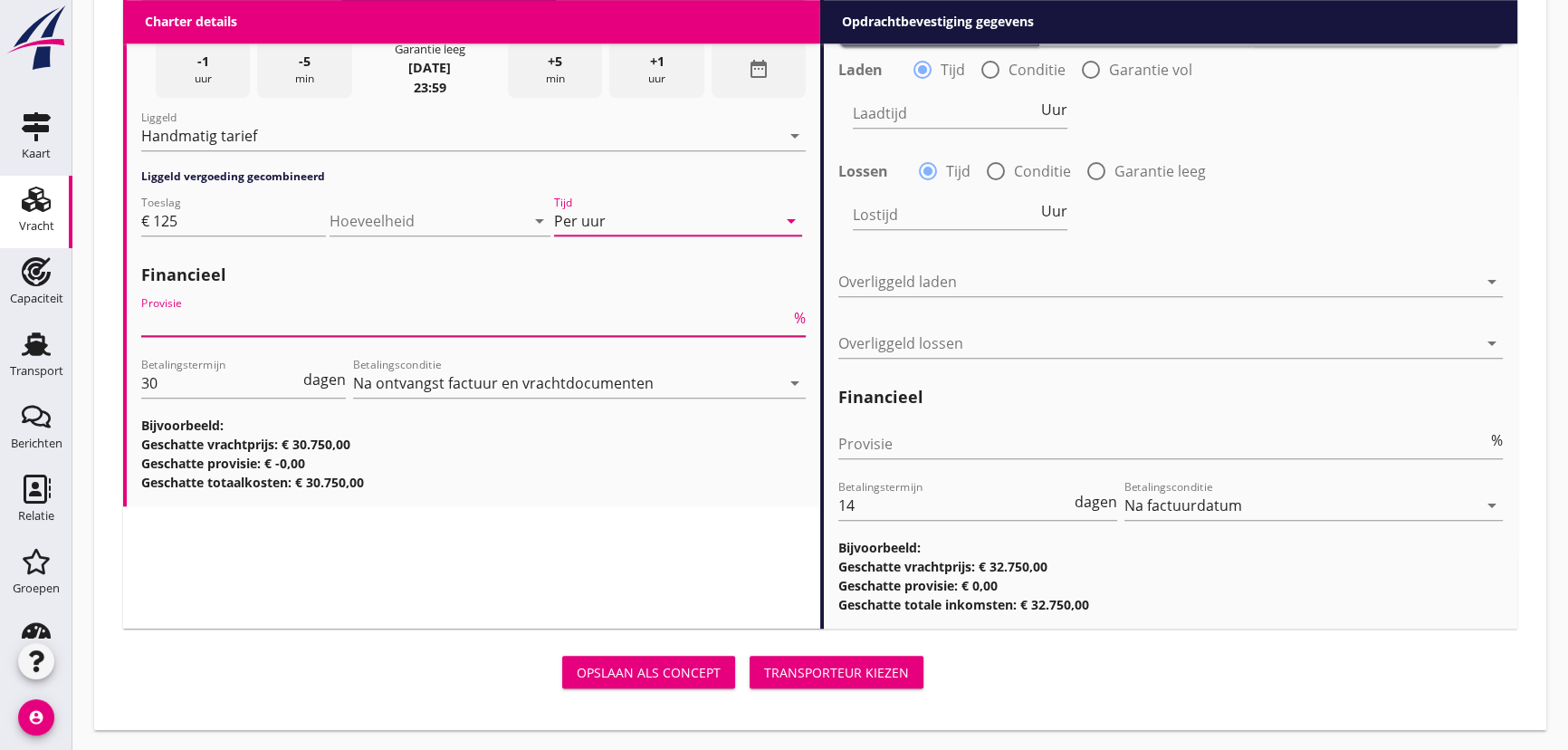 click at bounding box center [465, 322] 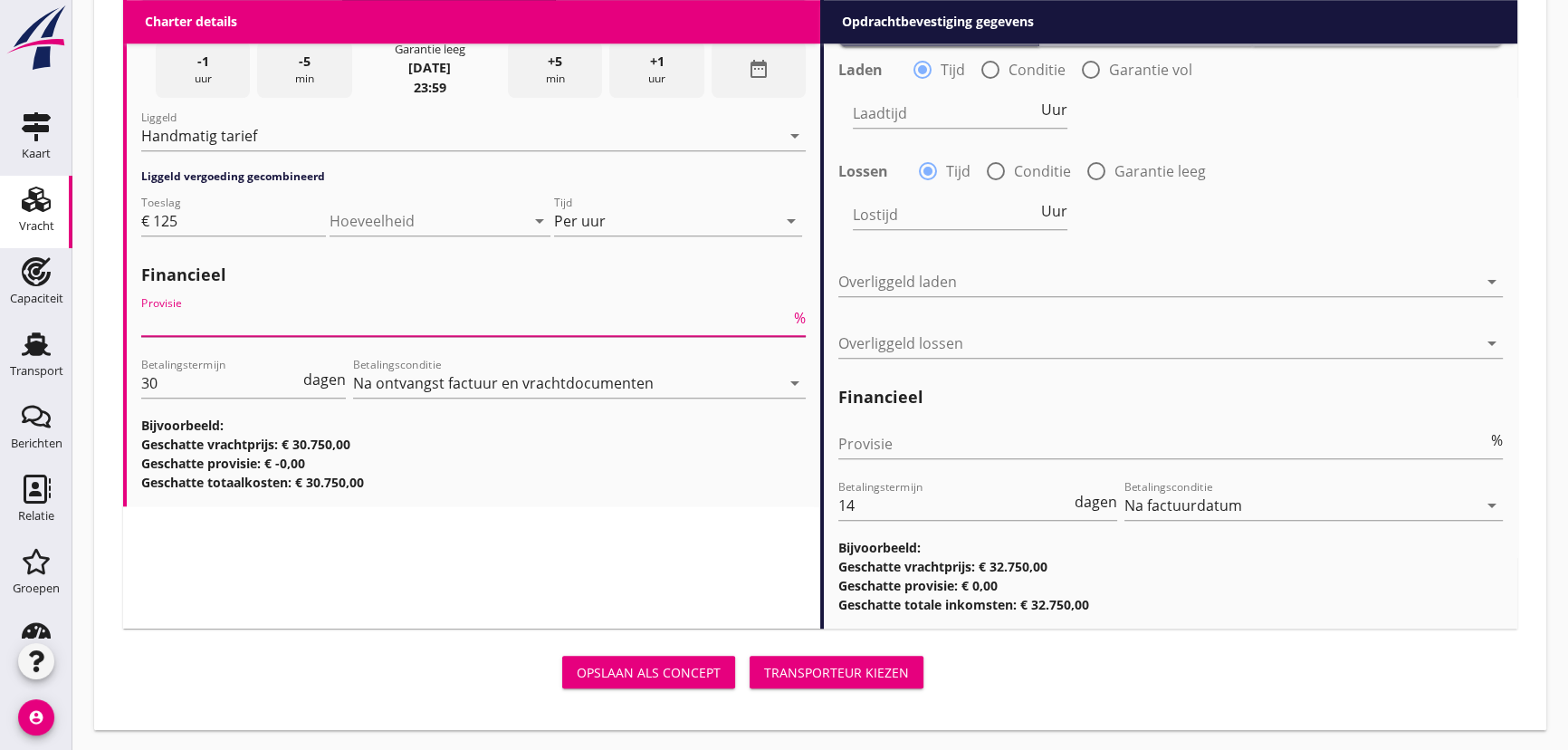 click at bounding box center [465, 322] 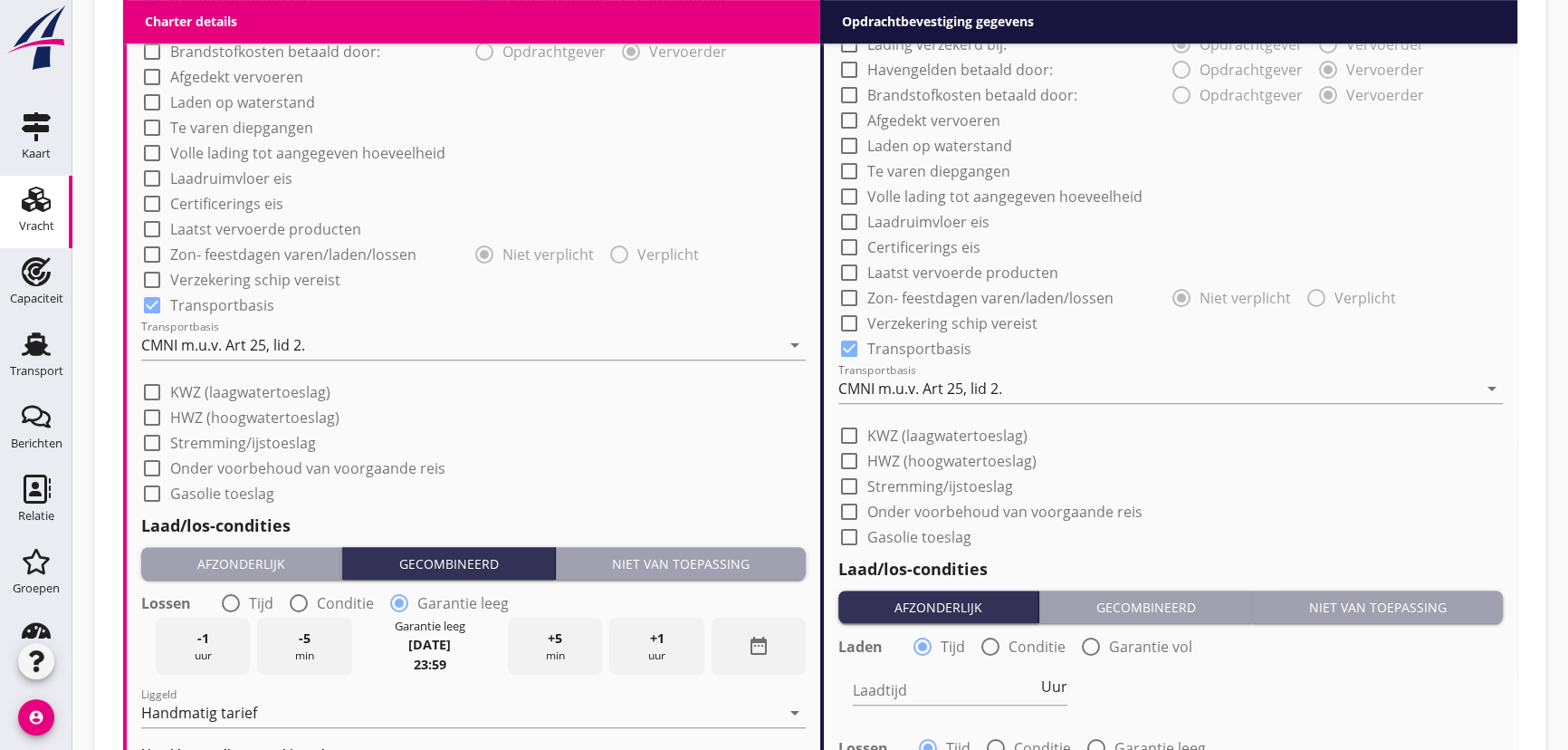 scroll, scrollTop: 874, scrollLeft: 0, axis: vertical 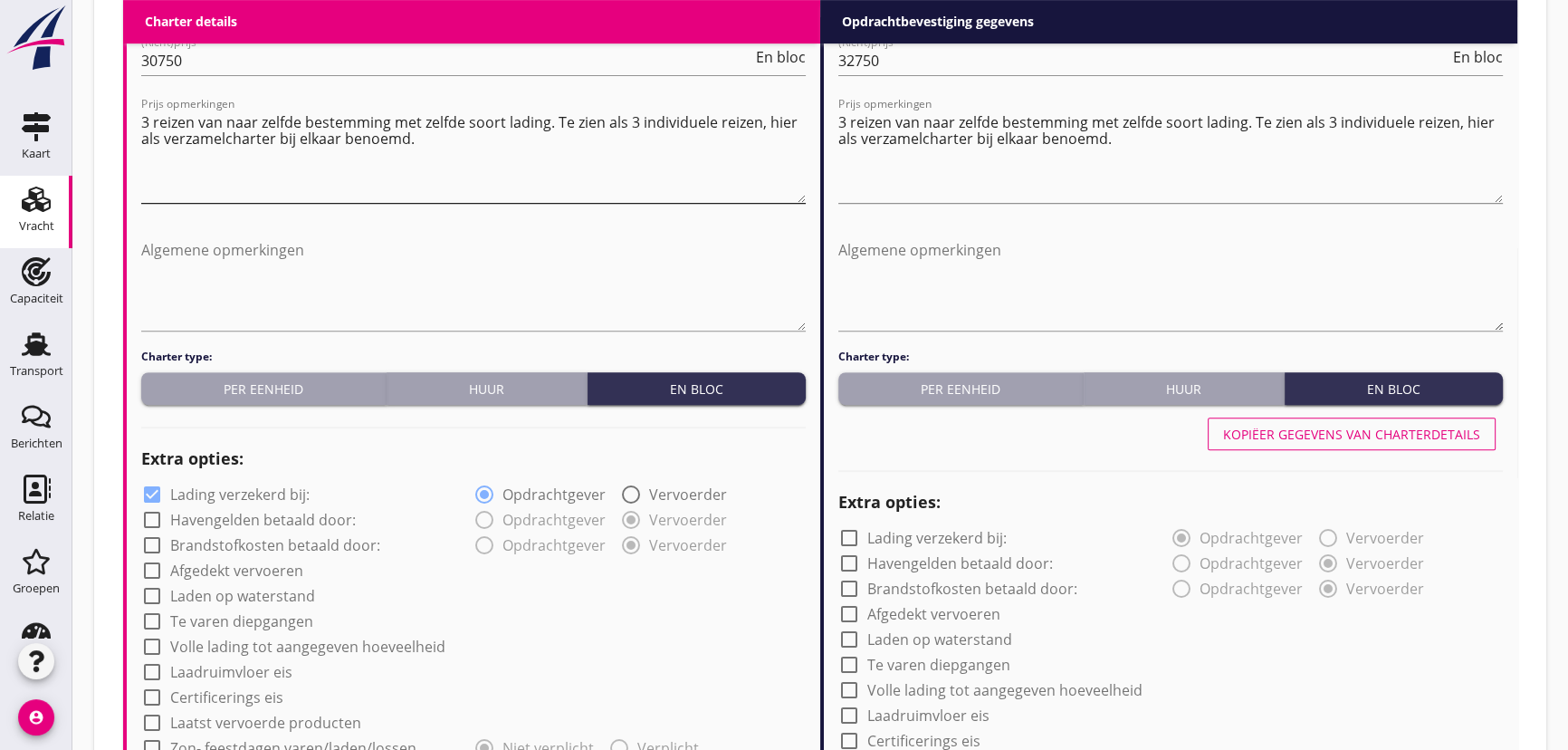 type on "0" 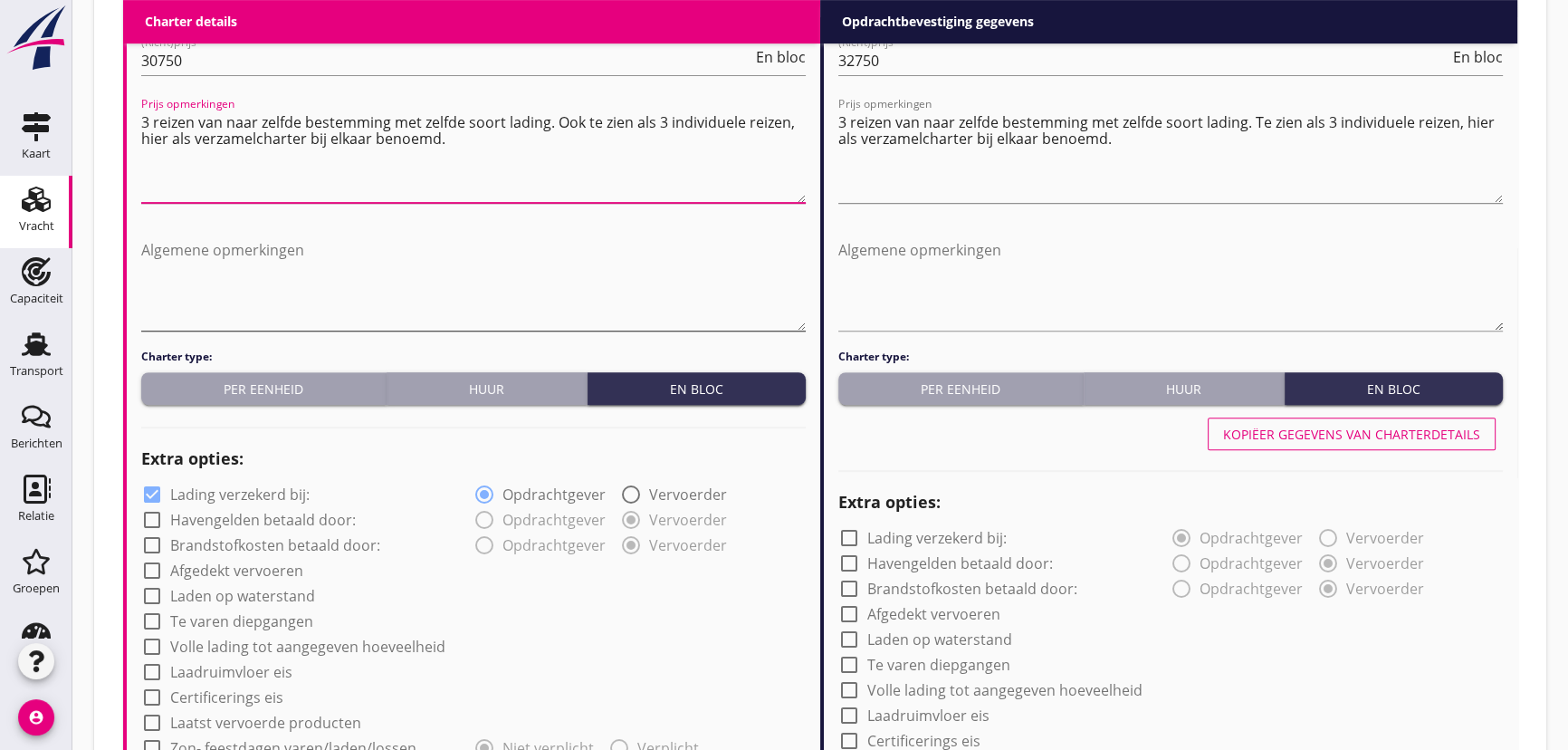 type on "3 reizen van naar zelfde bestemming met zelfde soort lading. Ook te zien als 3 individuele reizen, hier als verzamelcharter bij elkaar benoemd." 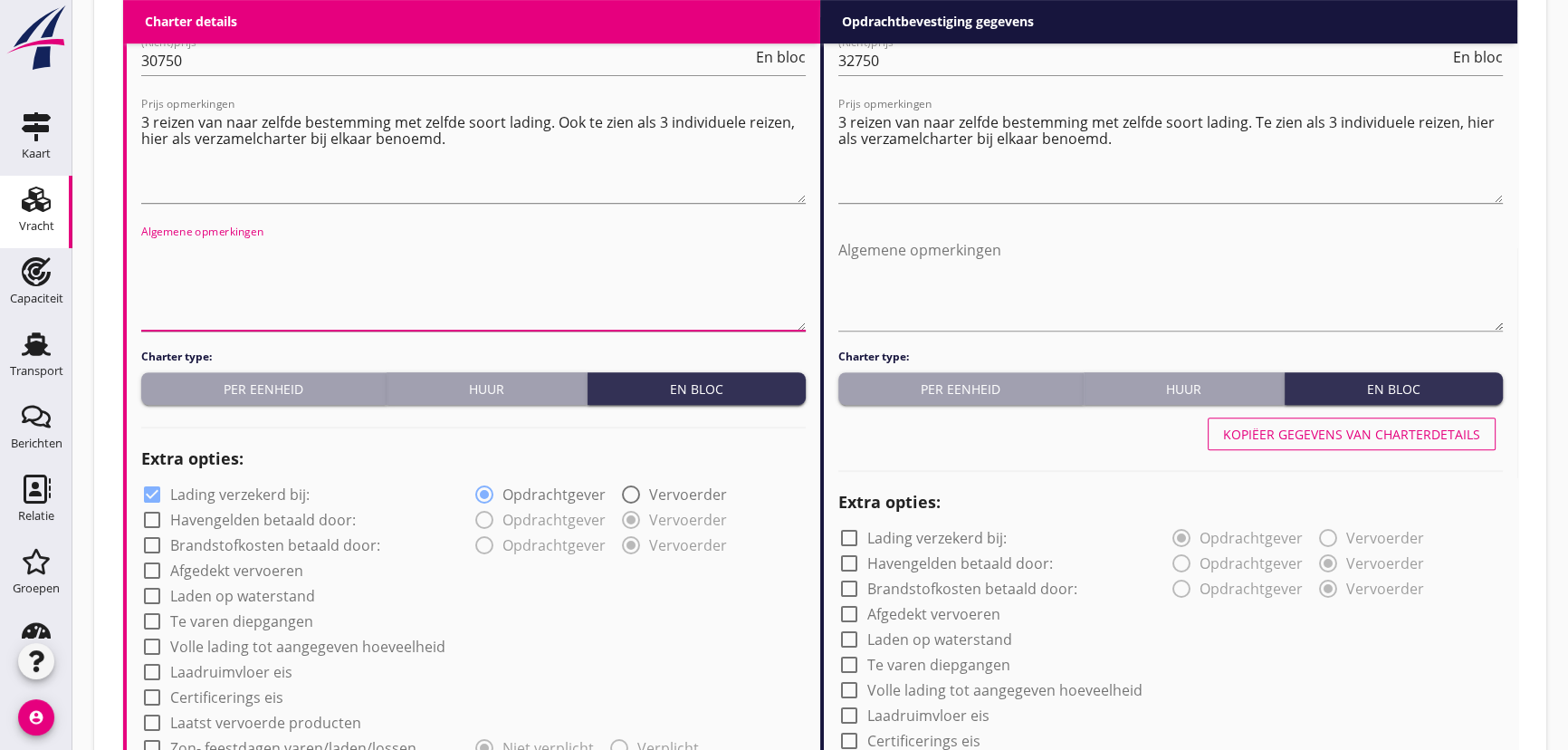 click at bounding box center [473, 283] 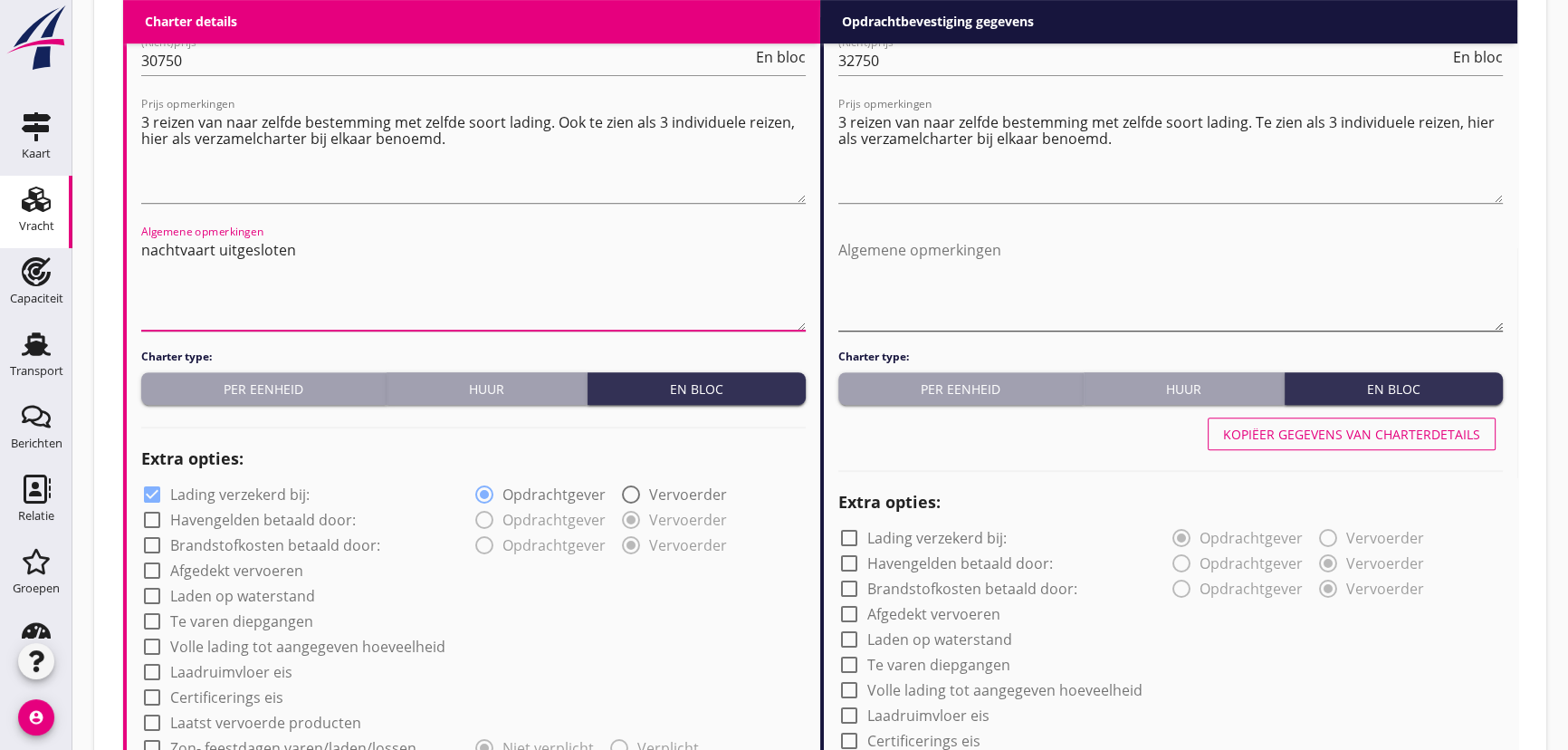 type on "nachtvaart uitgesloten" 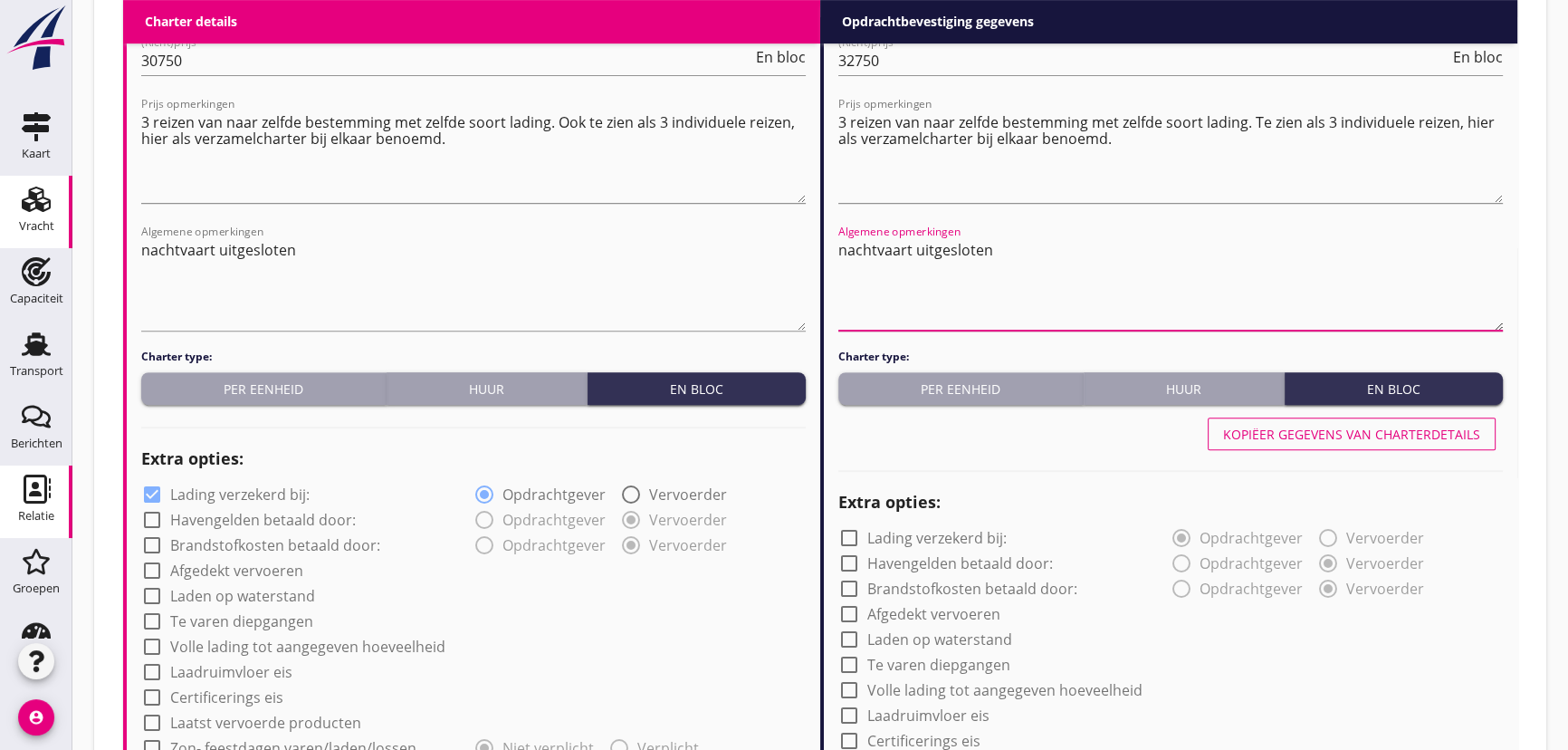 type on "nachtvaart uitgesloten" 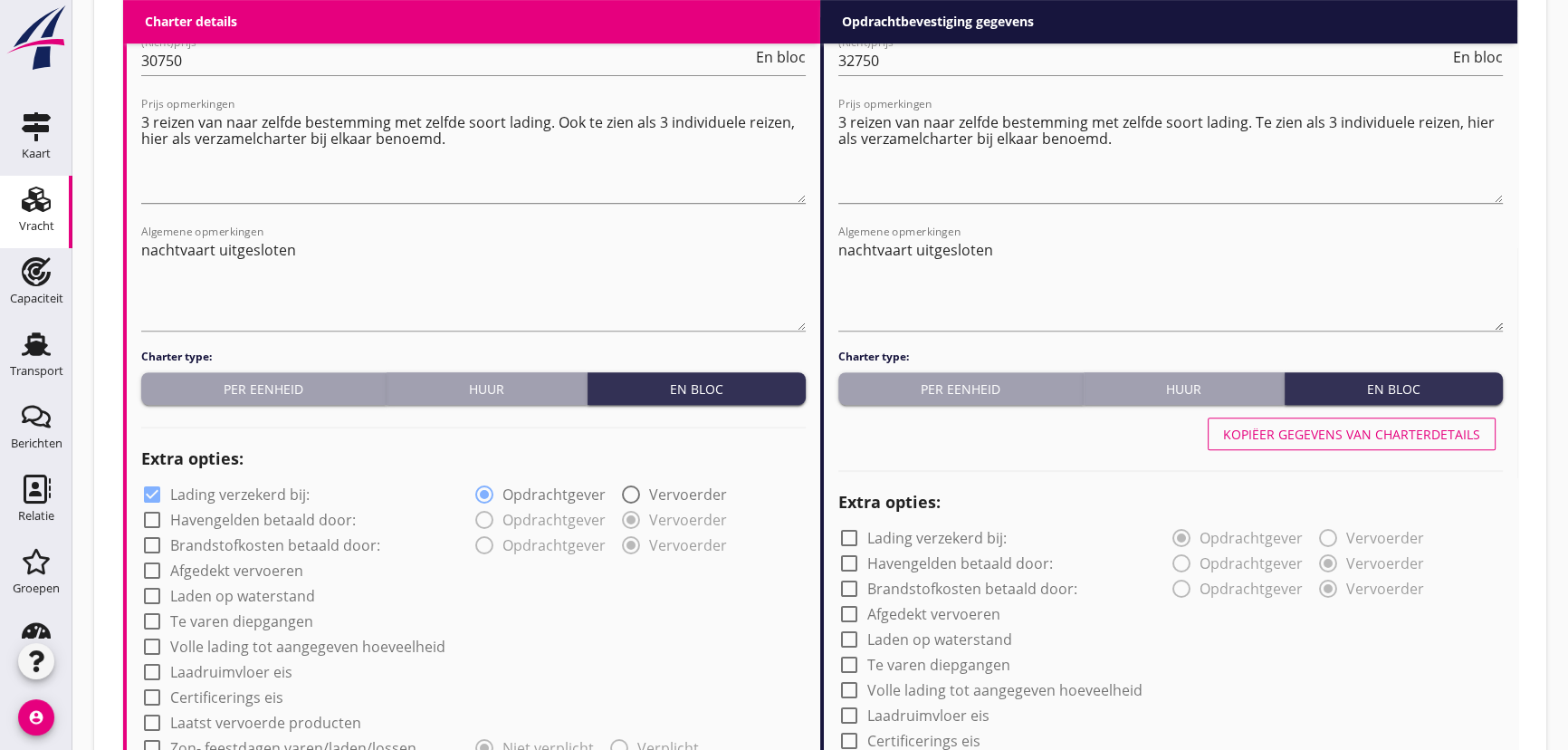 click on "check_box_outline_blank Te varen diepgangen" at bounding box center (473, 620) 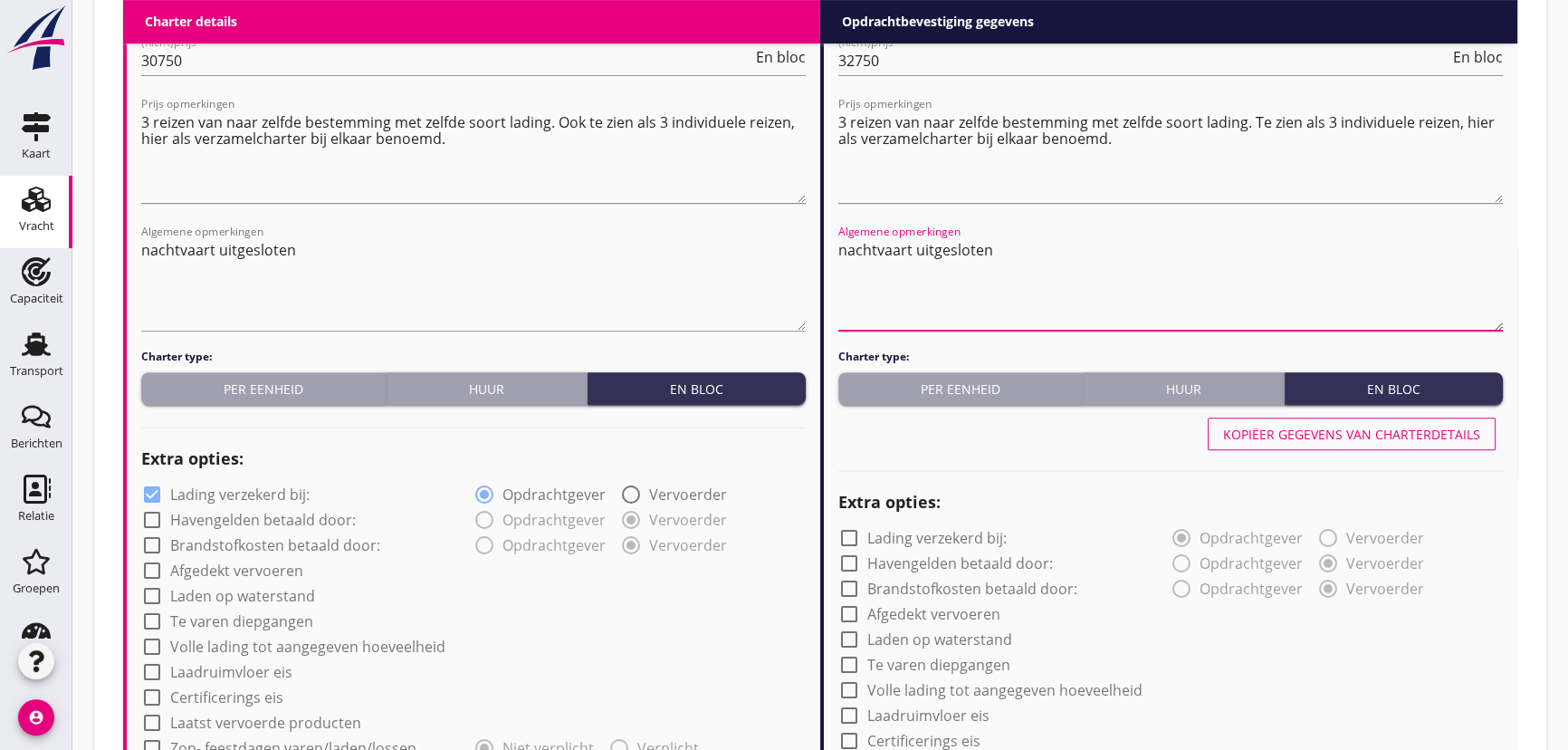 drag, startPoint x: 1014, startPoint y: 248, endPoint x: 834, endPoint y: 245, distance: 180.025 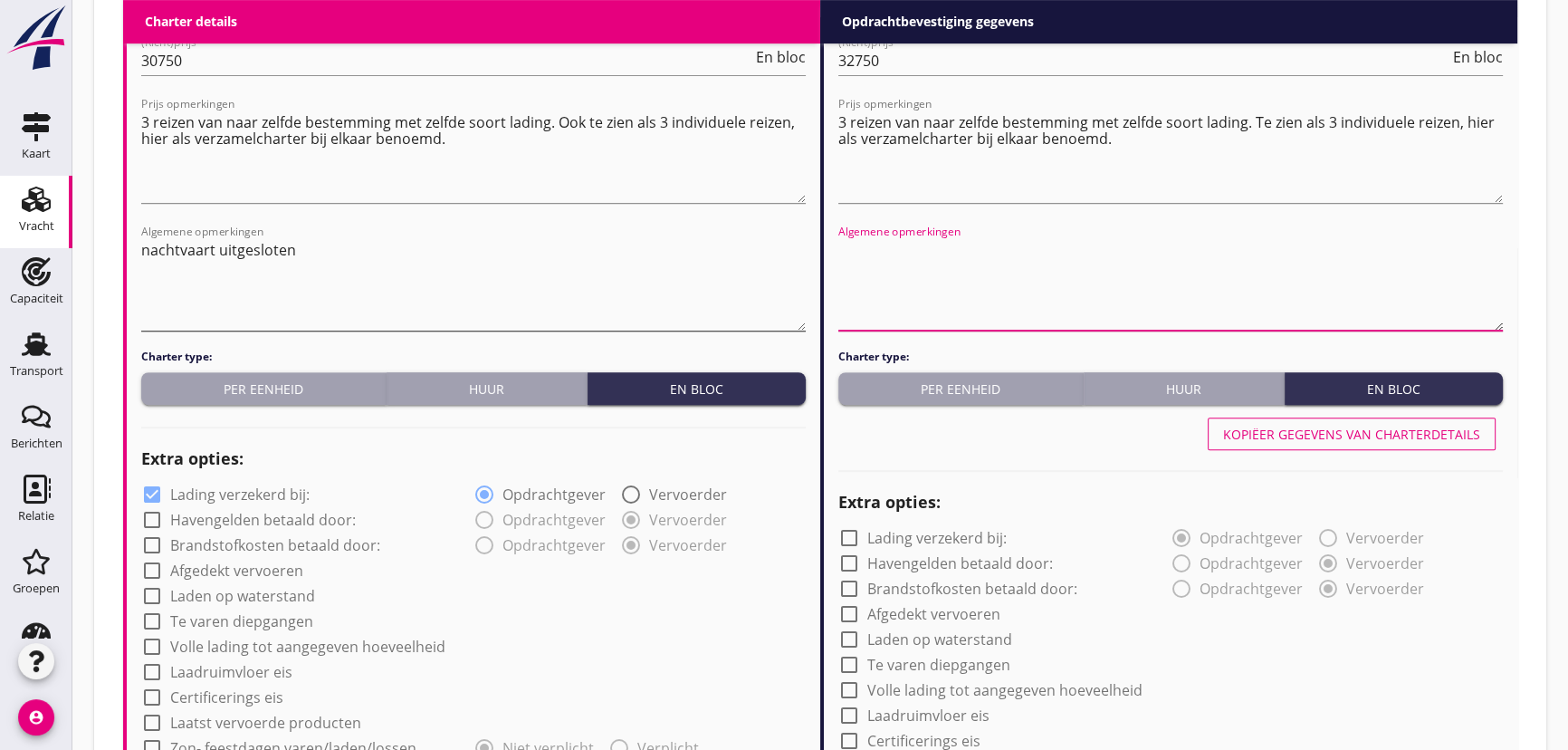 type 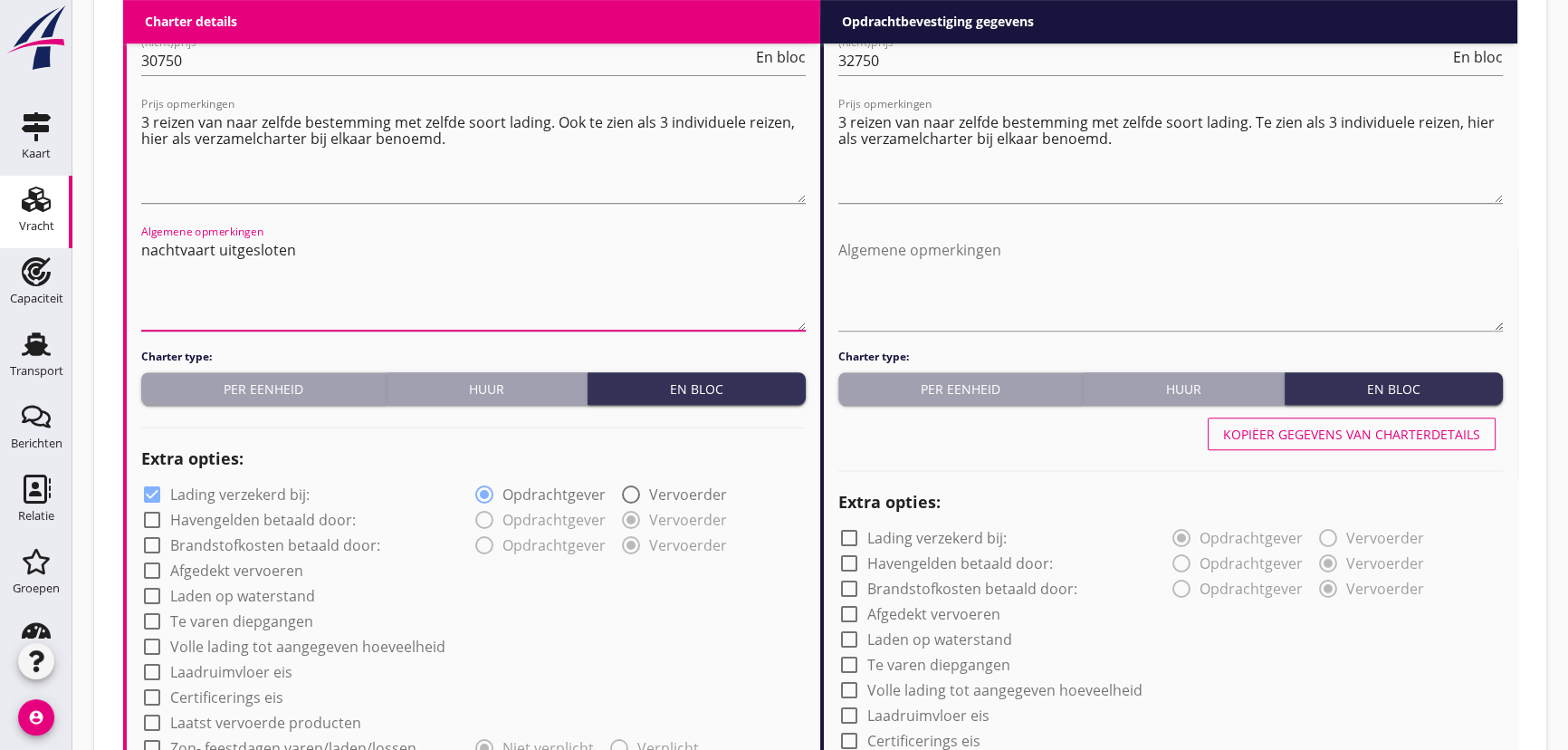drag, startPoint x: 290, startPoint y: 245, endPoint x: 137, endPoint y: 246, distance: 153.00327 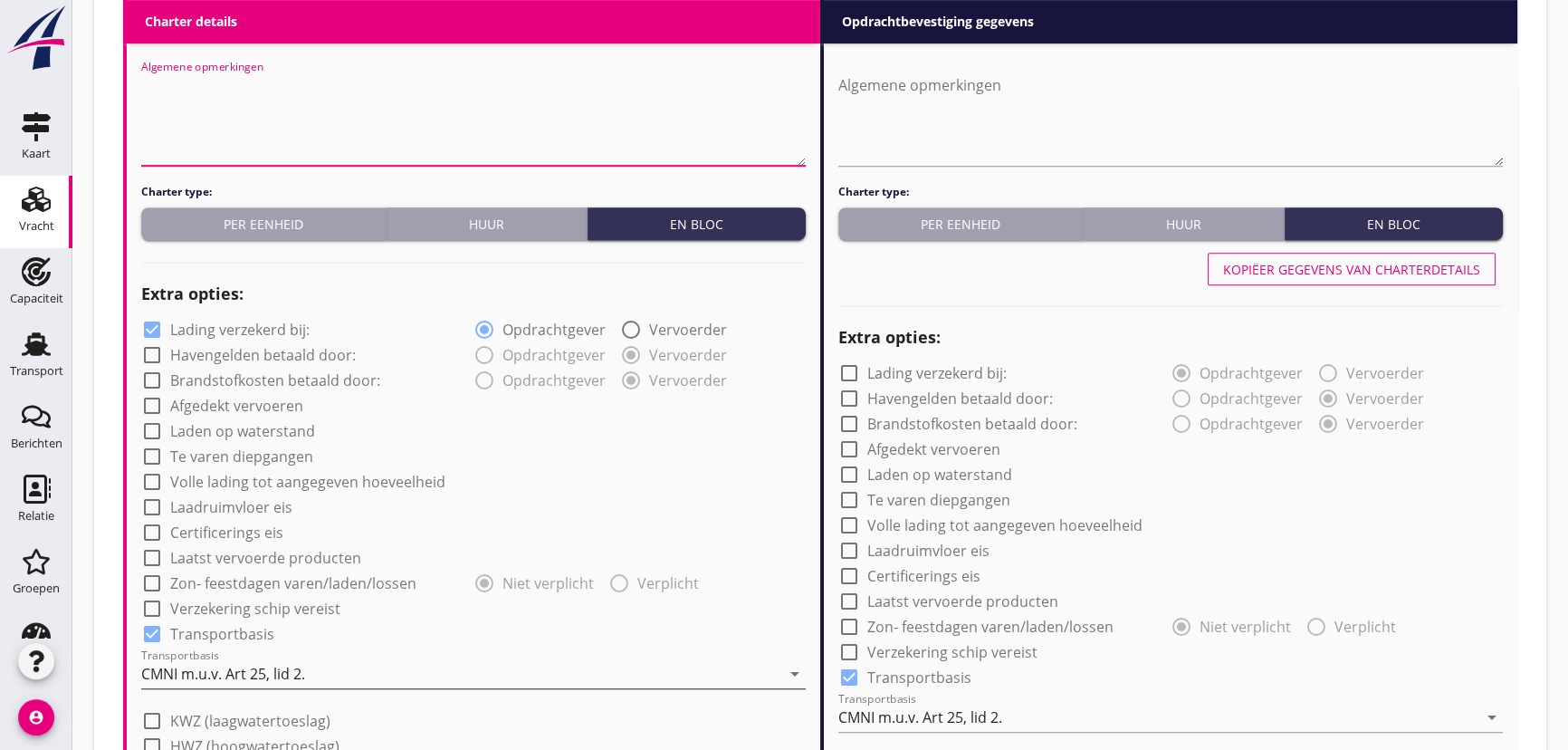 scroll, scrollTop: 1204, scrollLeft: 0, axis: vertical 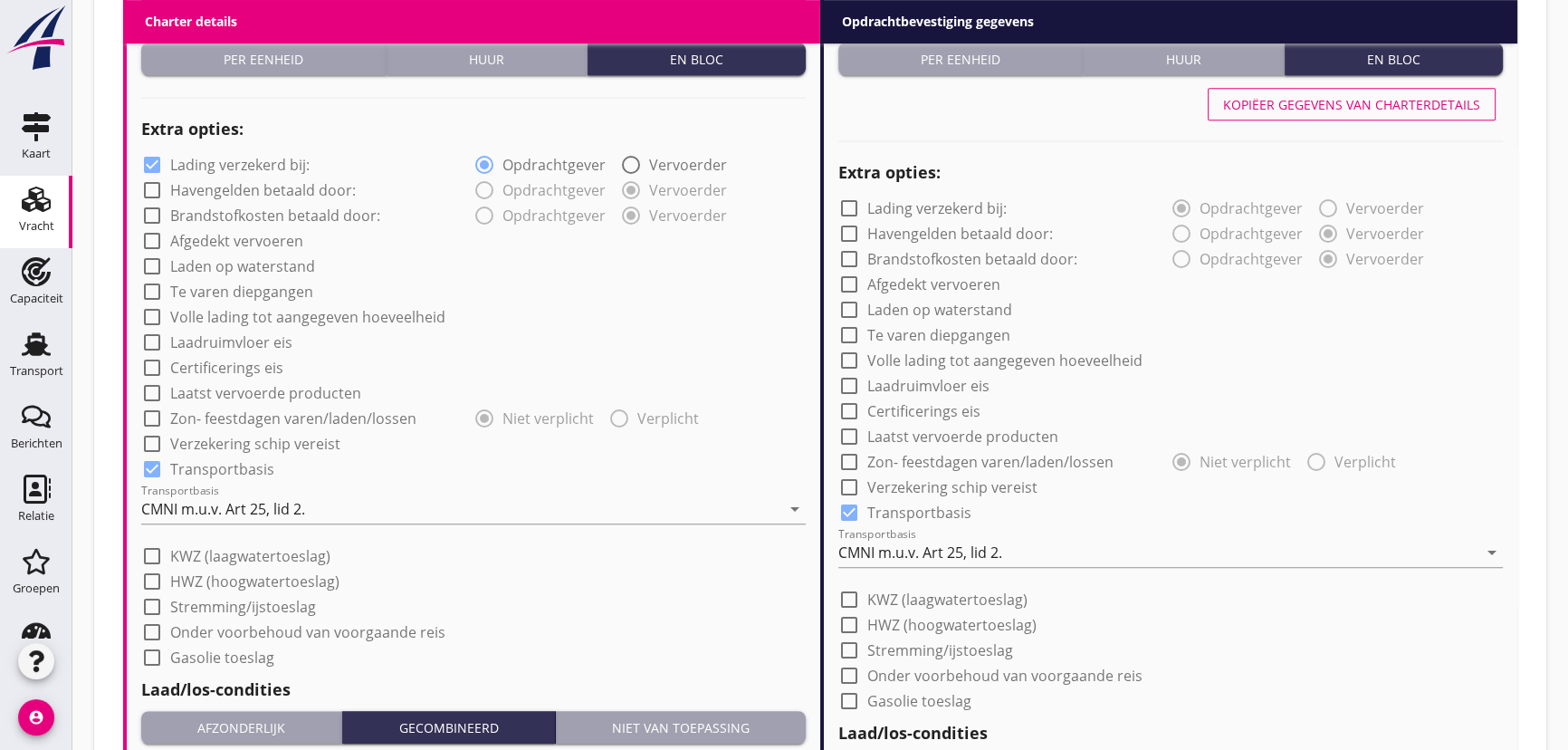 type 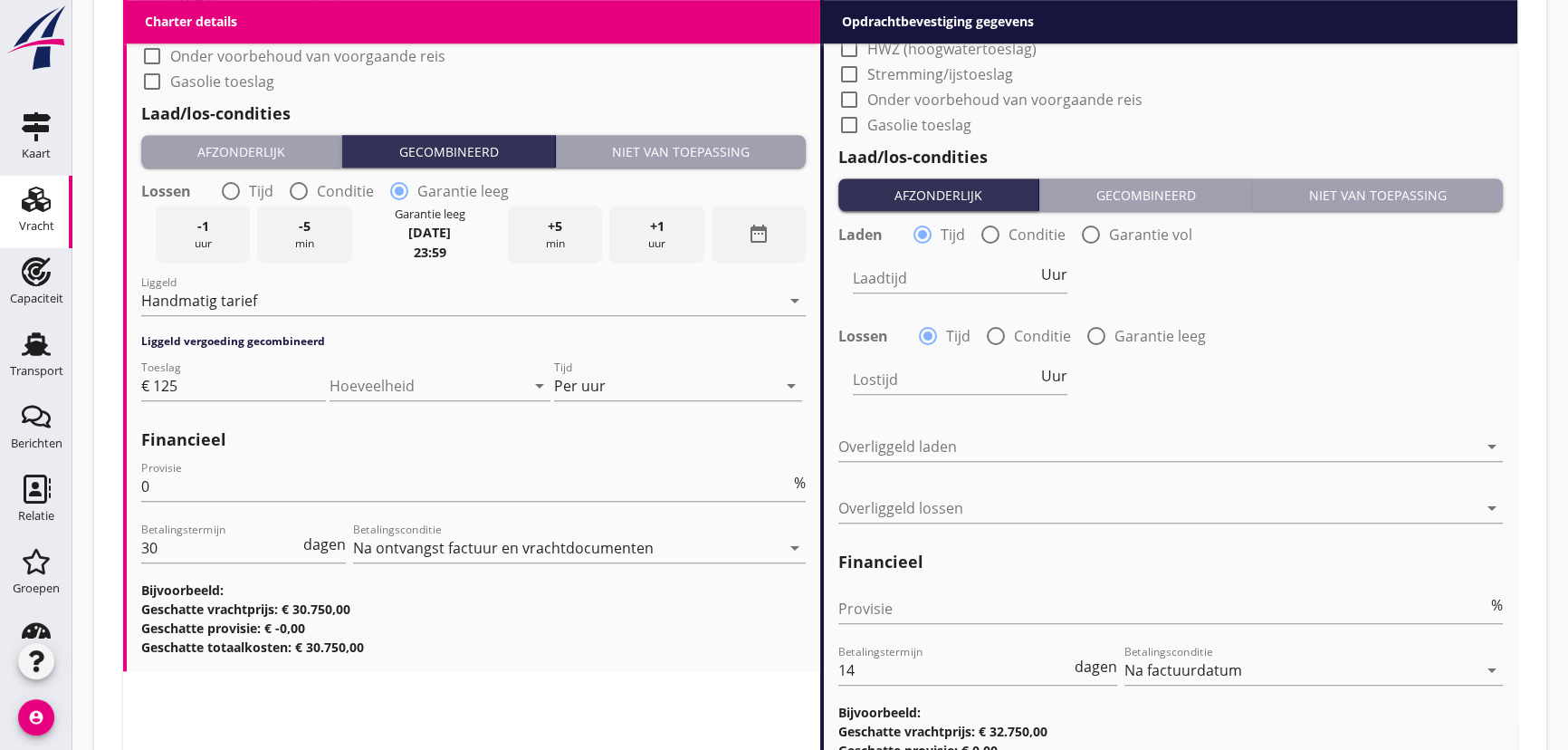 scroll, scrollTop: 1945, scrollLeft: 0, axis: vertical 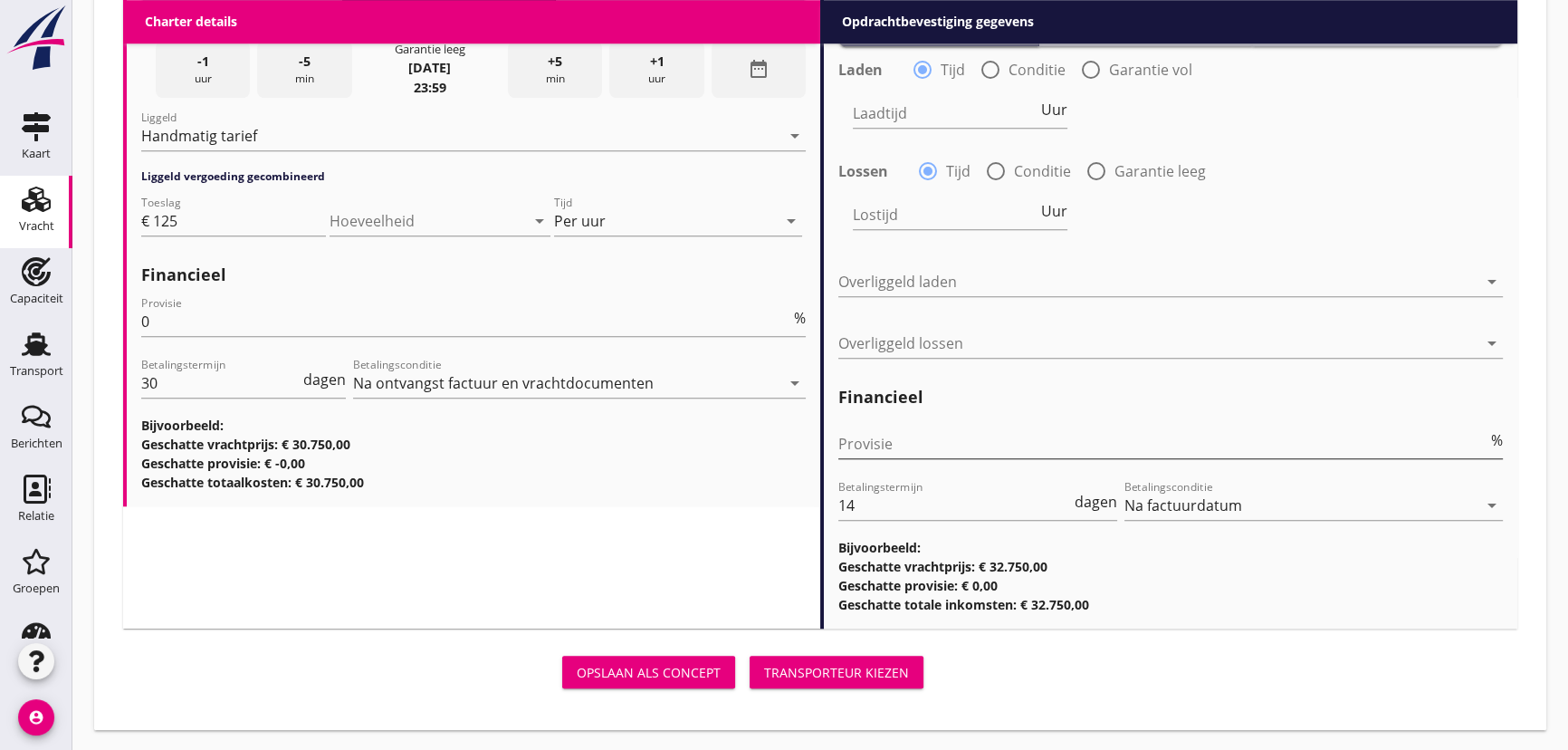 click at bounding box center (1162, 444) 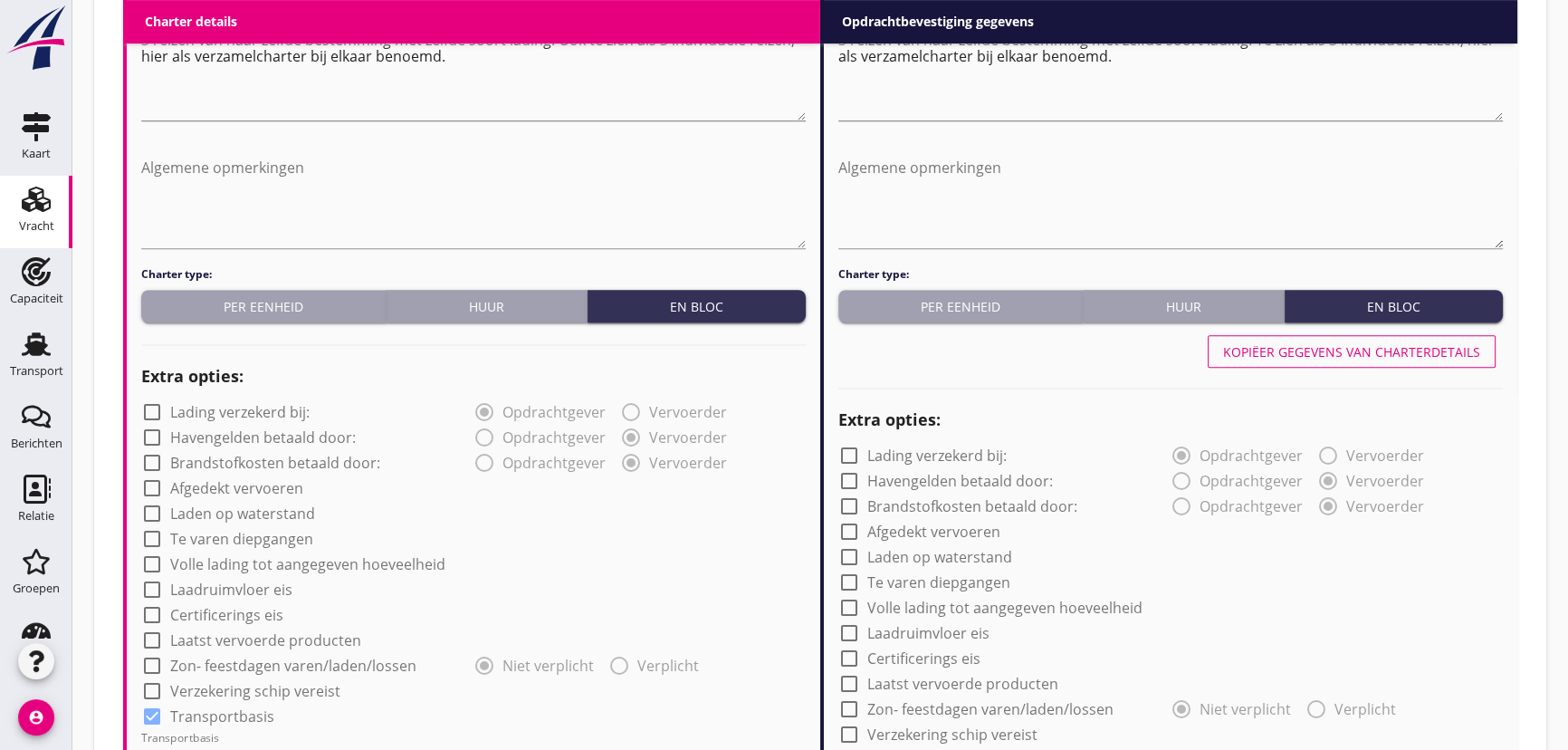 scroll, scrollTop: 792, scrollLeft: 0, axis: vertical 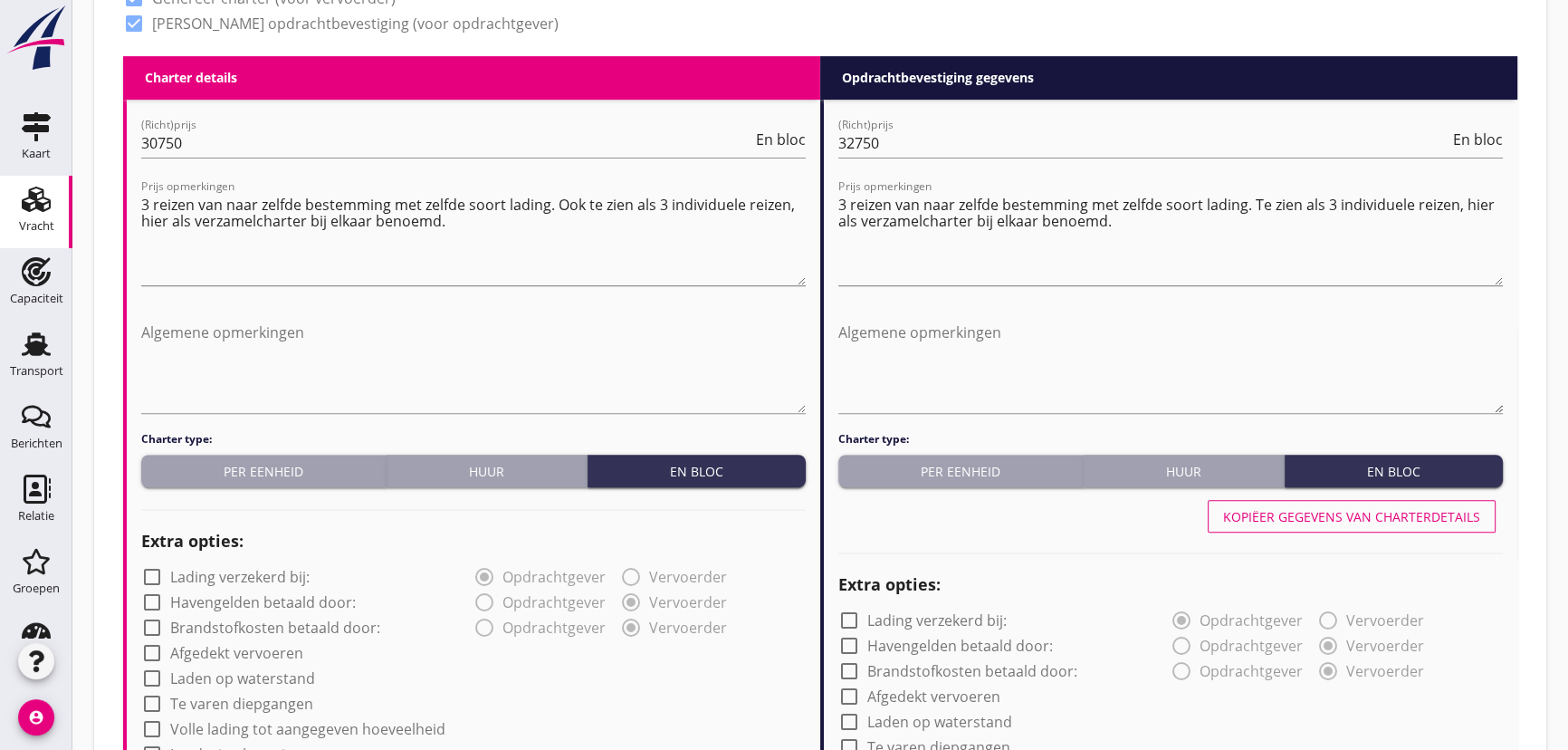 type on "0" 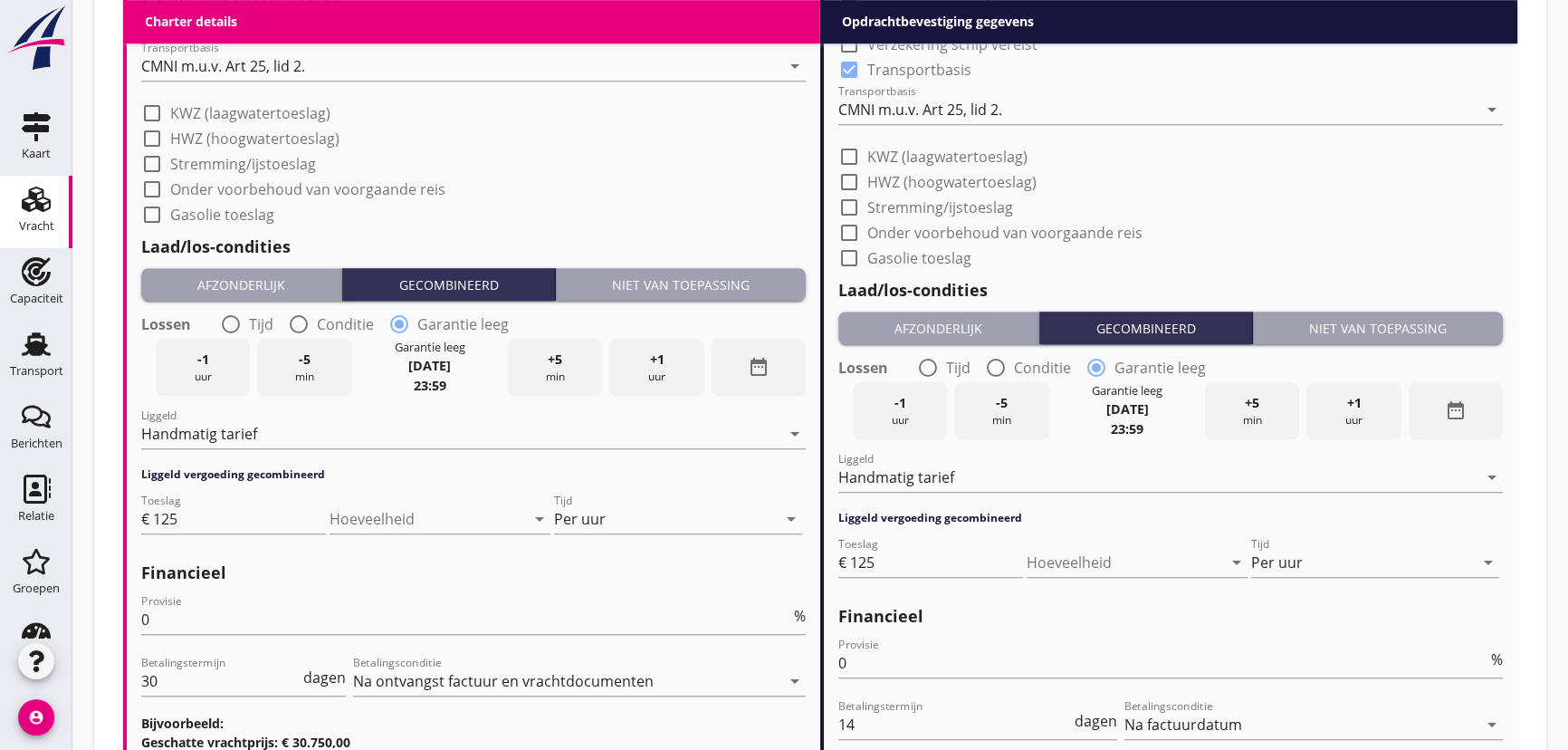 scroll, scrollTop: 1866, scrollLeft: 0, axis: vertical 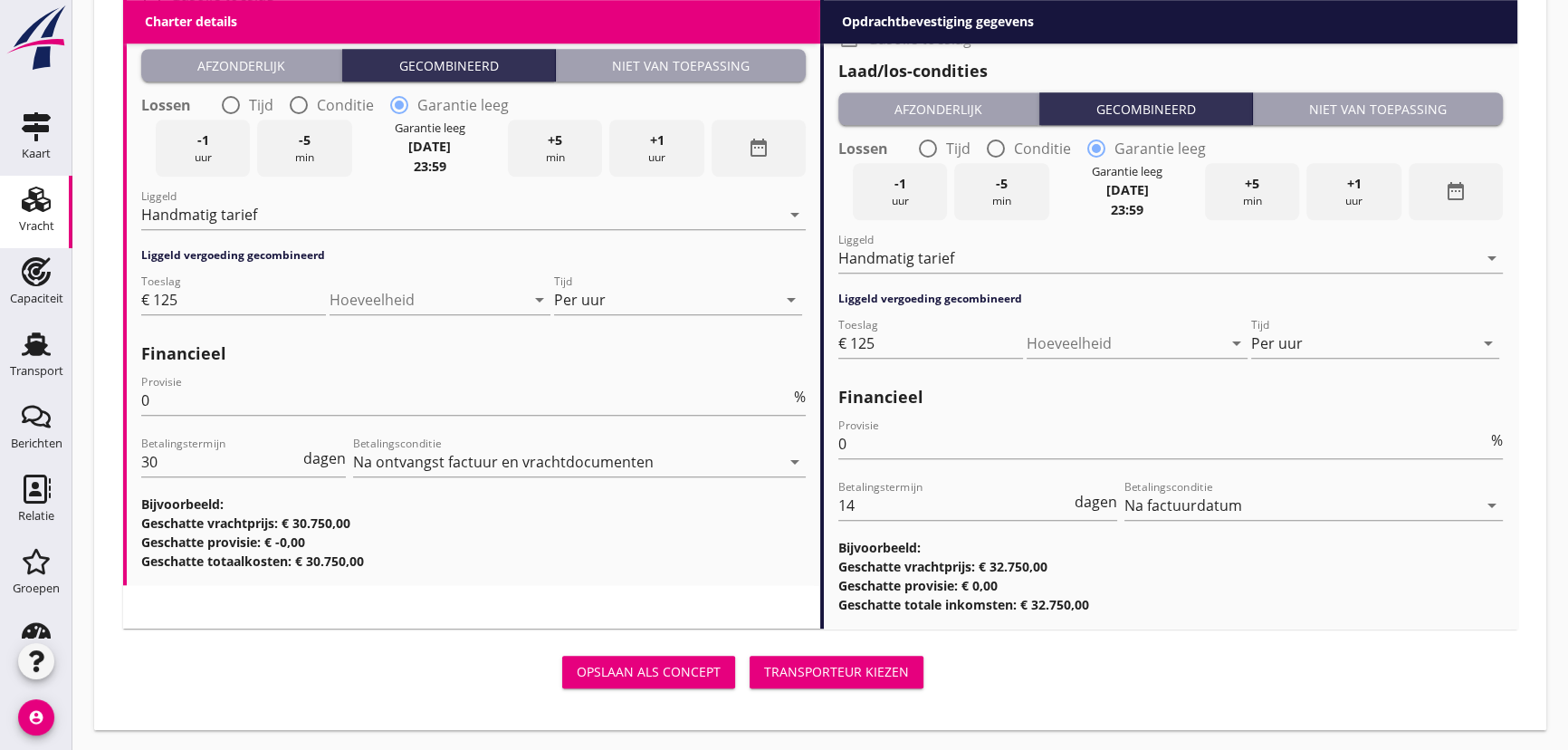 click on "Transporteur kiezen" at bounding box center (837, 671) 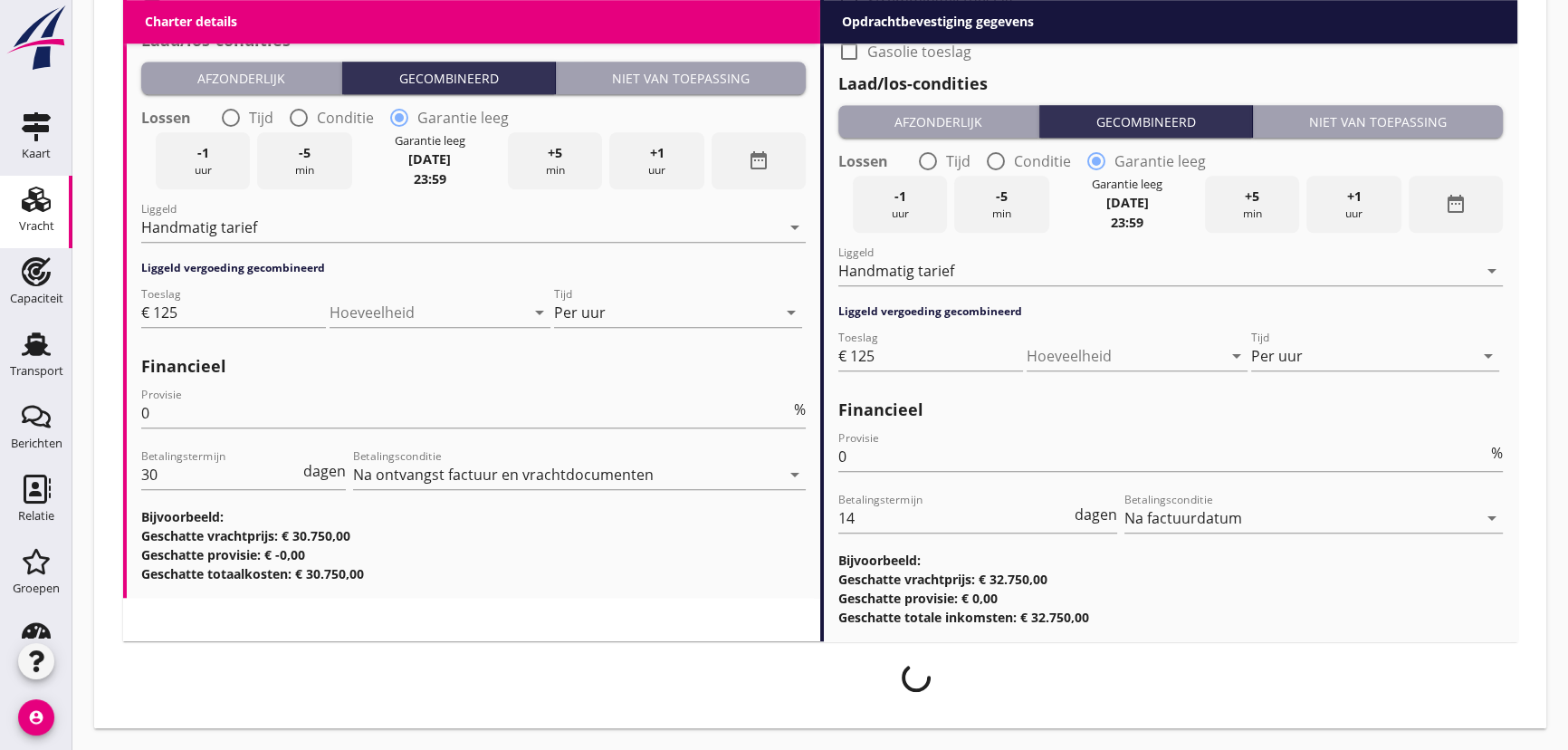 scroll, scrollTop: 1851, scrollLeft: 0, axis: vertical 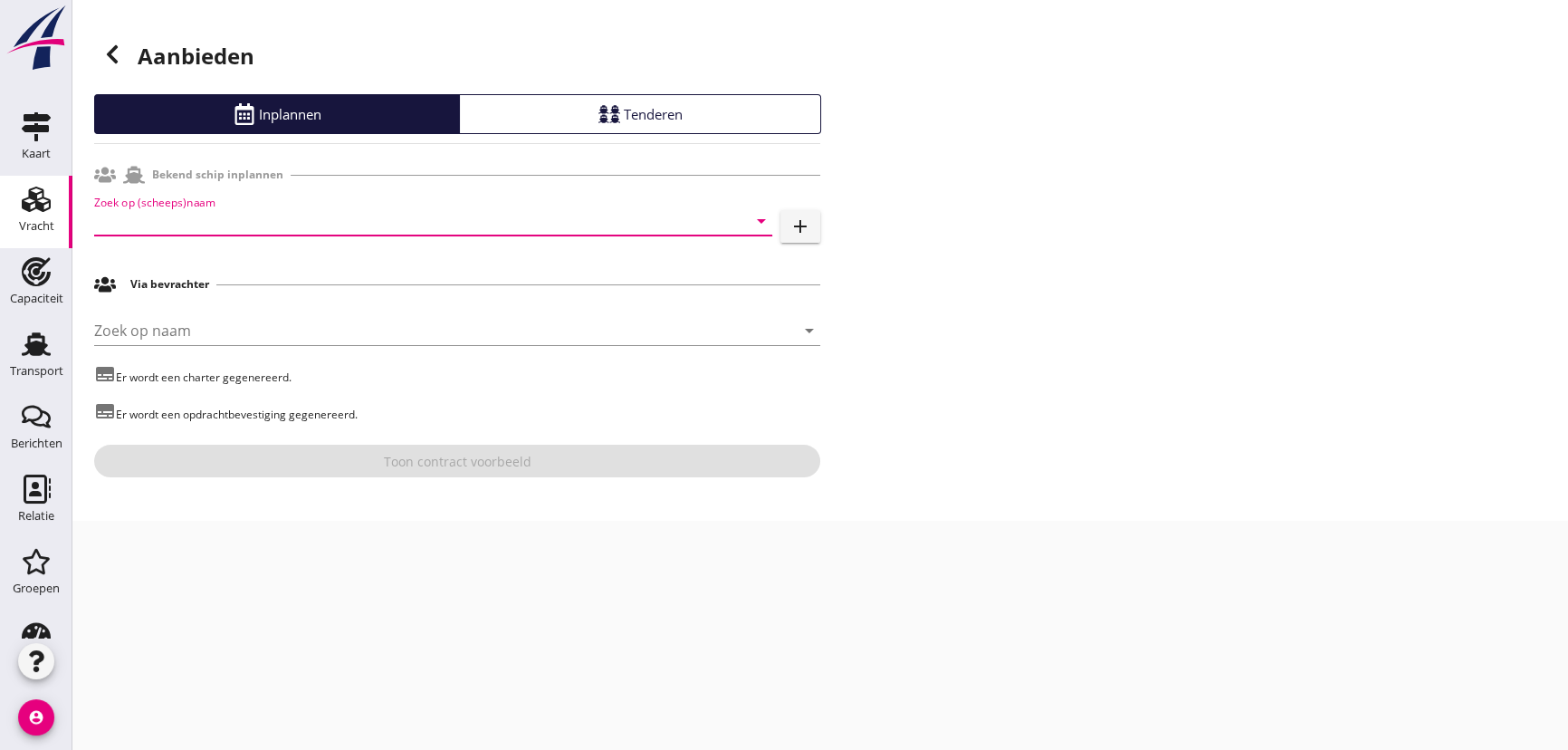 click at bounding box center [407, 221] 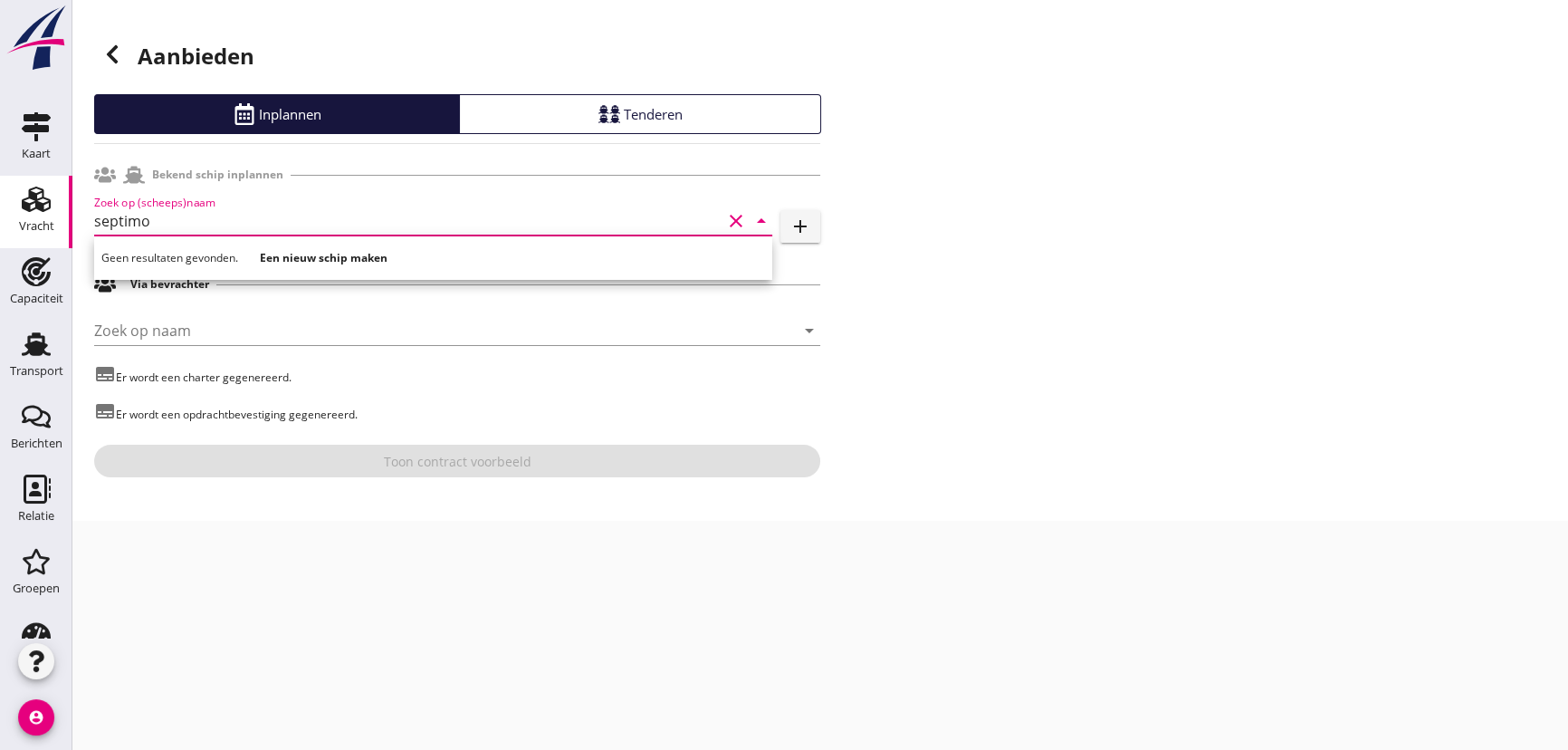 type on "septimo" 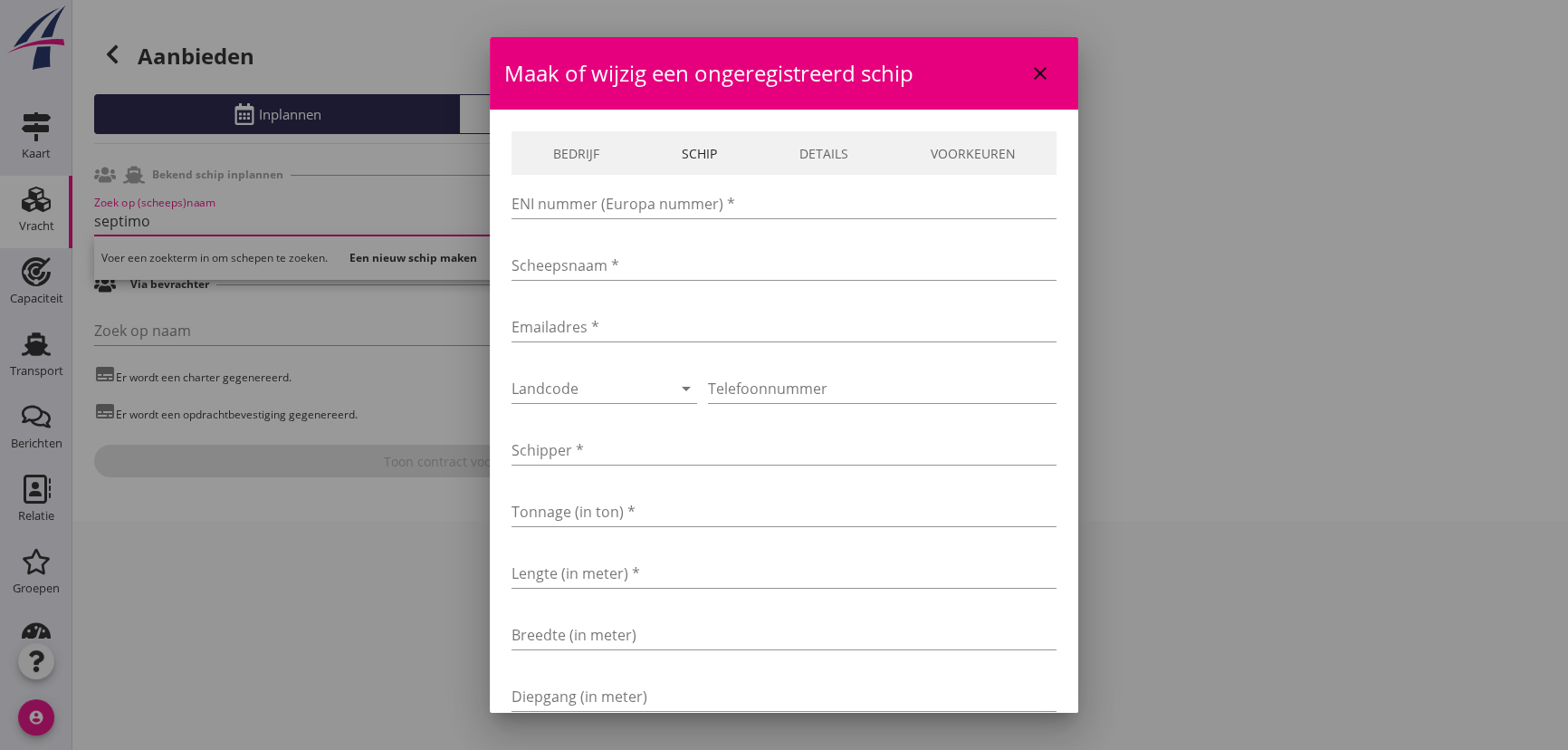 type 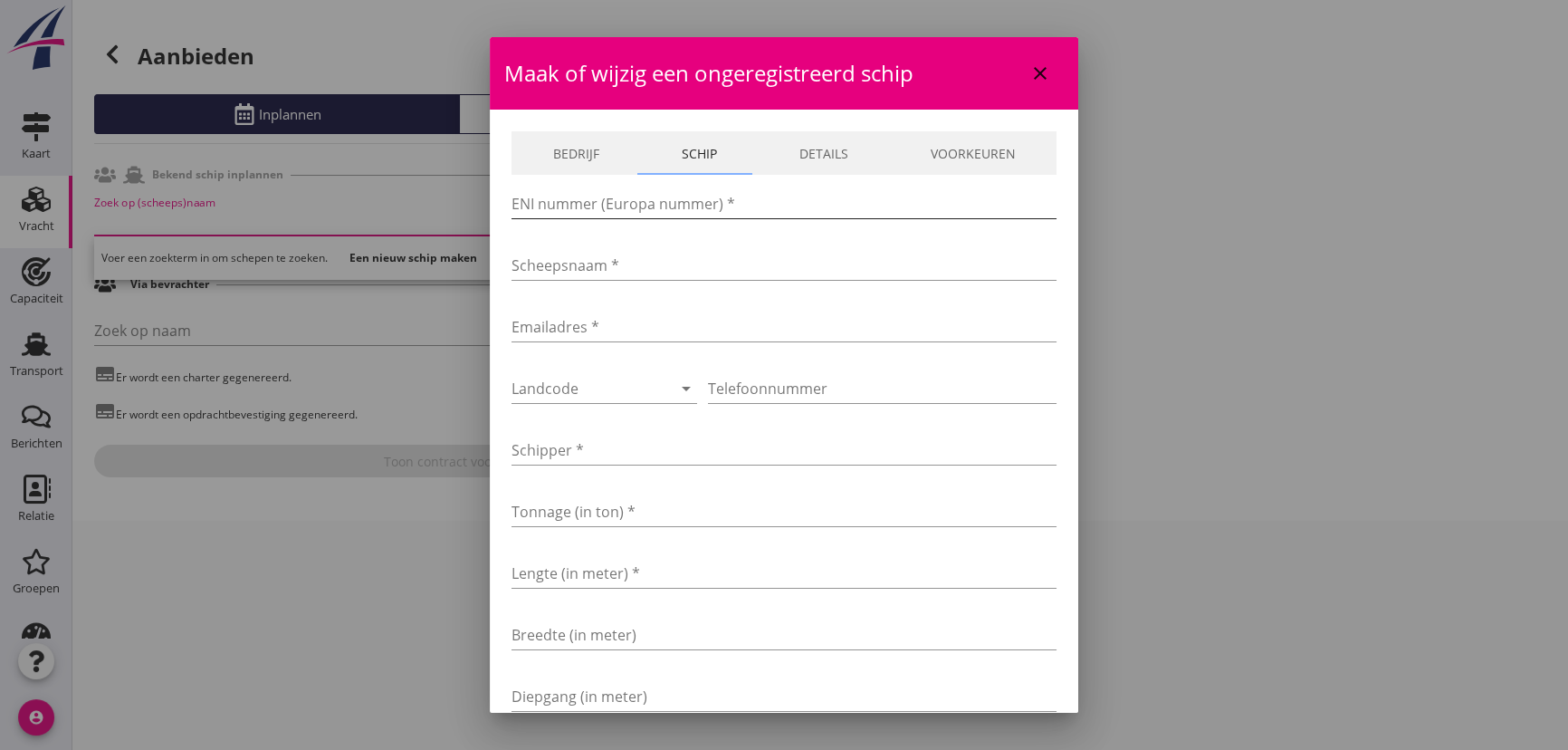 click at bounding box center (784, 204) 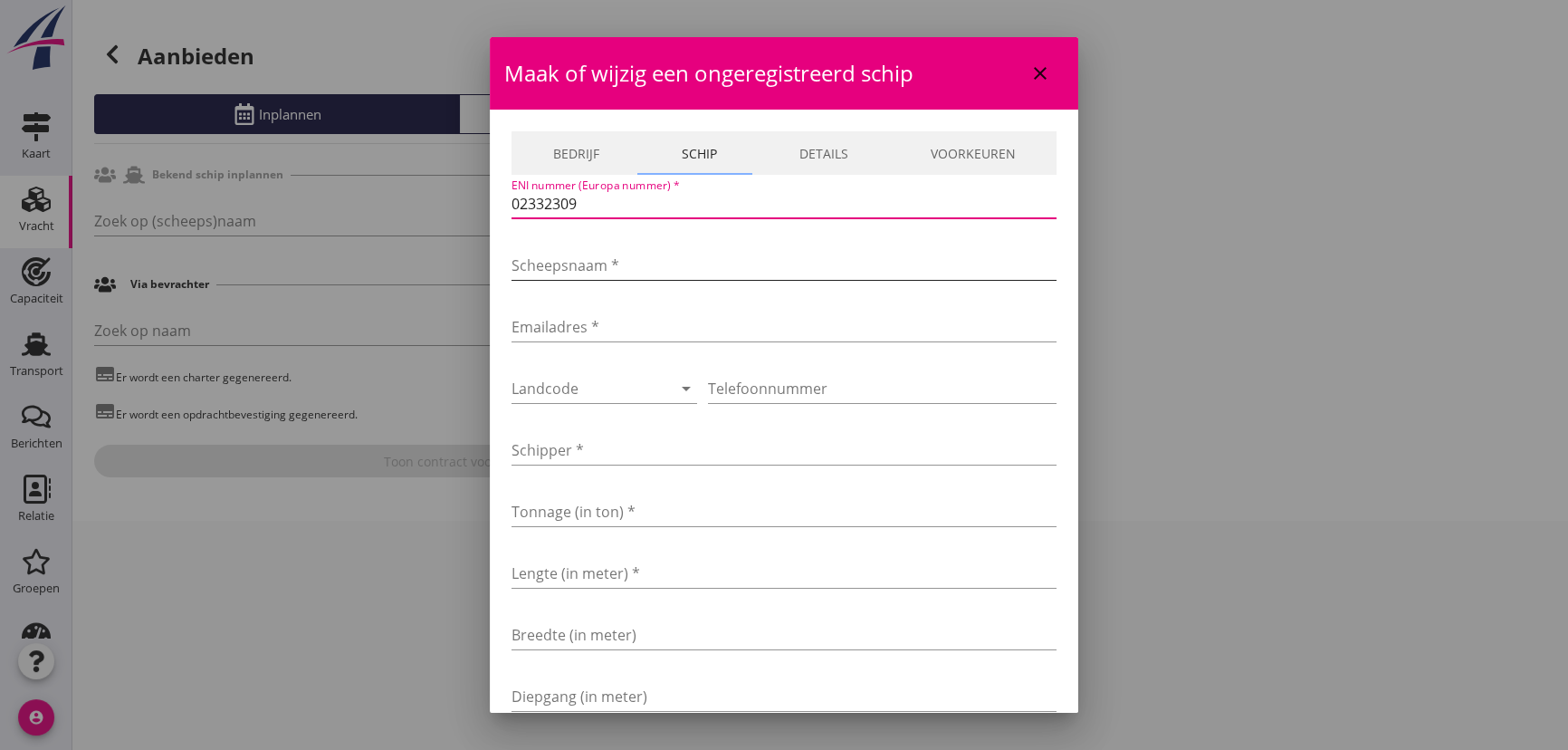 type on "02332309" 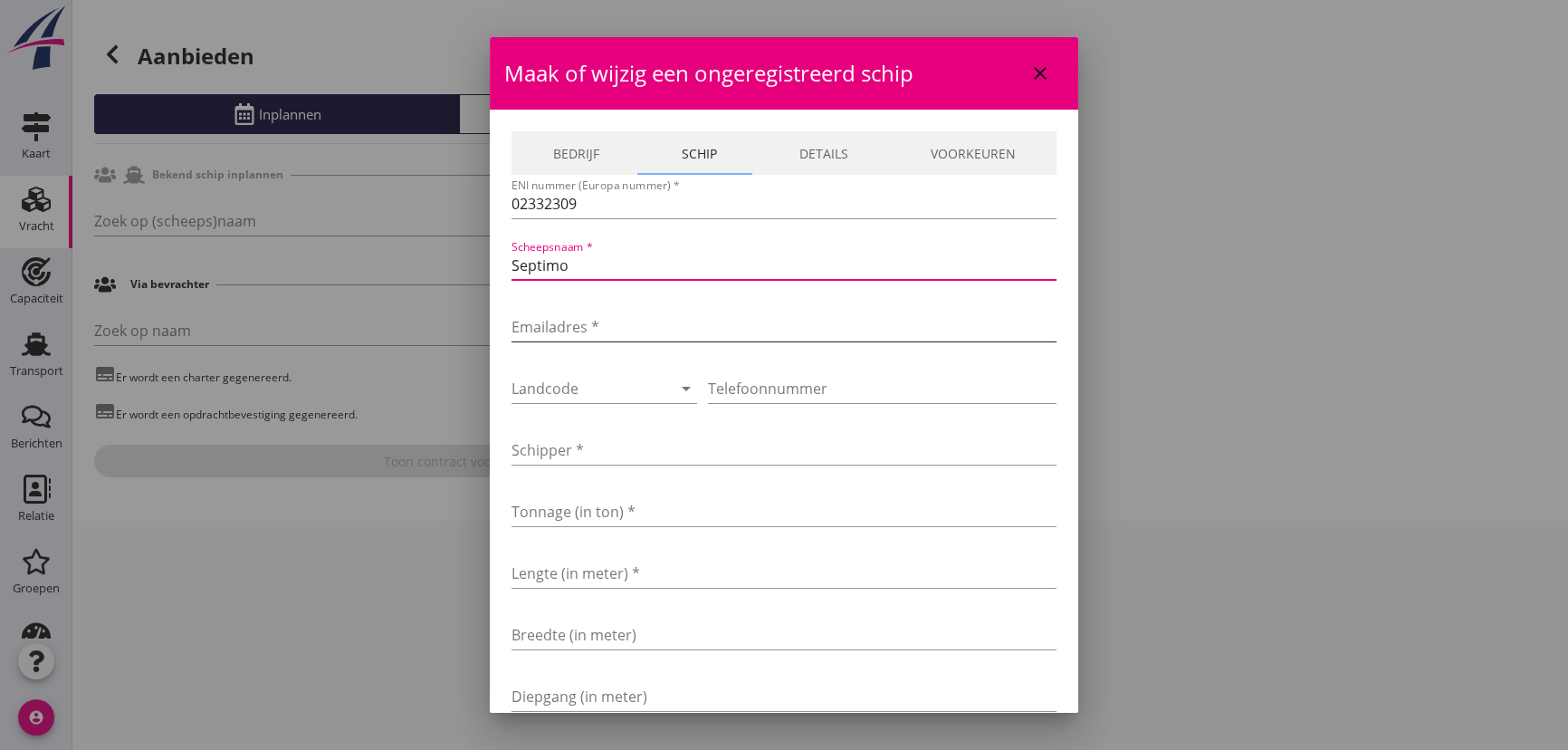 type on "Septimo" 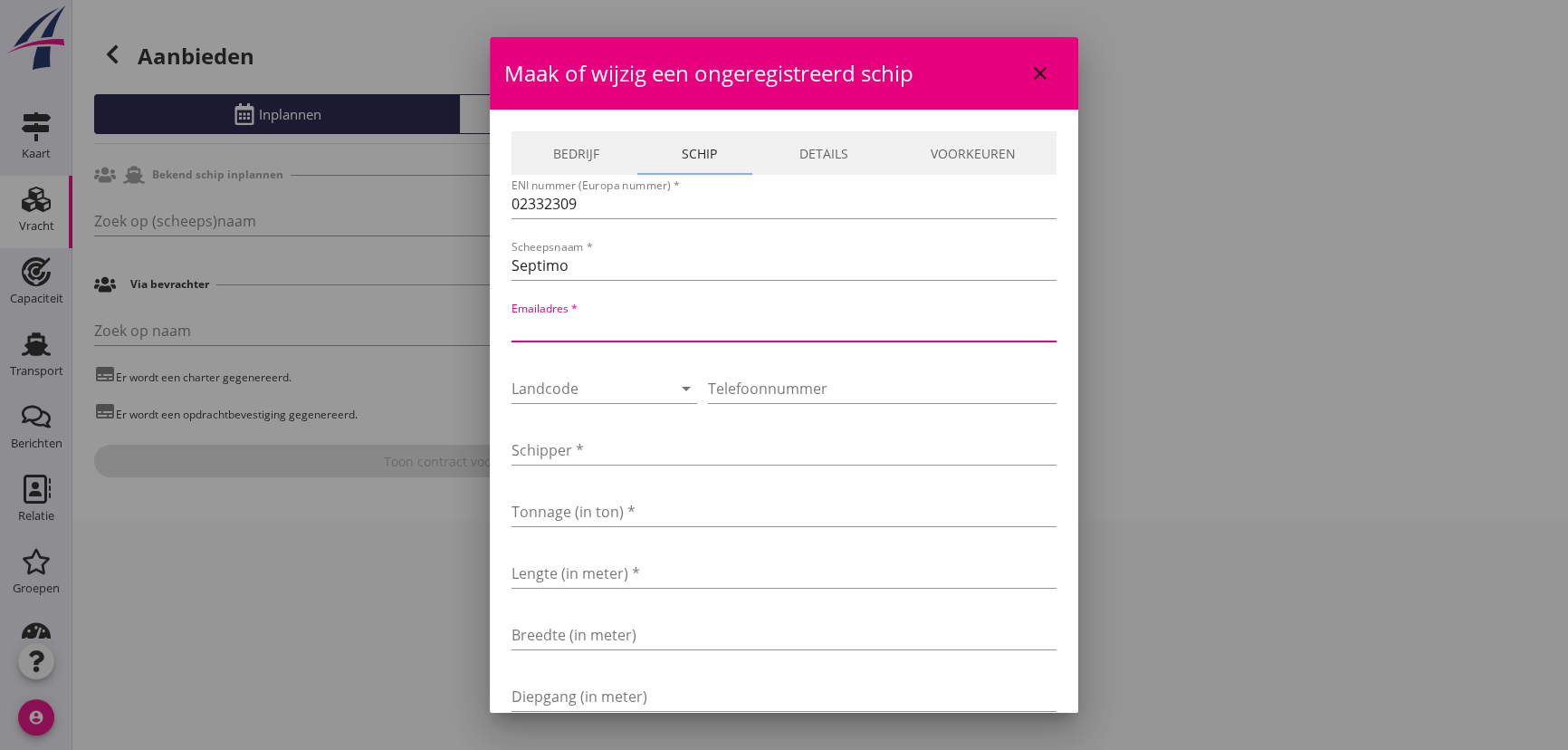 click at bounding box center [784, 327] 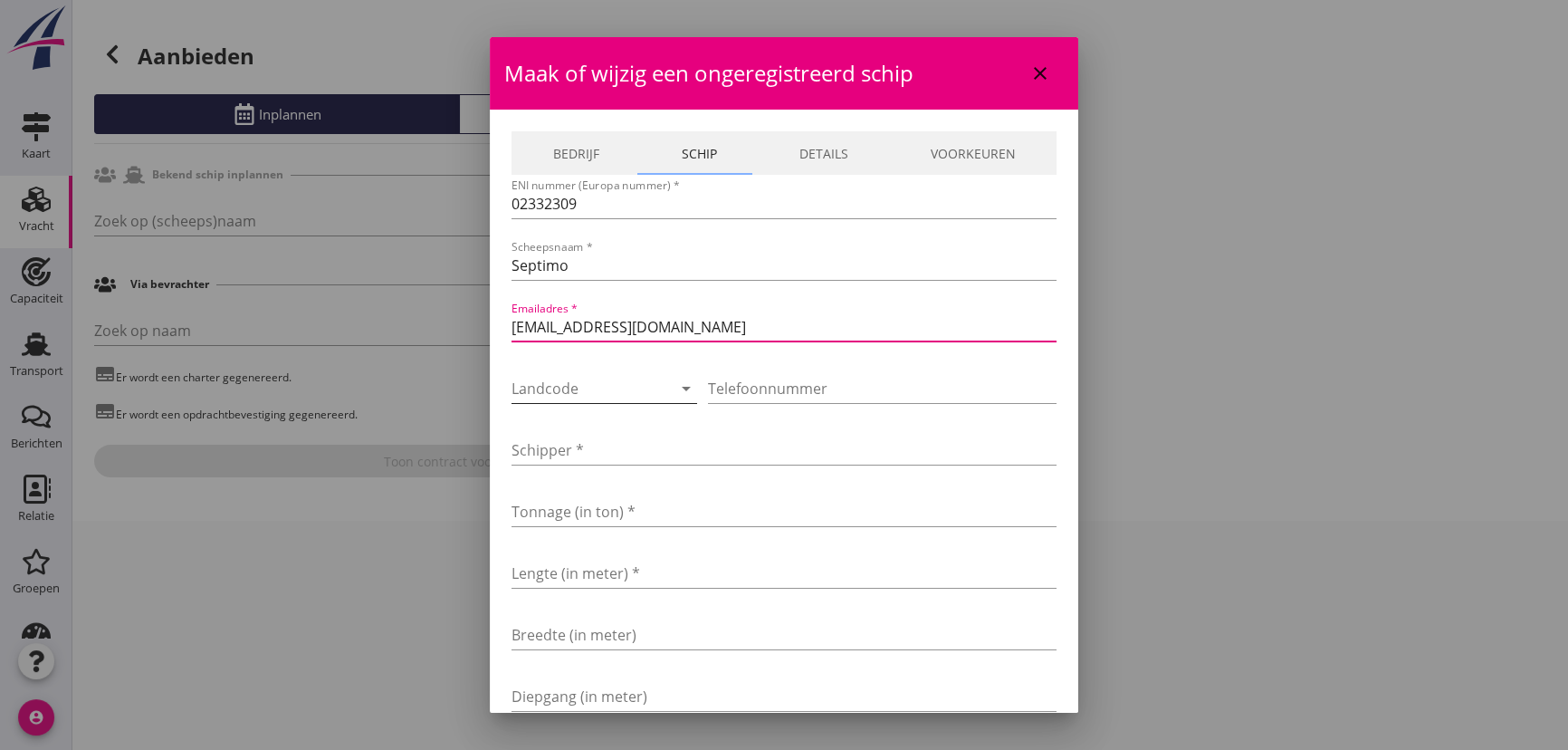 type on "[EMAIL_ADDRESS][DOMAIN_NAME]" 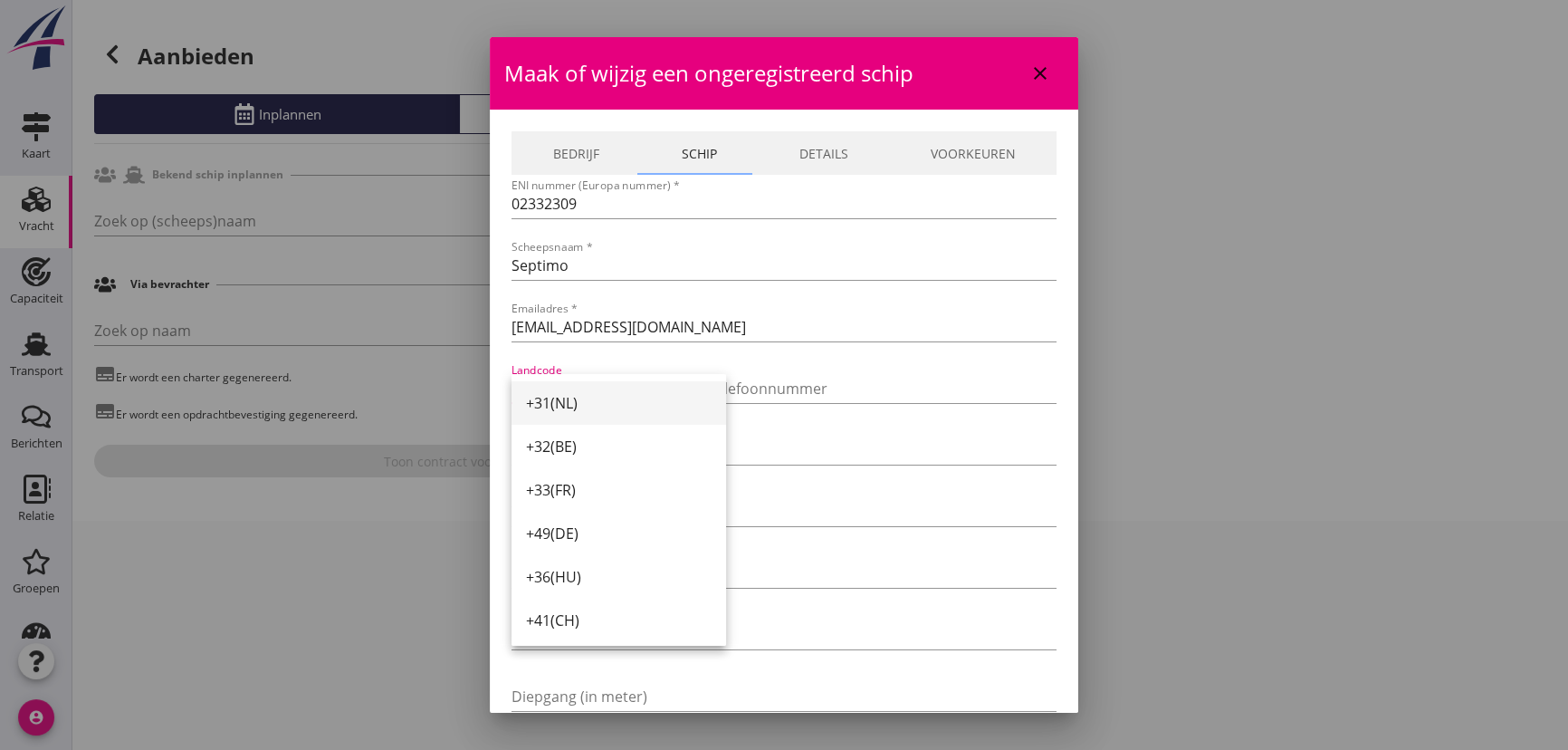 click on "+31(NL)" at bounding box center (618, 403) 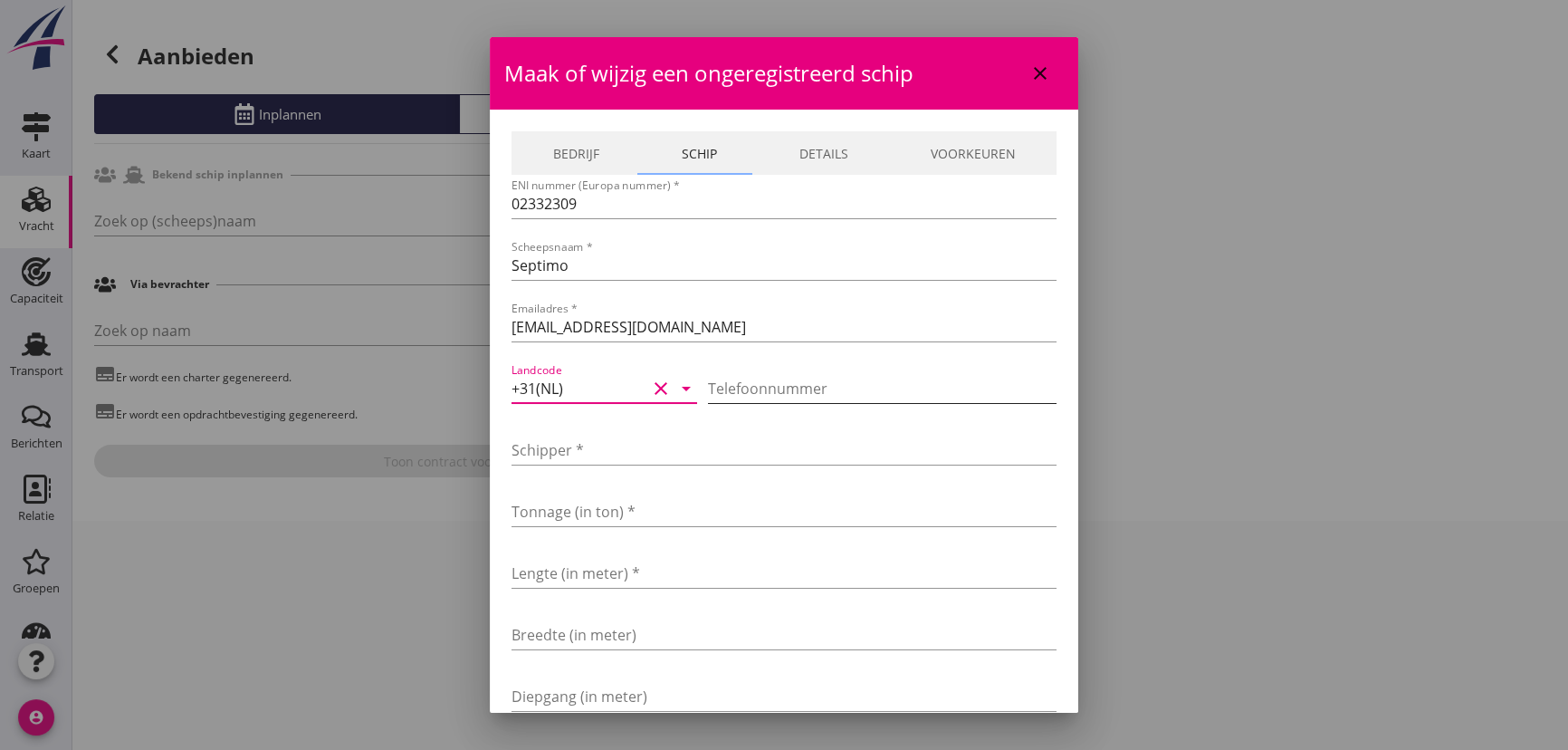 click at bounding box center (882, 389) 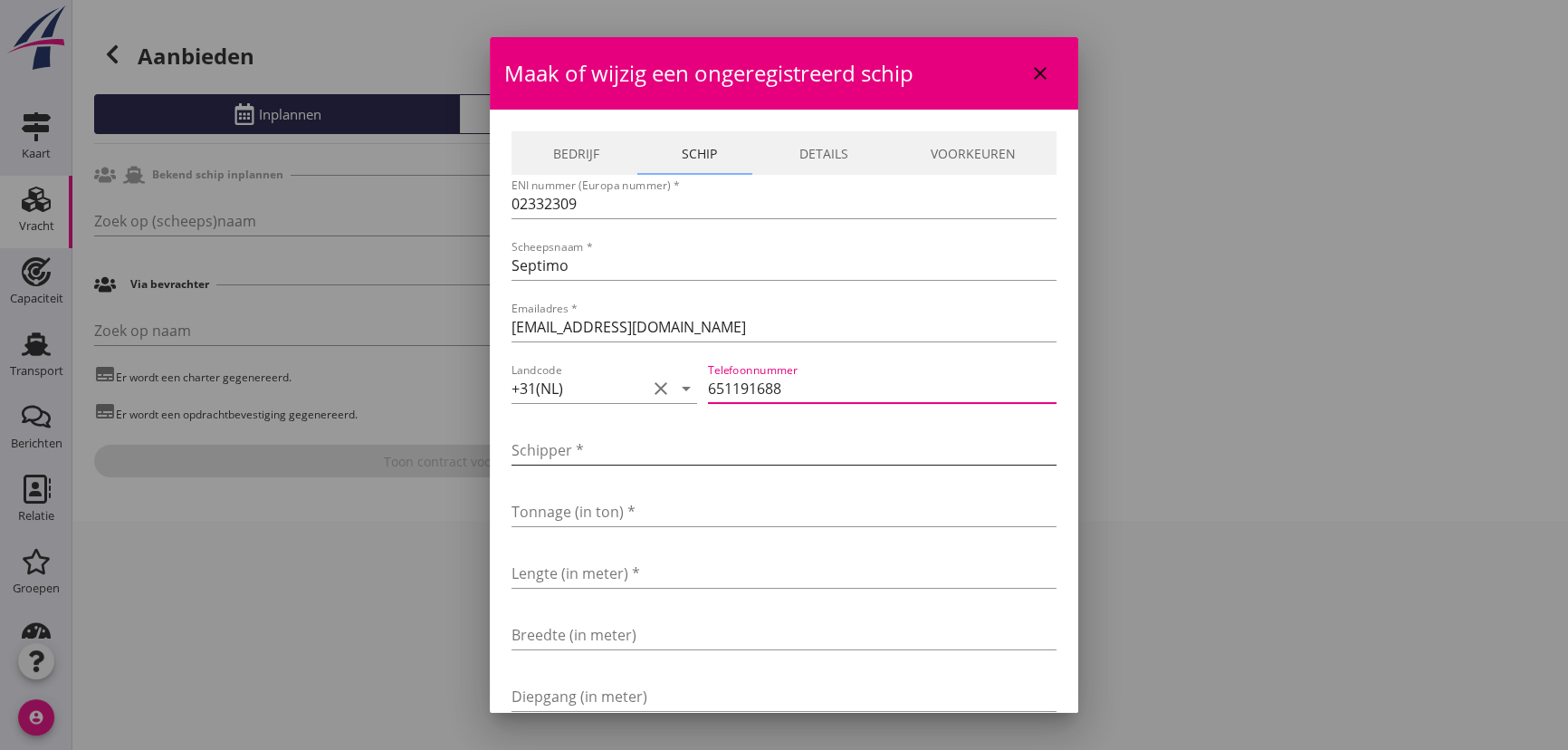 type on "651191688" 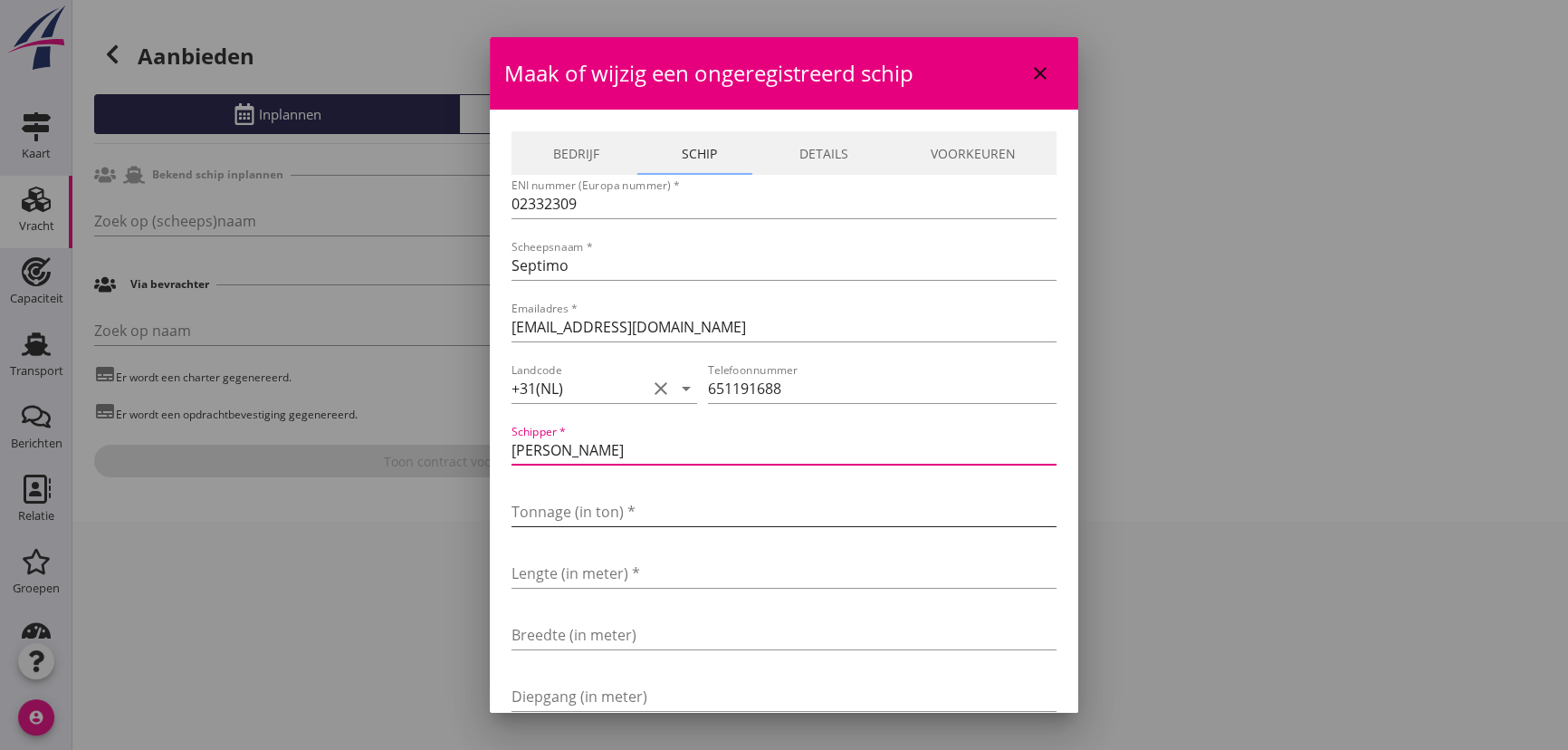 type on "[PERSON_NAME]" 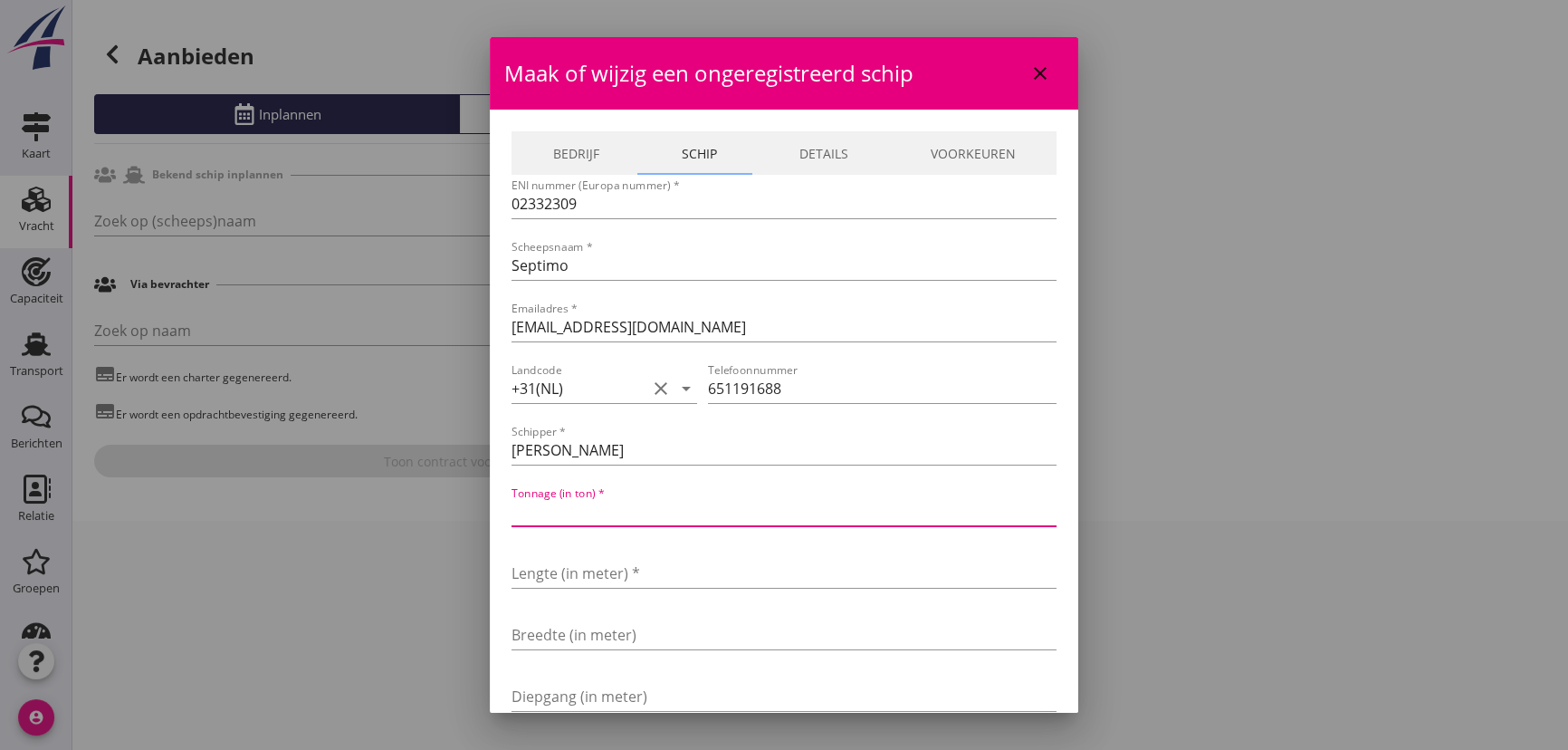 click at bounding box center (784, 512) 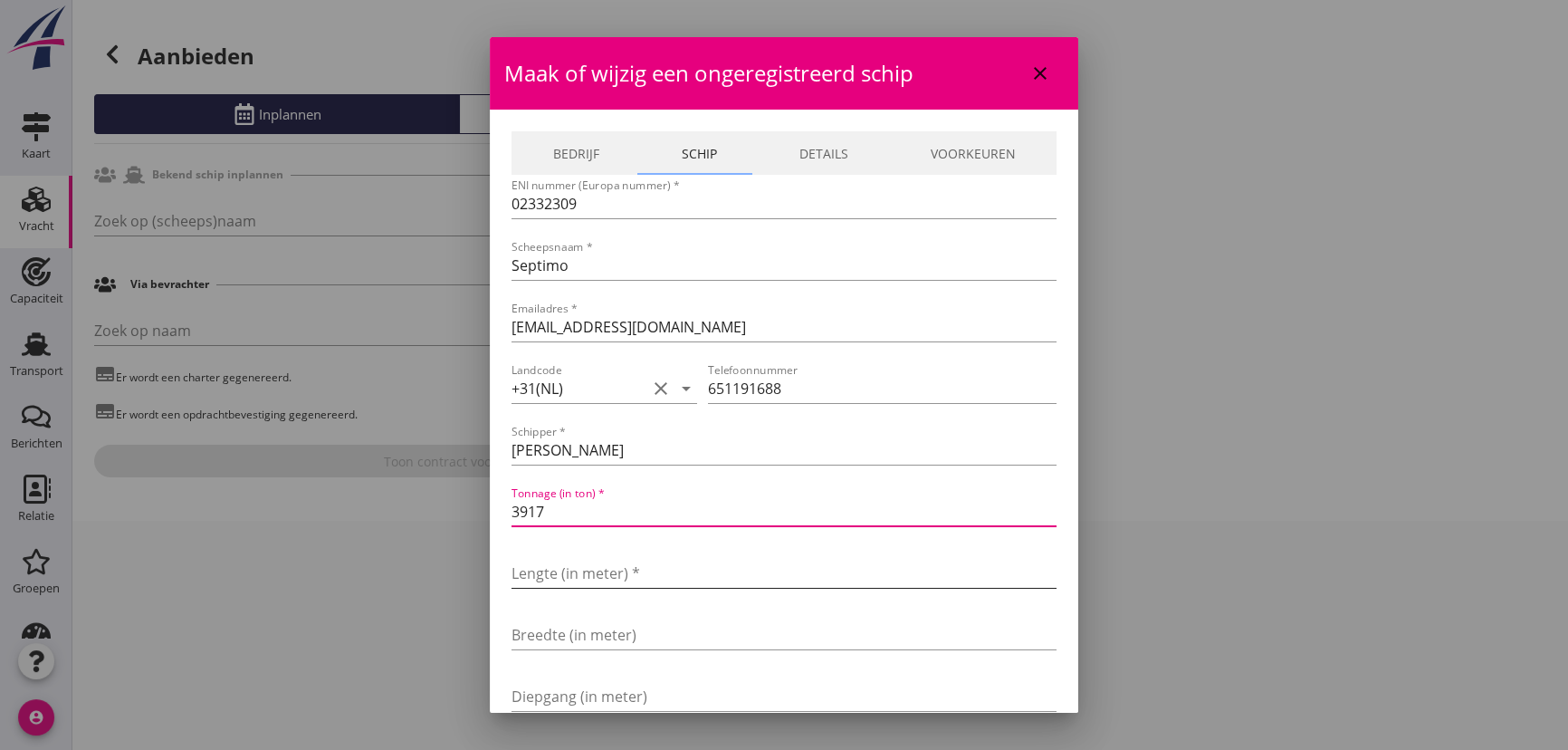 type on "3917" 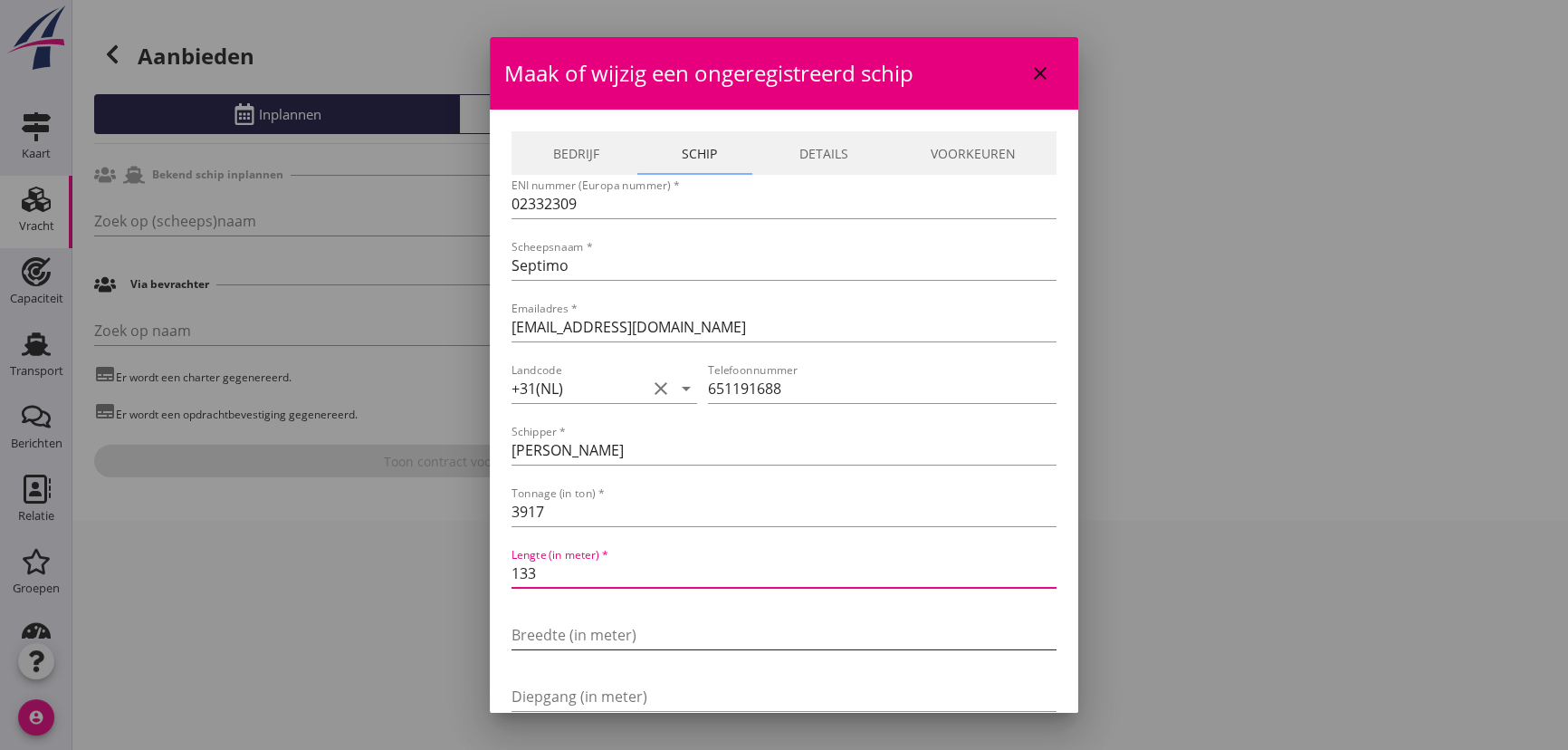 scroll, scrollTop: 289, scrollLeft: 0, axis: vertical 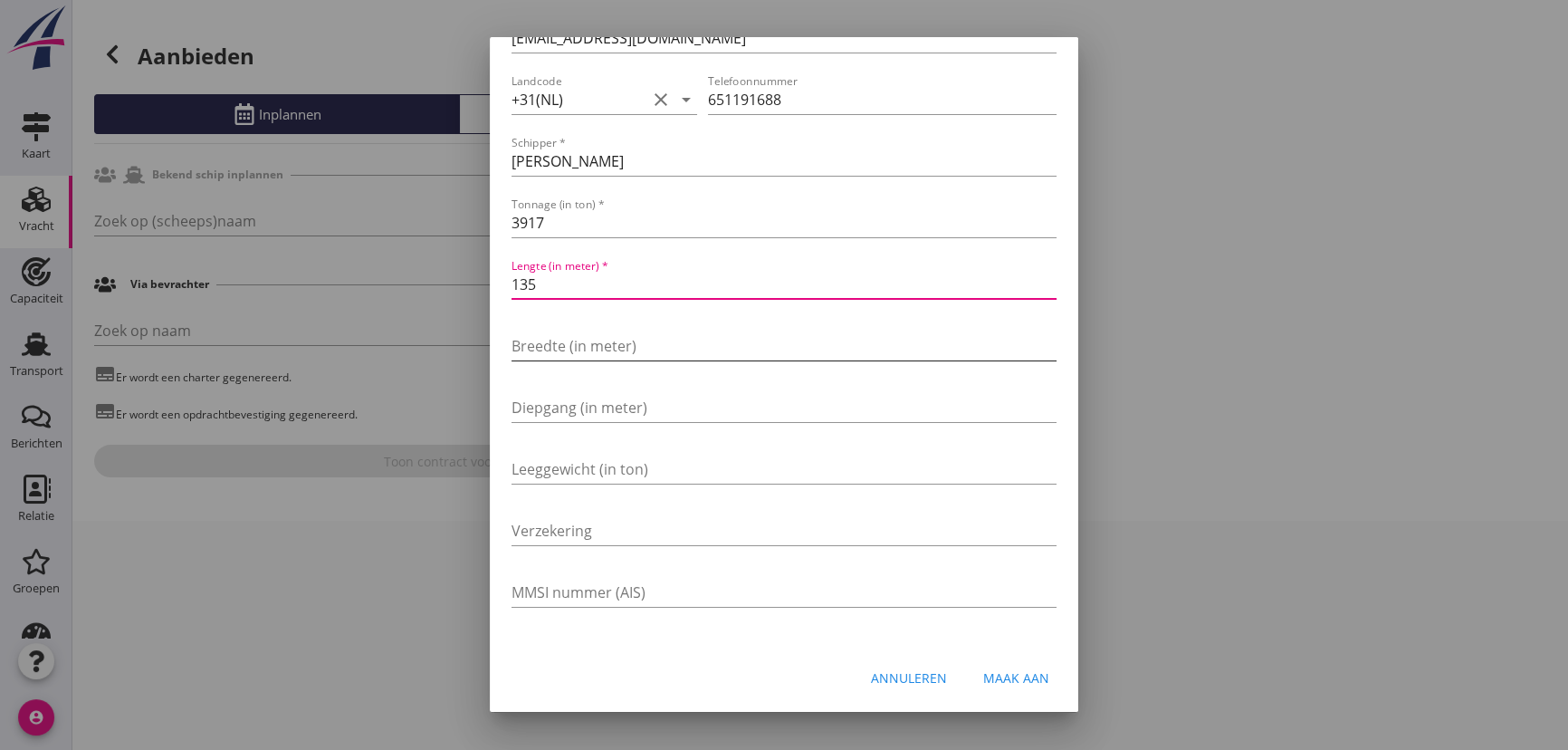 type on "135" 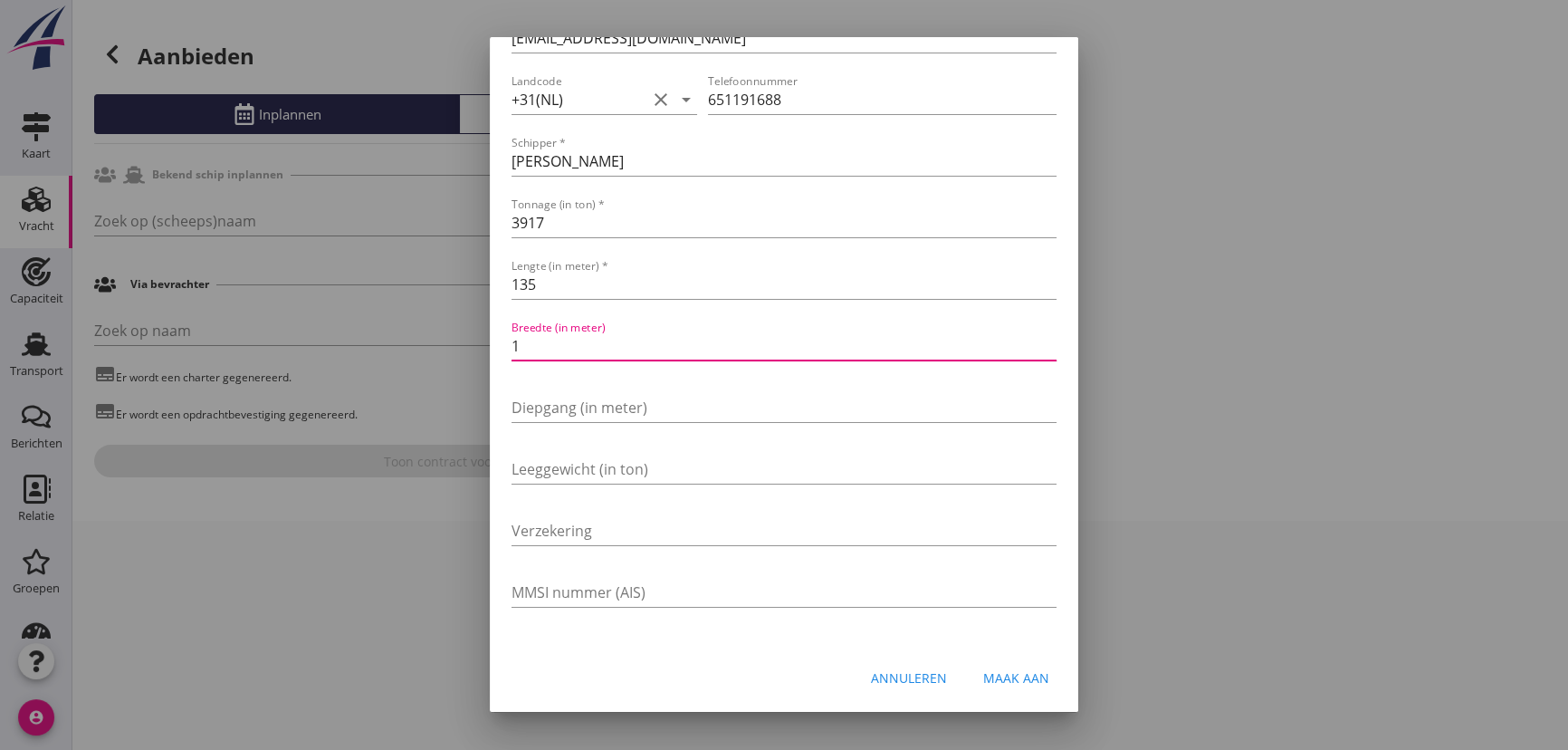 type on "11" 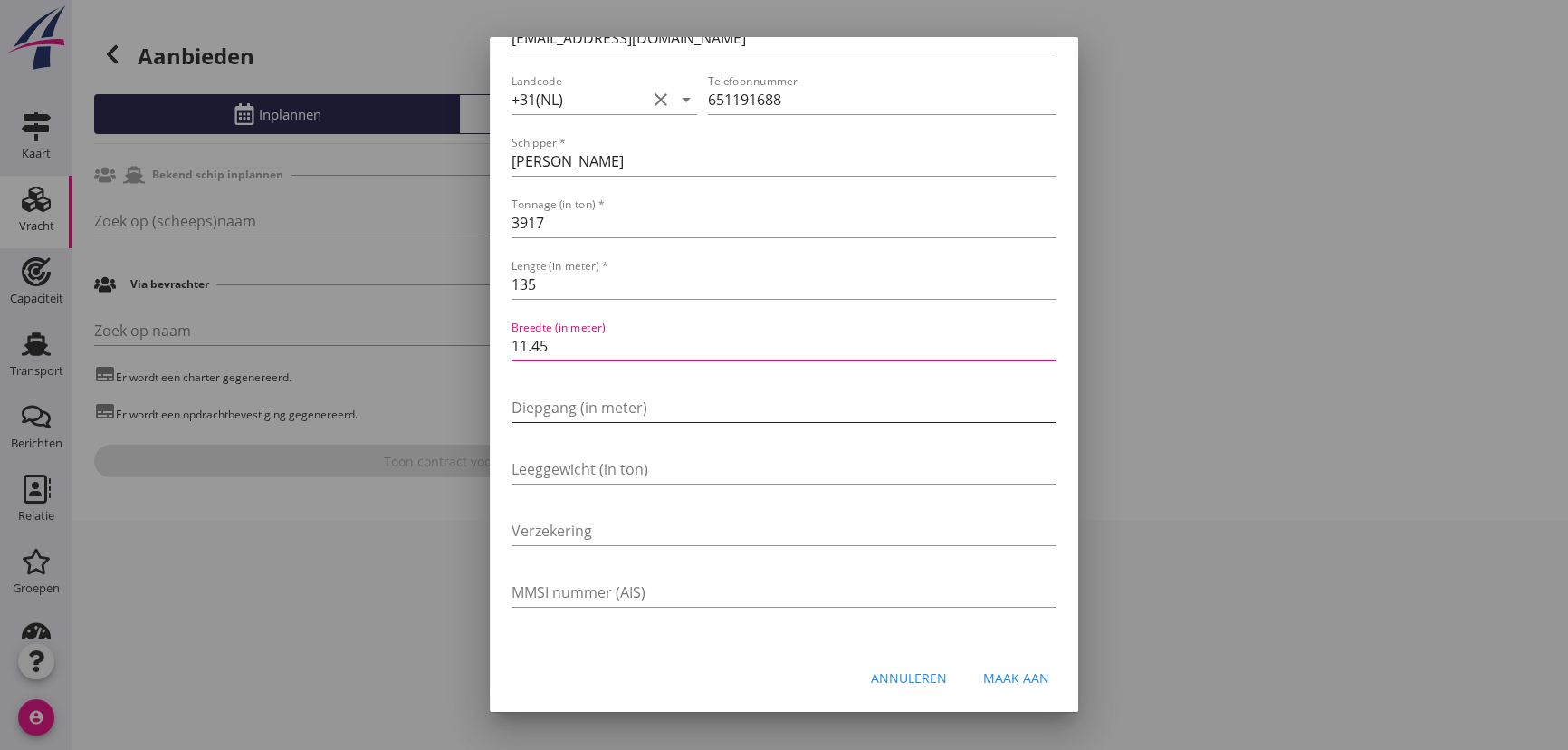 type on "11.45" 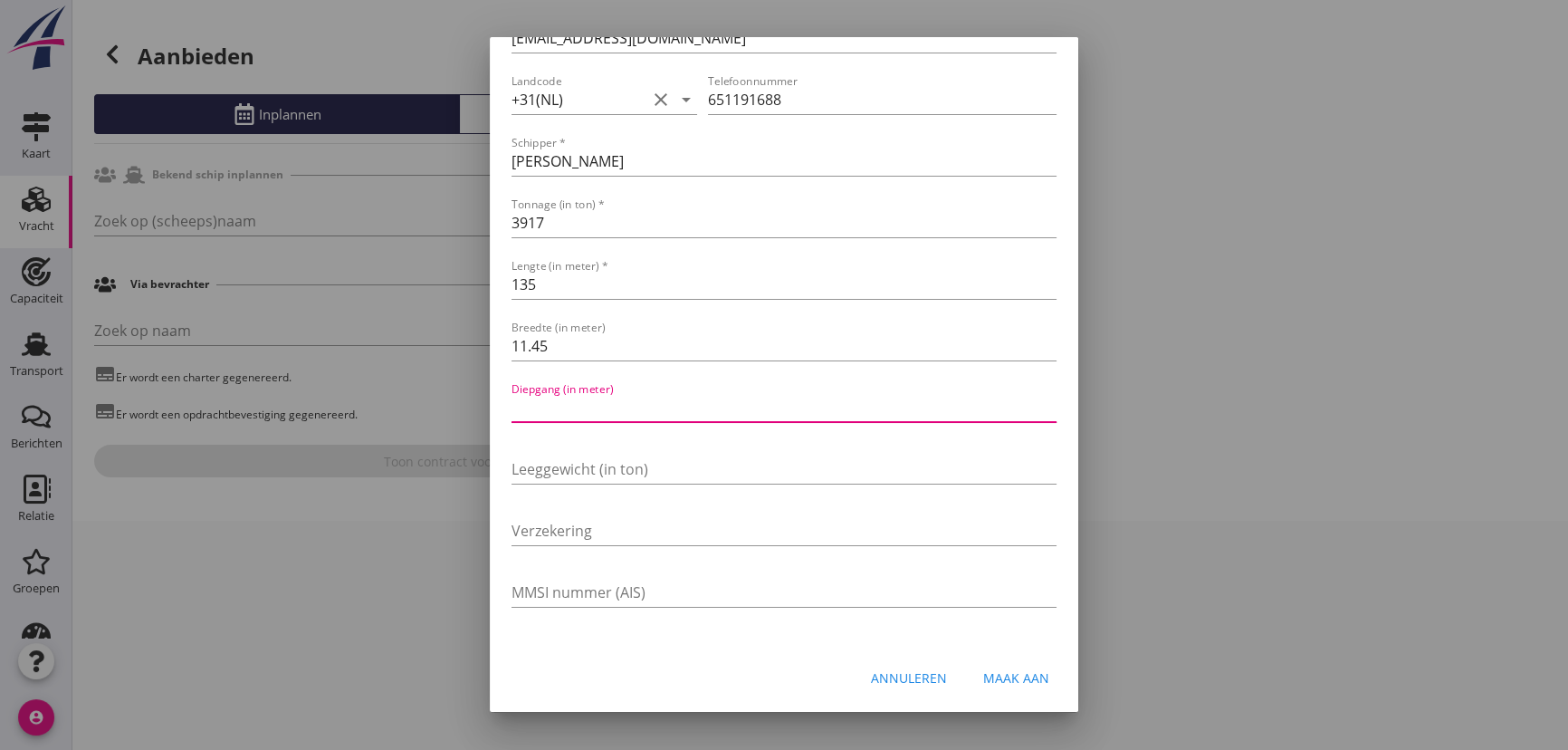 click at bounding box center [784, 408] 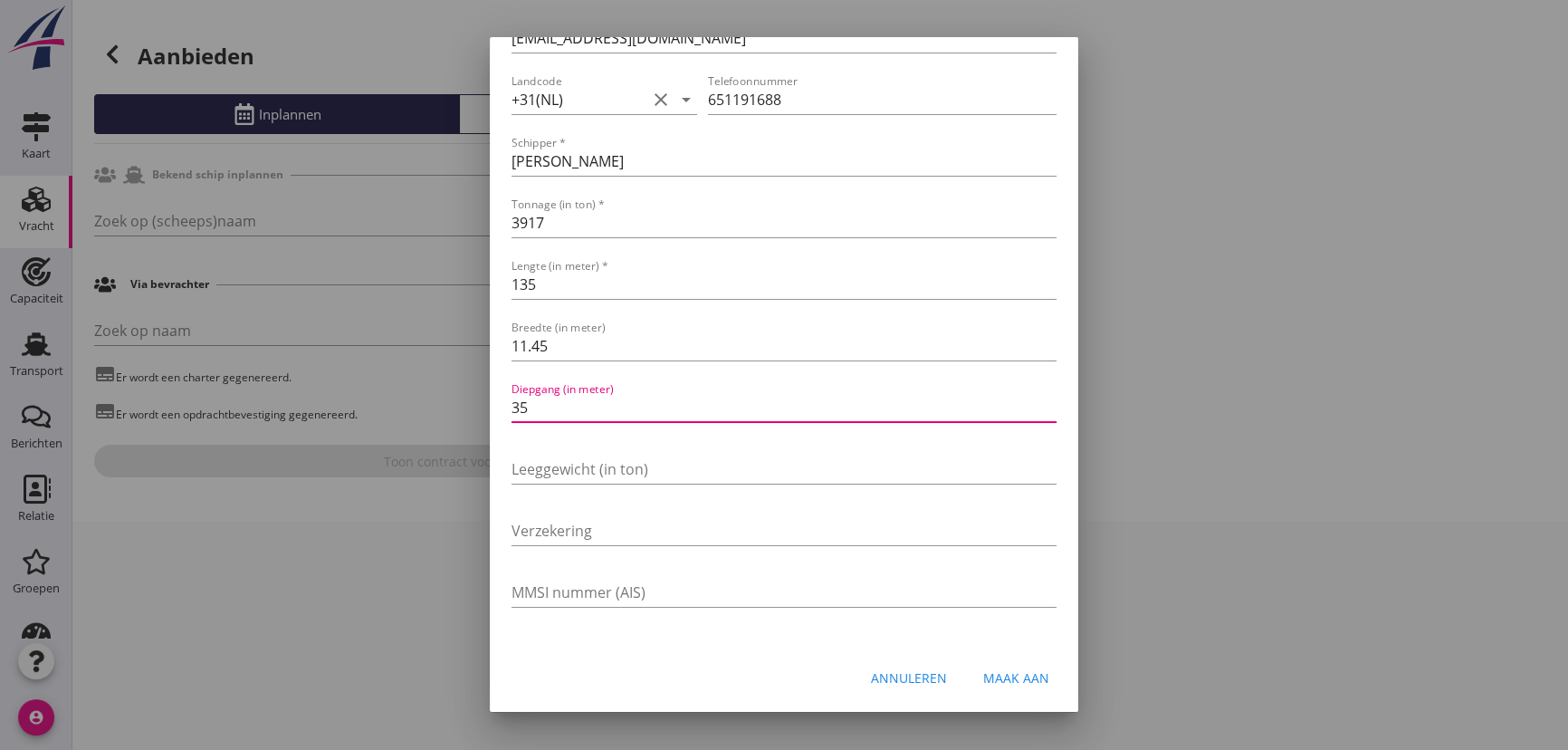 type on "3" 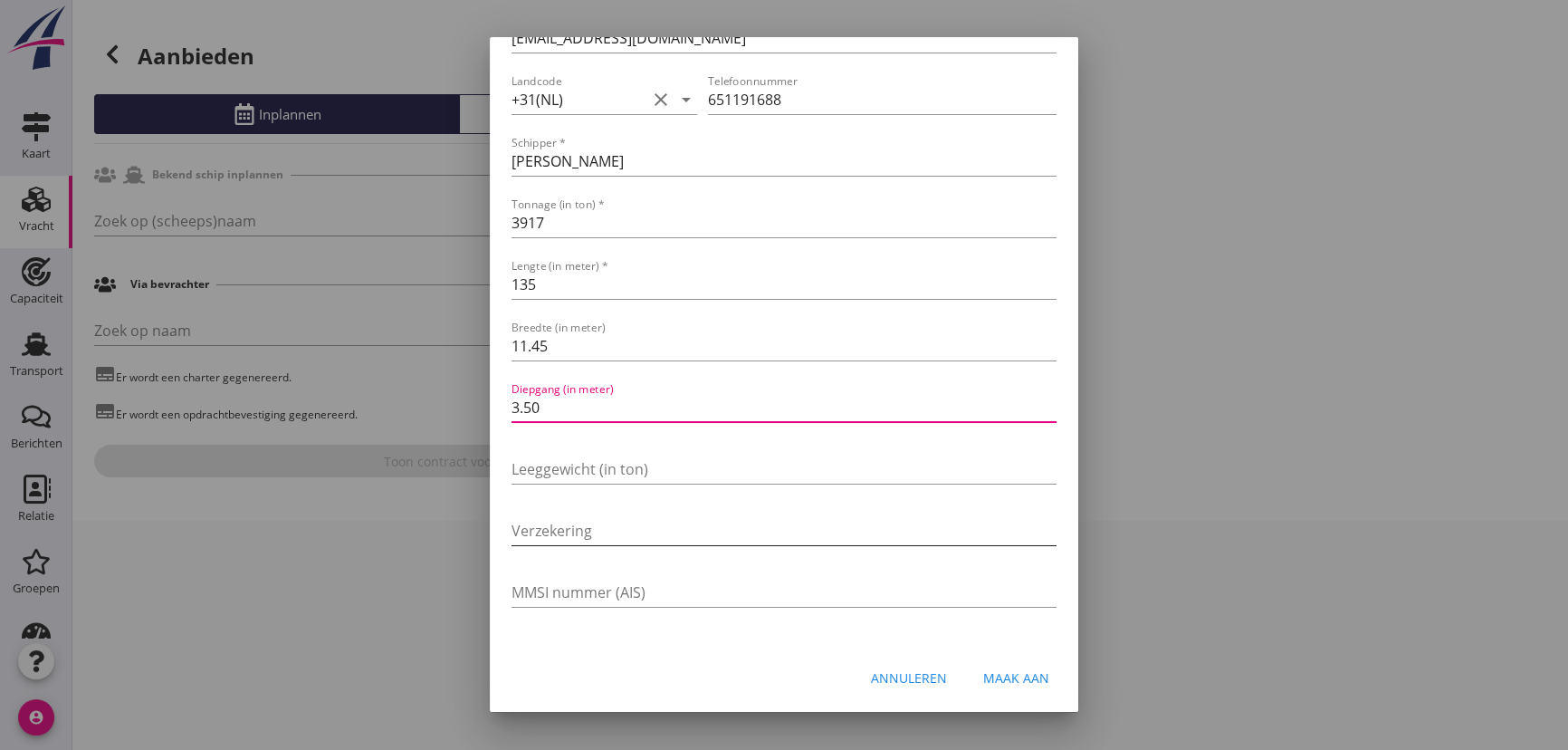 type on "3.50" 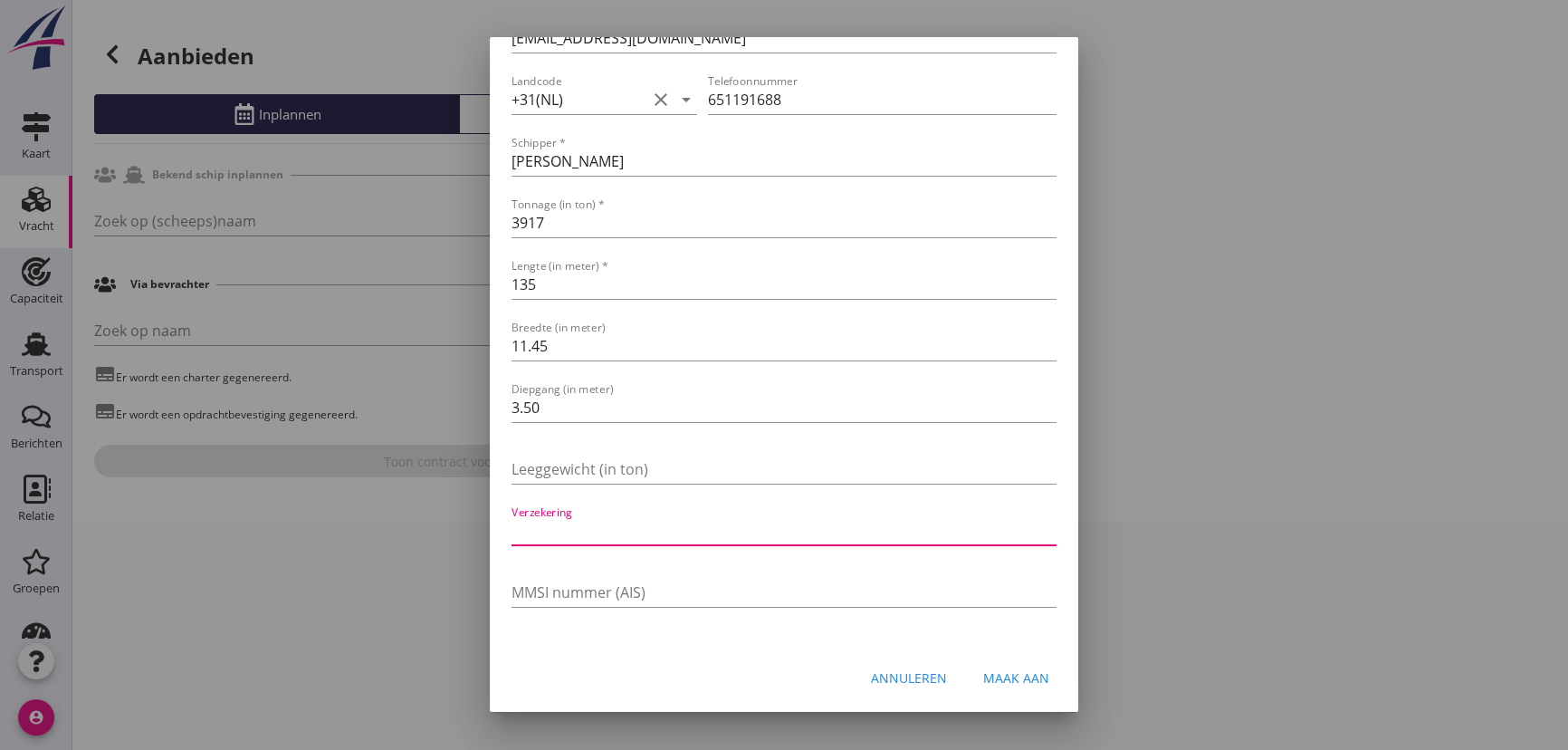 click at bounding box center [784, 531] 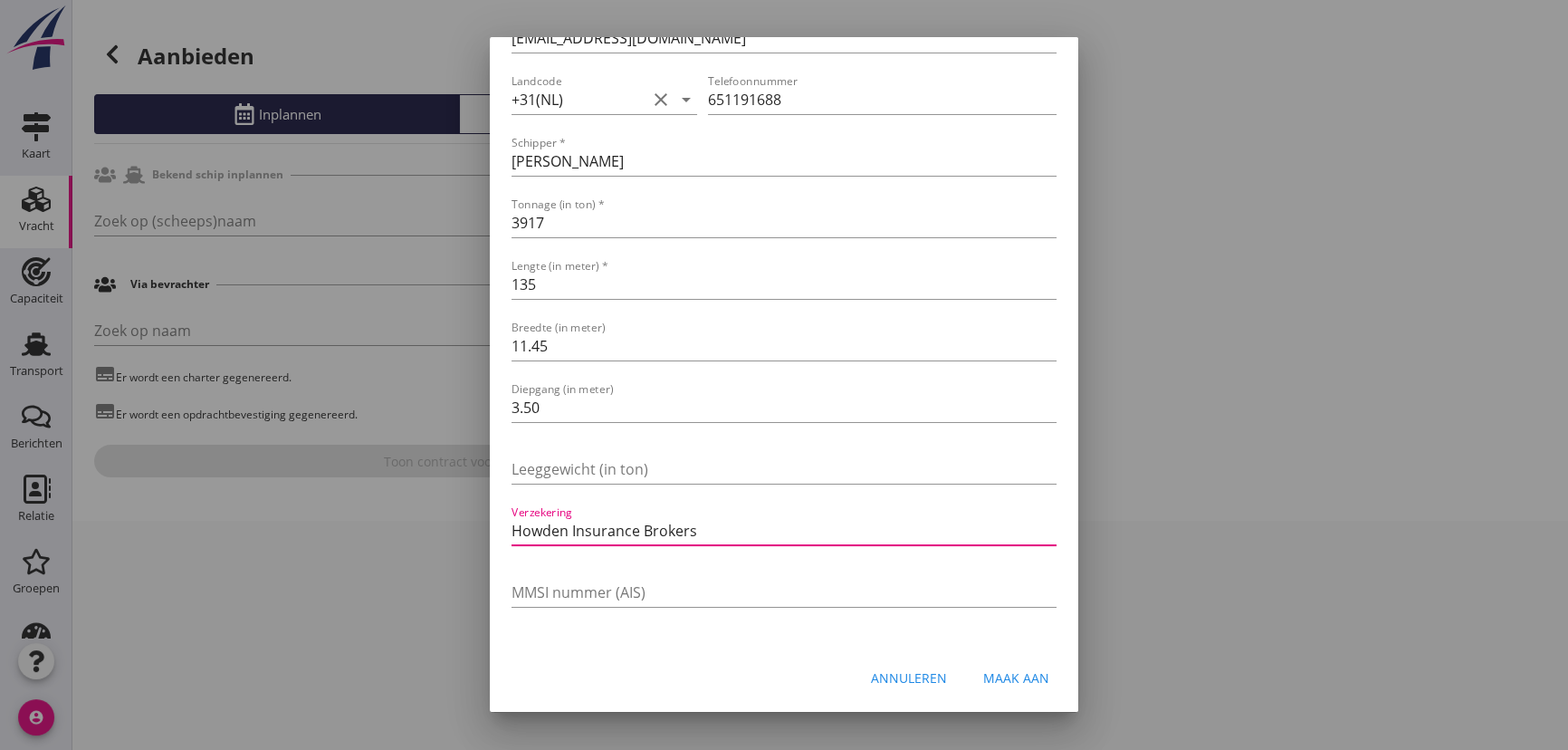 scroll, scrollTop: 0, scrollLeft: 0, axis: both 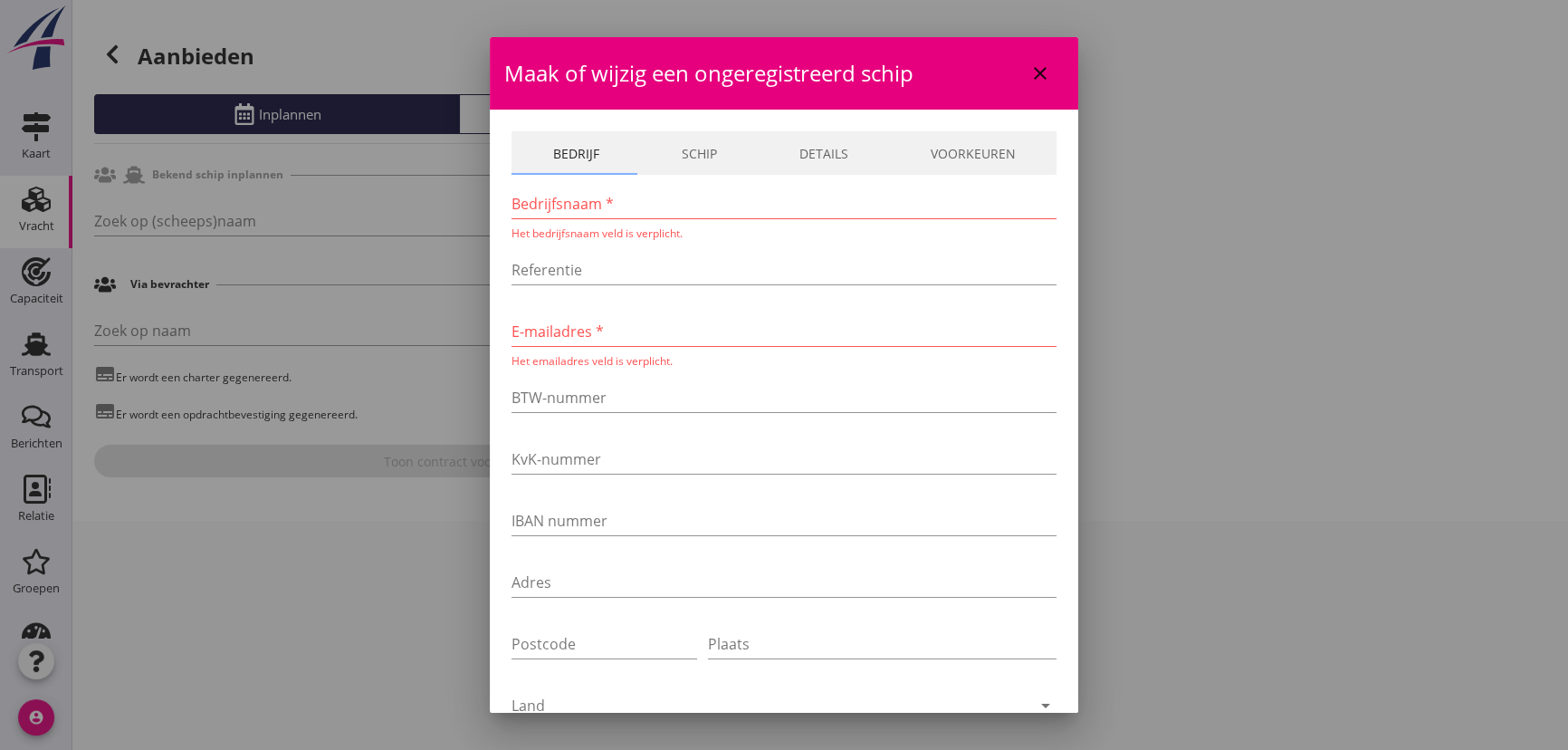 click at bounding box center (784, 204) 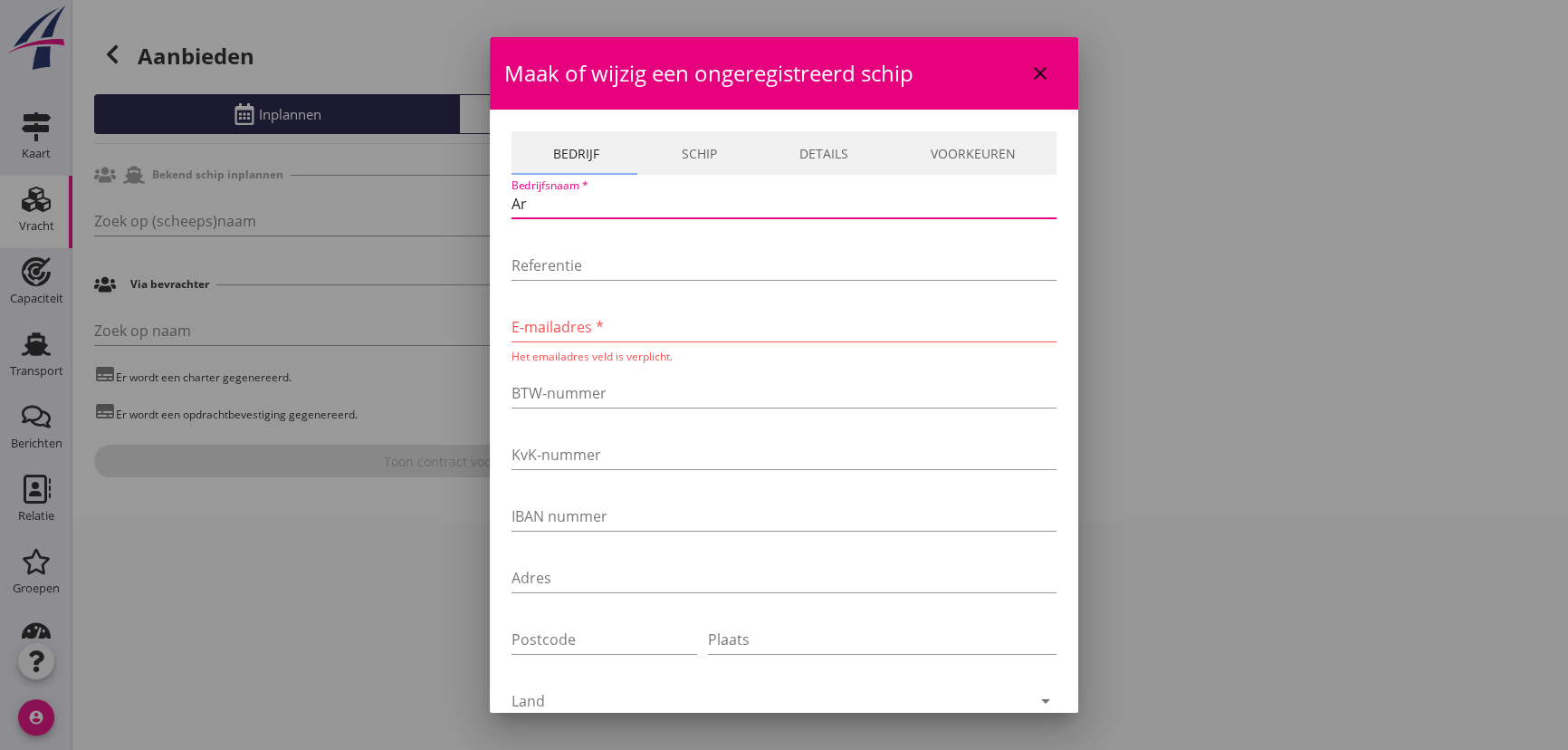 type on "A" 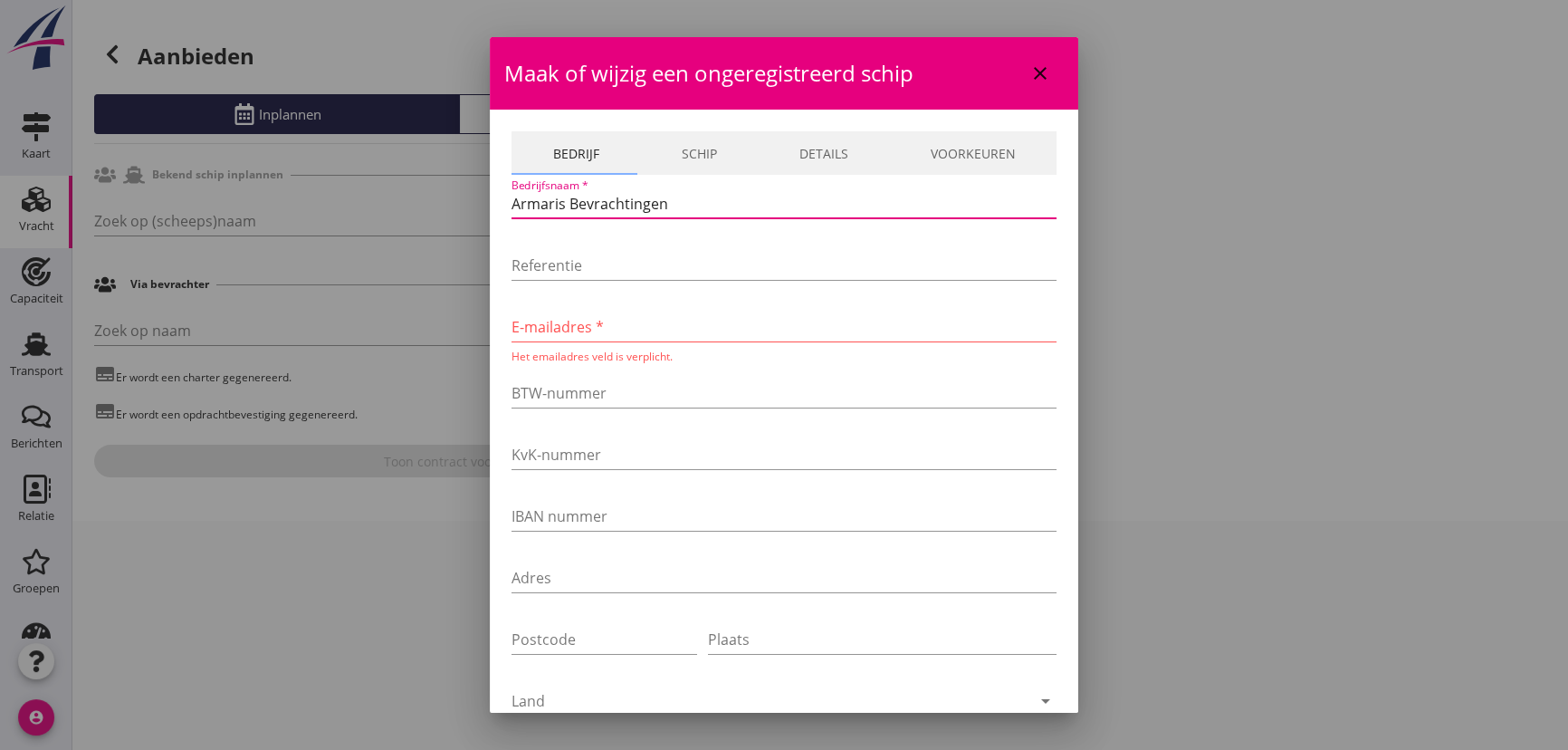 drag, startPoint x: 578, startPoint y: 197, endPoint x: 510, endPoint y: 197, distance: 68 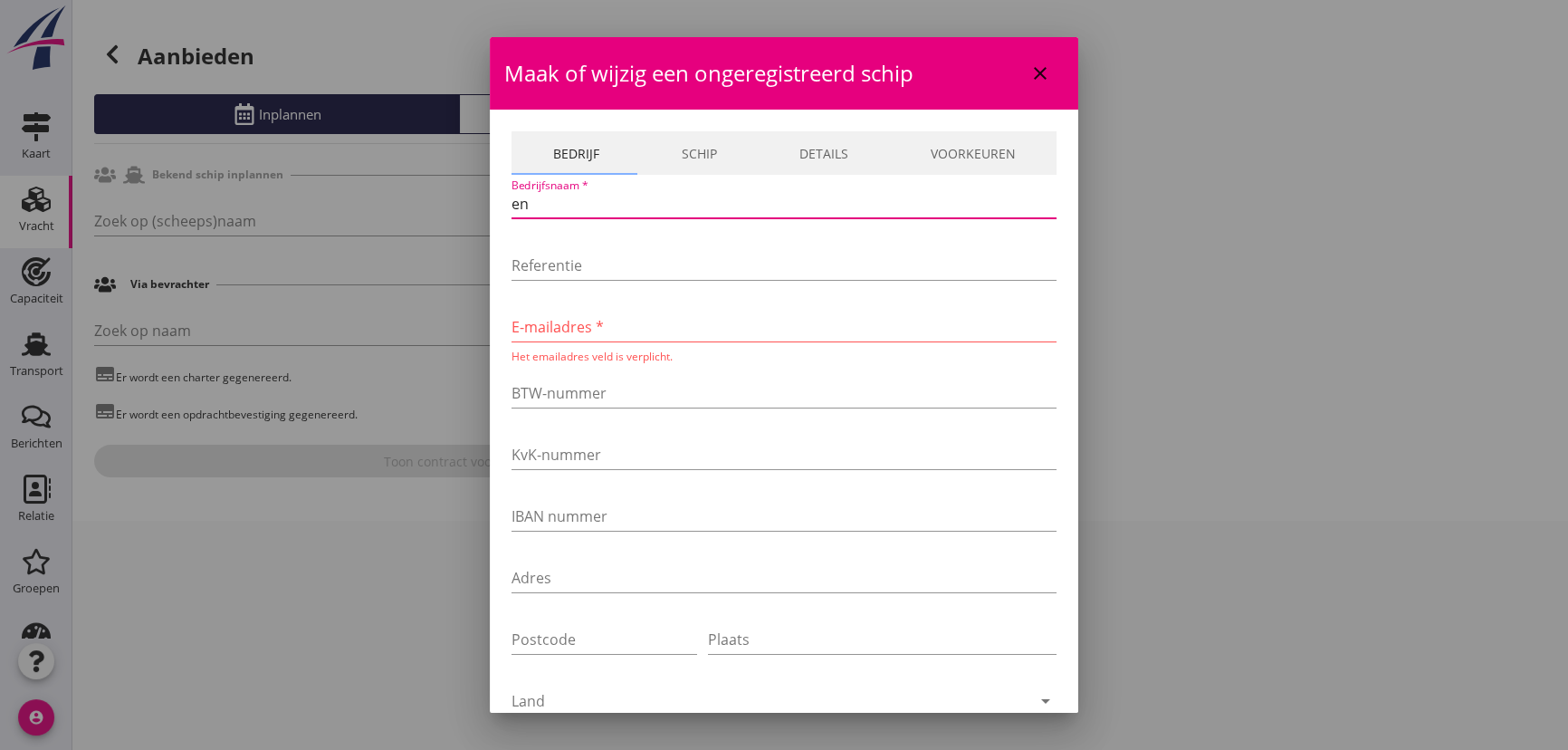 type on "n" 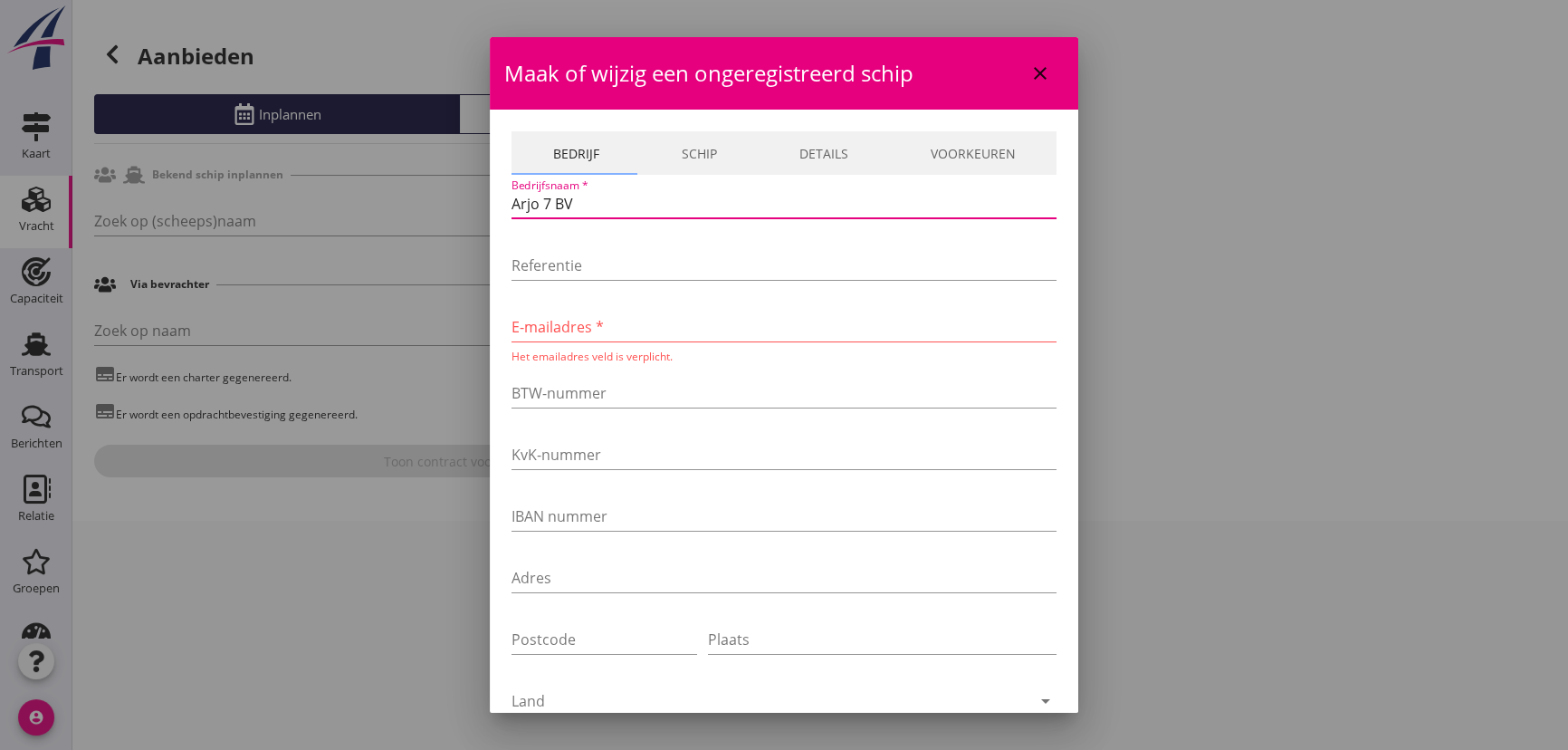 type on "Arjo 7 BV" 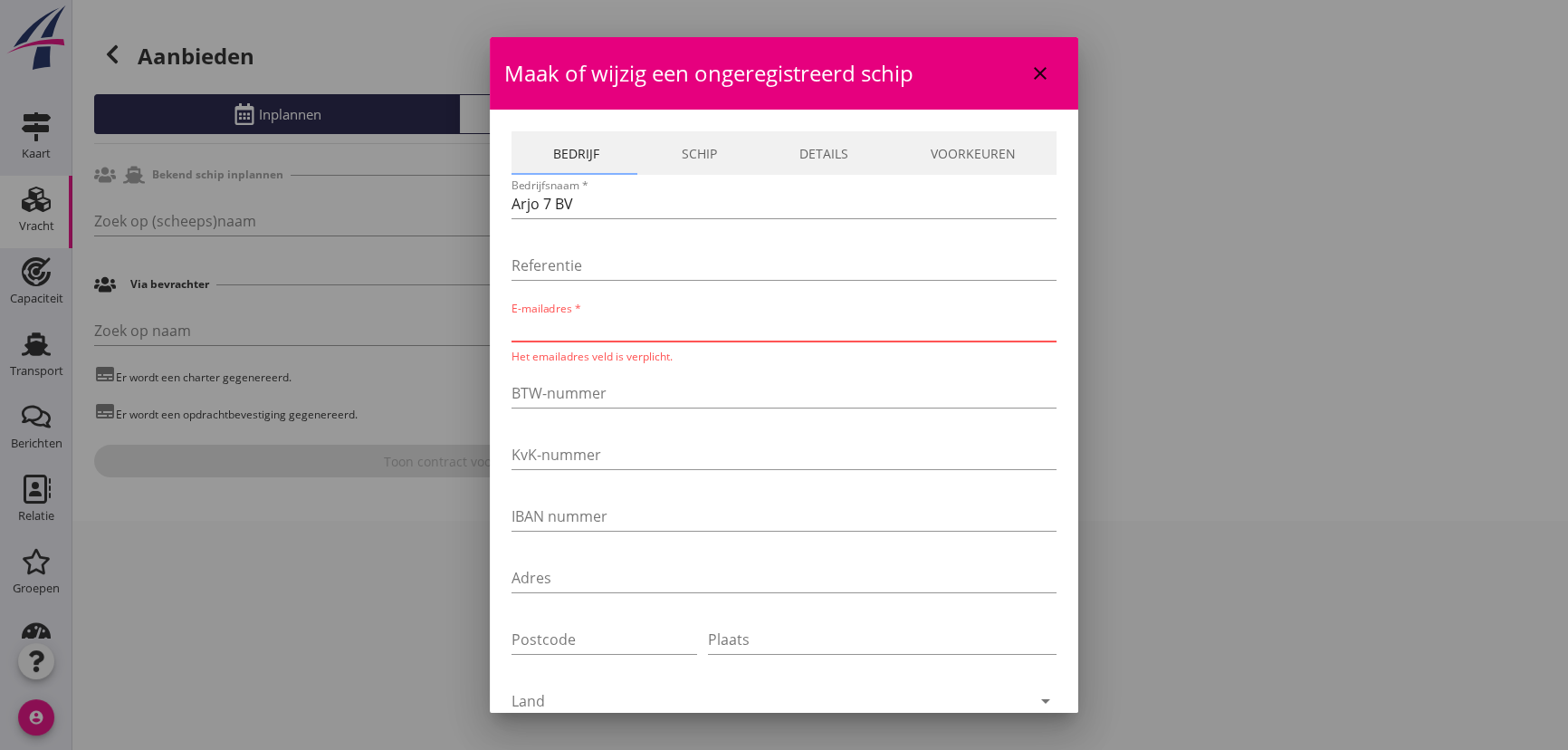 click at bounding box center [784, 327] 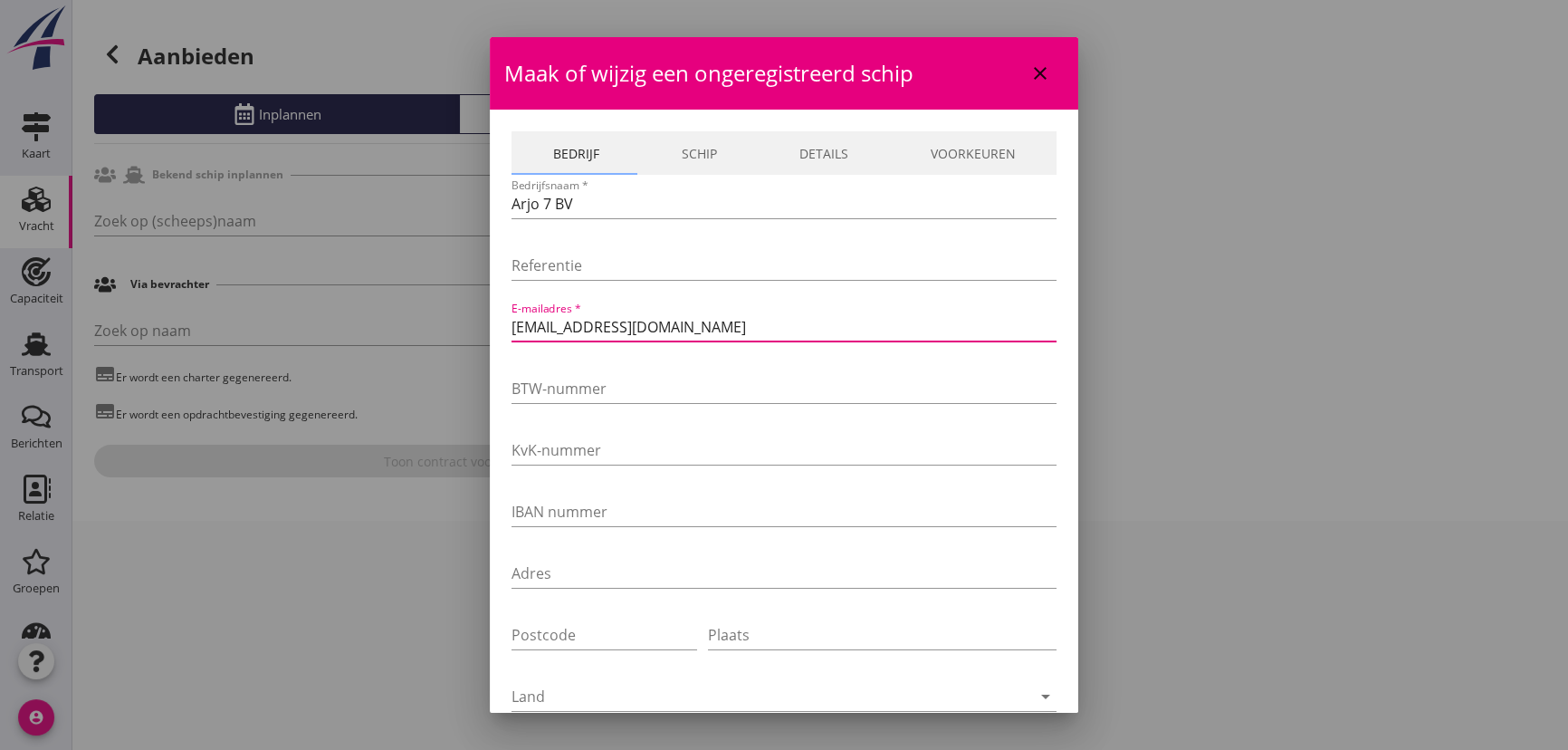 type on "[EMAIL_ADDRESS][DOMAIN_NAME]" 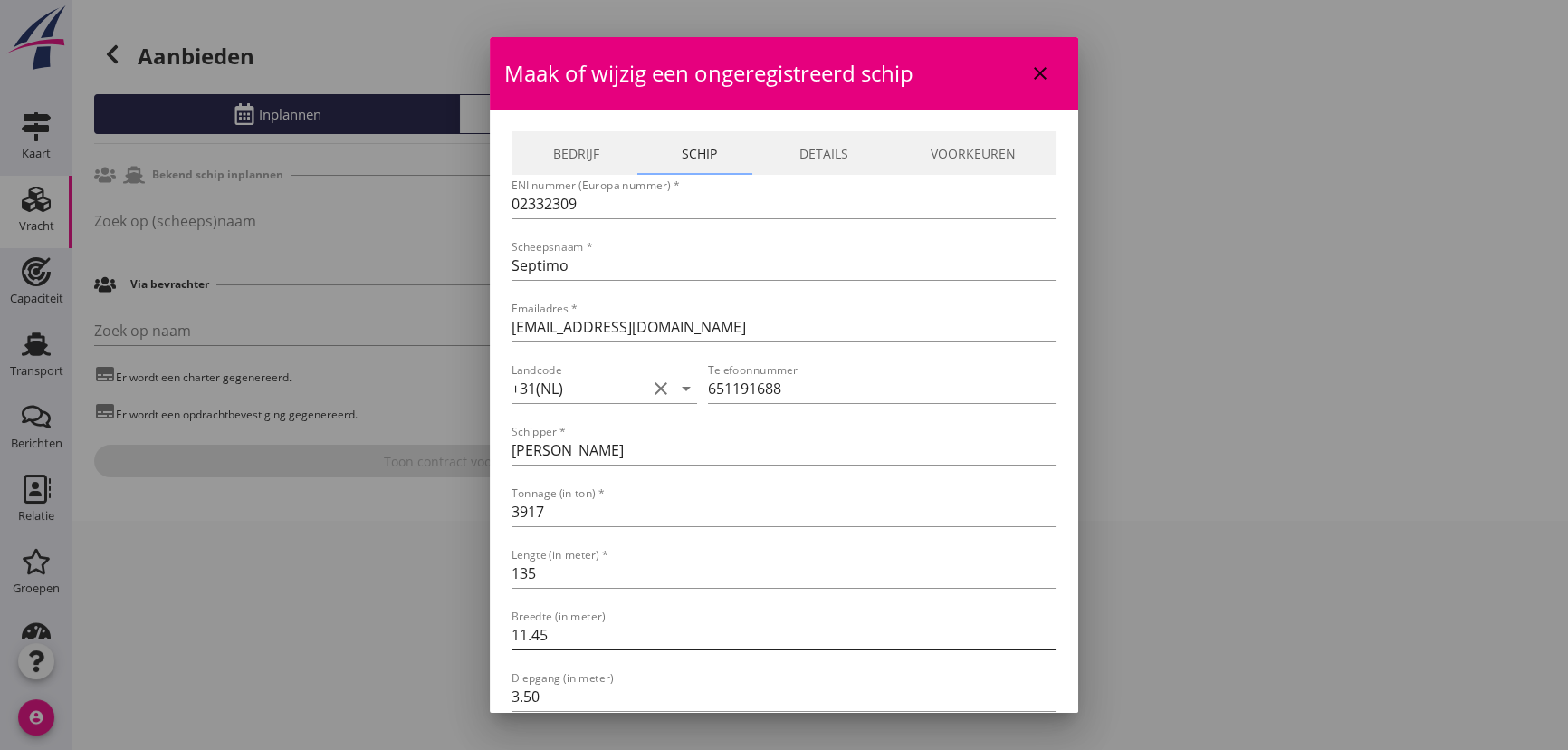 scroll, scrollTop: 164, scrollLeft: 0, axis: vertical 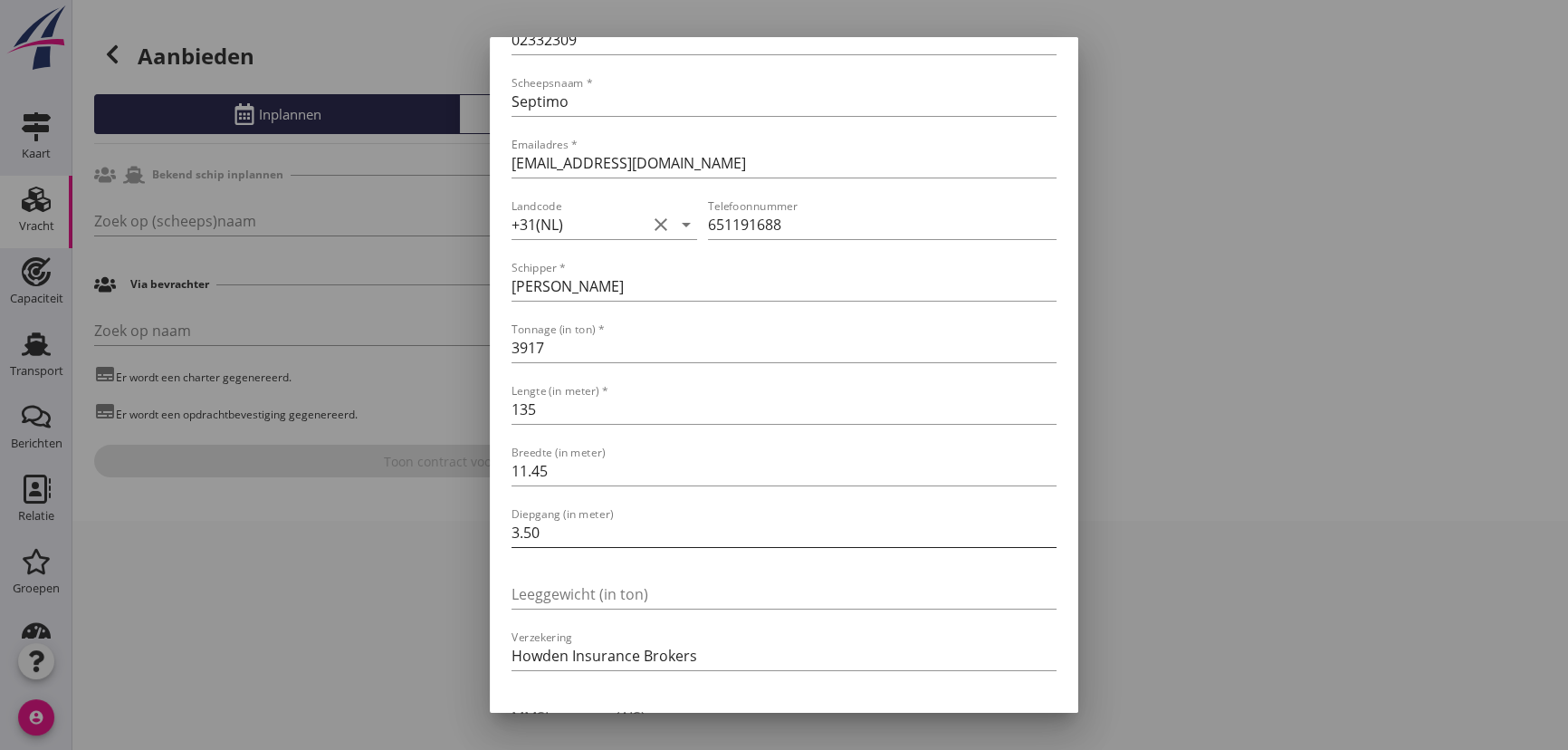 click on "3.50" at bounding box center [784, 533] 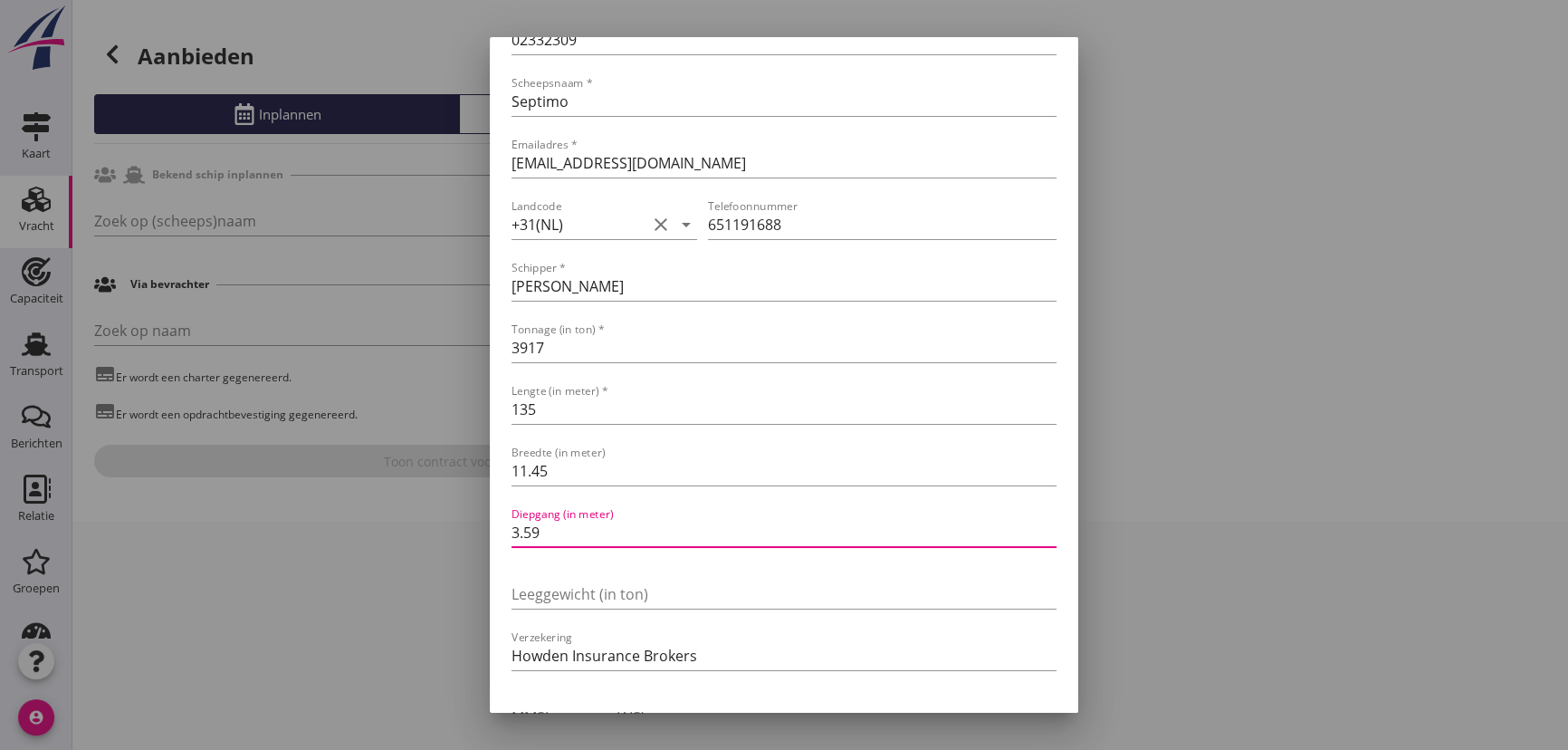 type on "3.59" 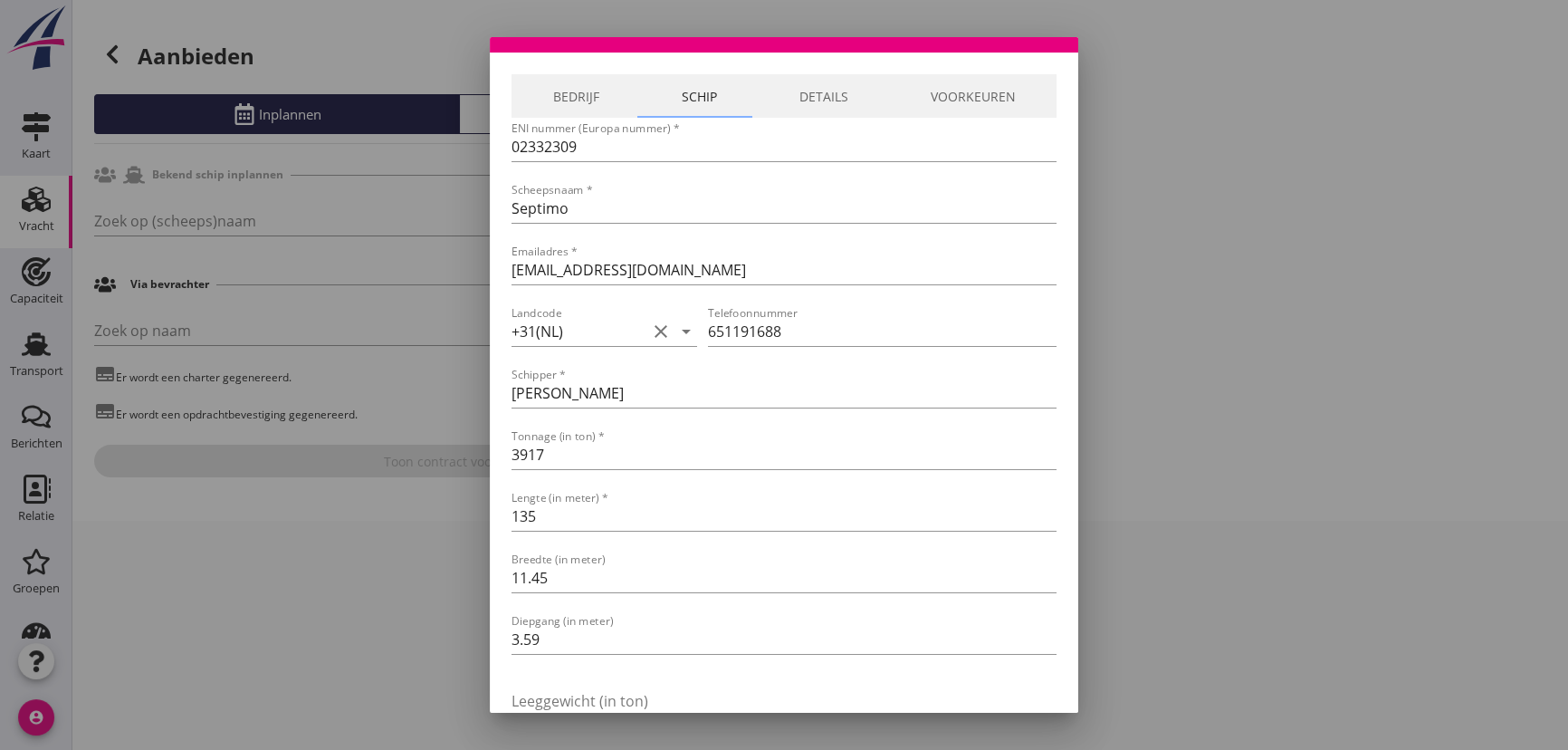 scroll, scrollTop: 32, scrollLeft: 0, axis: vertical 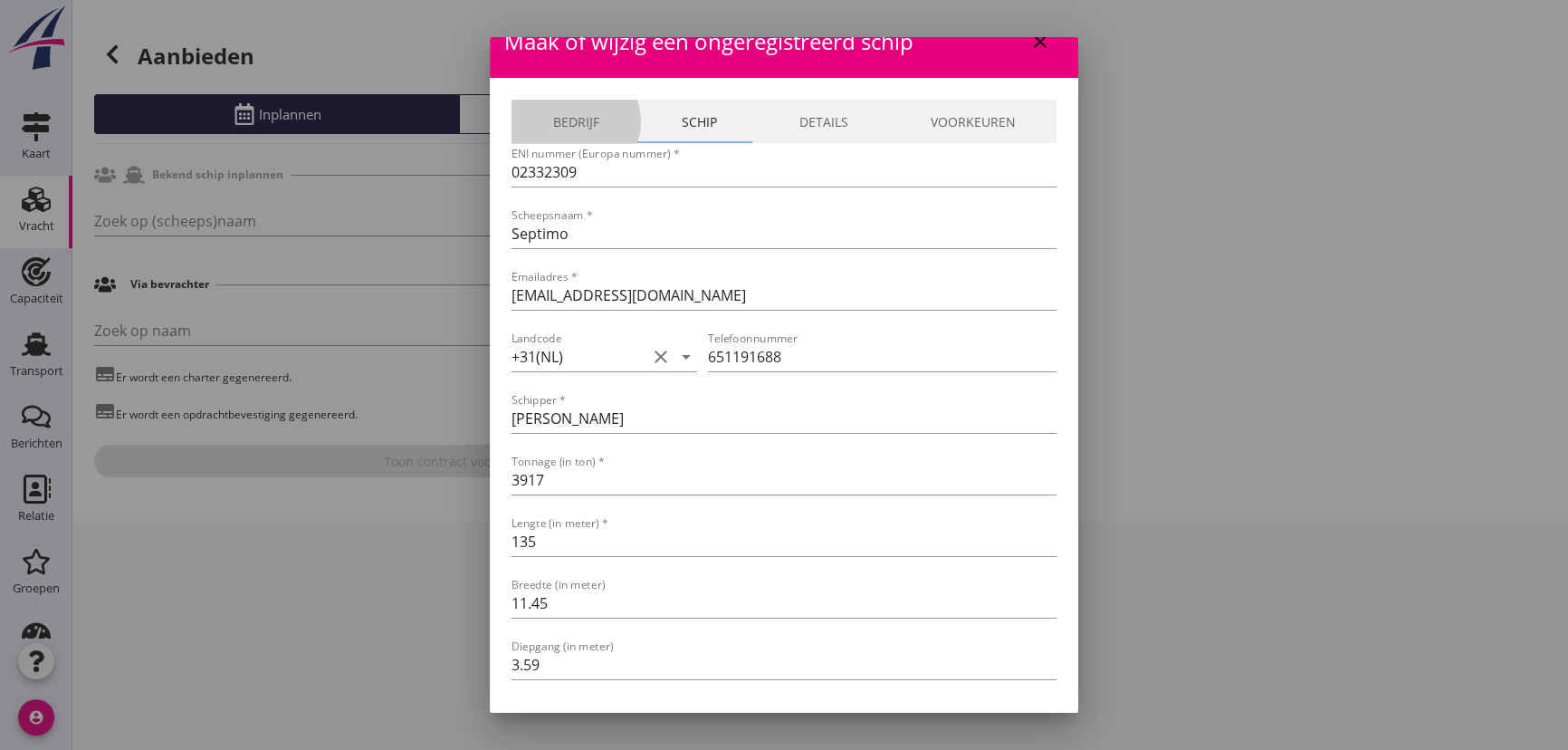 click on "Bedrijf" at bounding box center [576, 121] 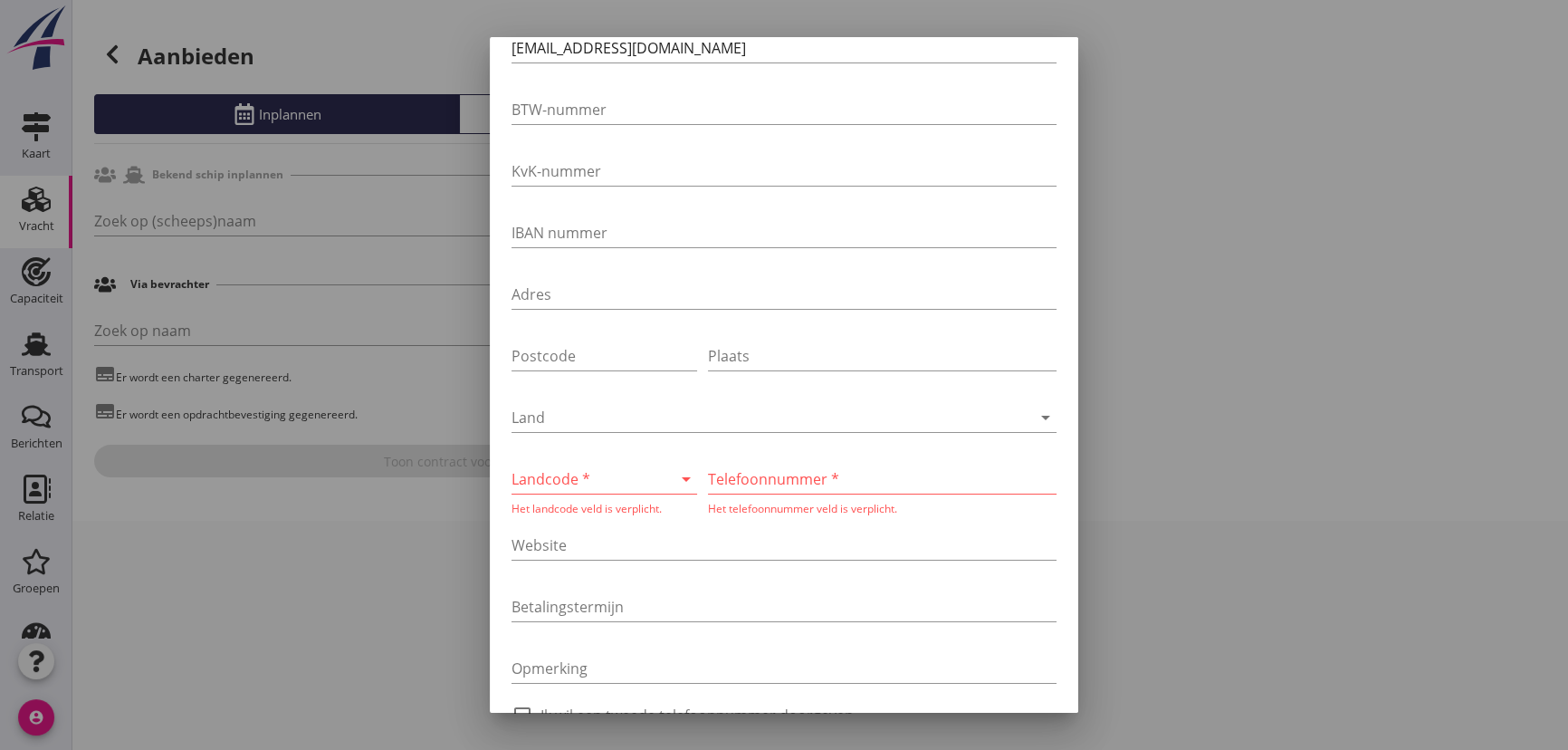 scroll, scrollTop: 444, scrollLeft: 0, axis: vertical 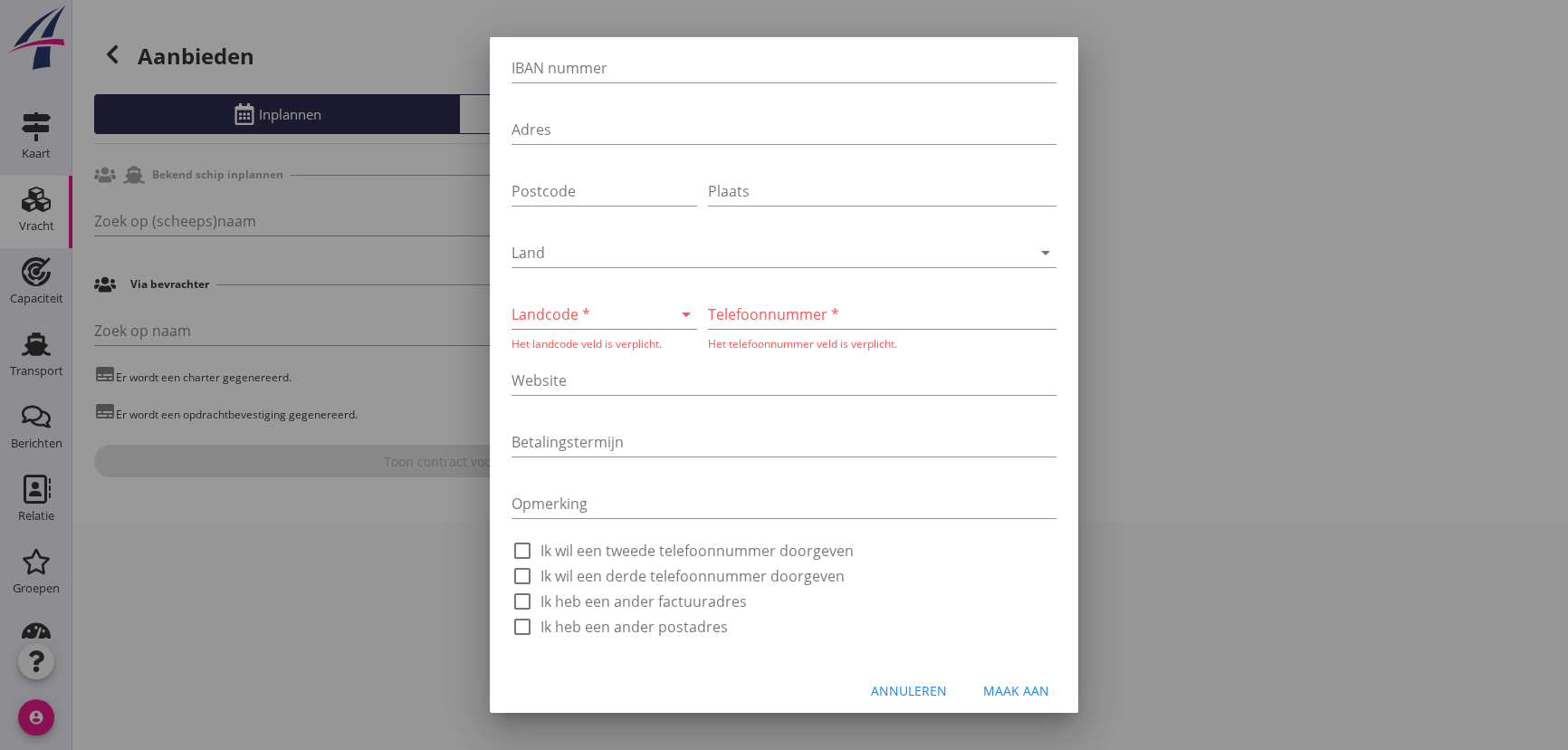 click at bounding box center [578, 314] 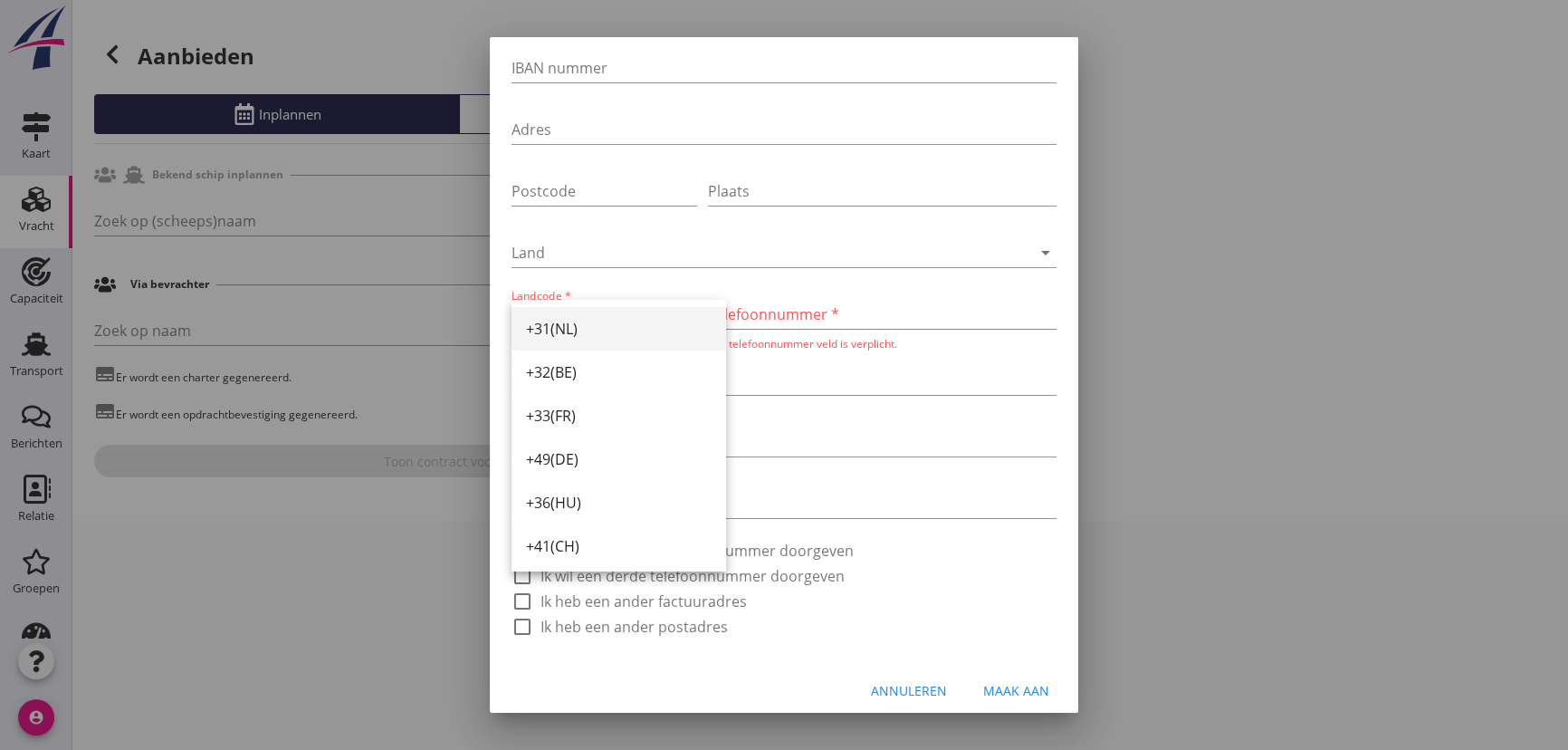click on "+31(NL)" at bounding box center [618, 329] 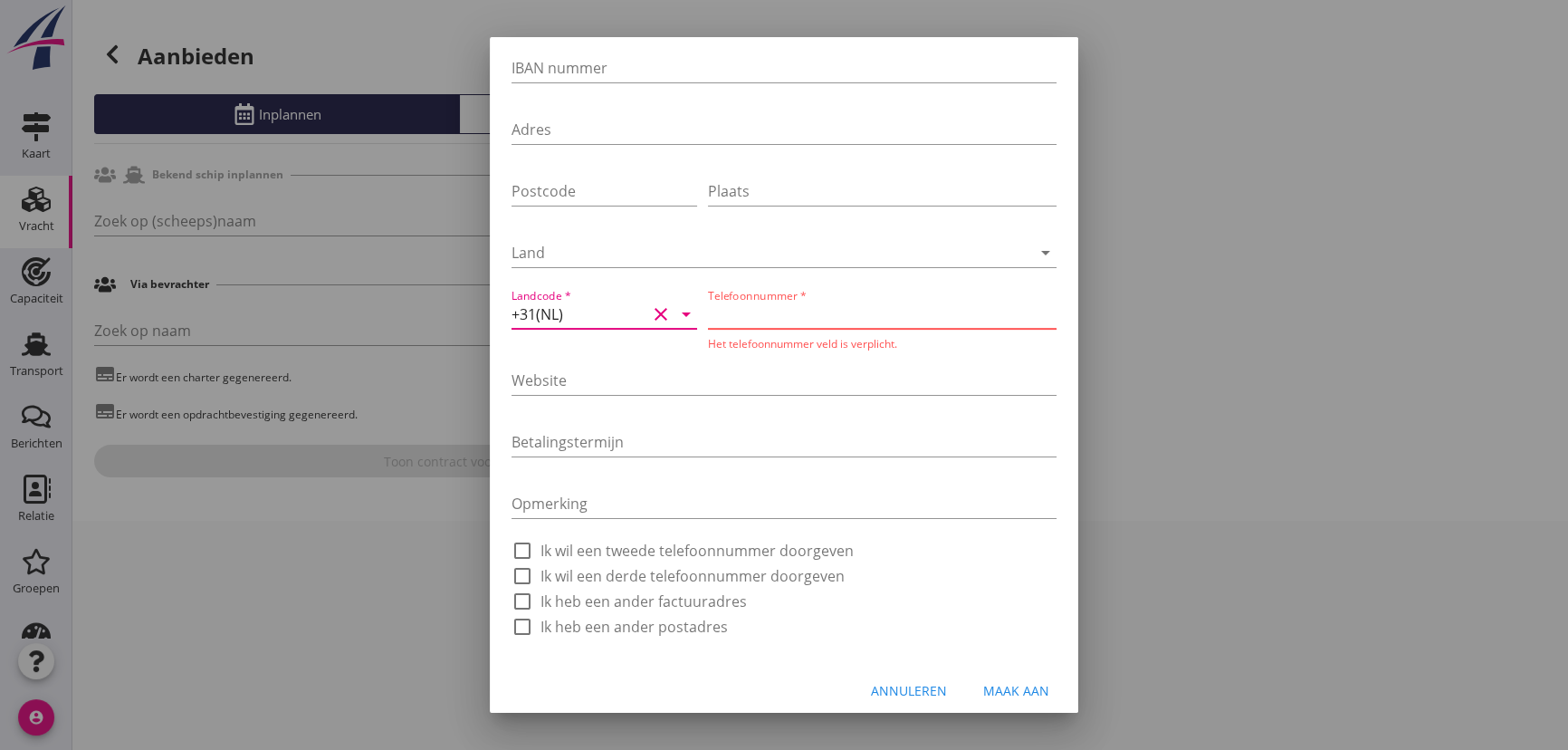 click at bounding box center [882, 314] 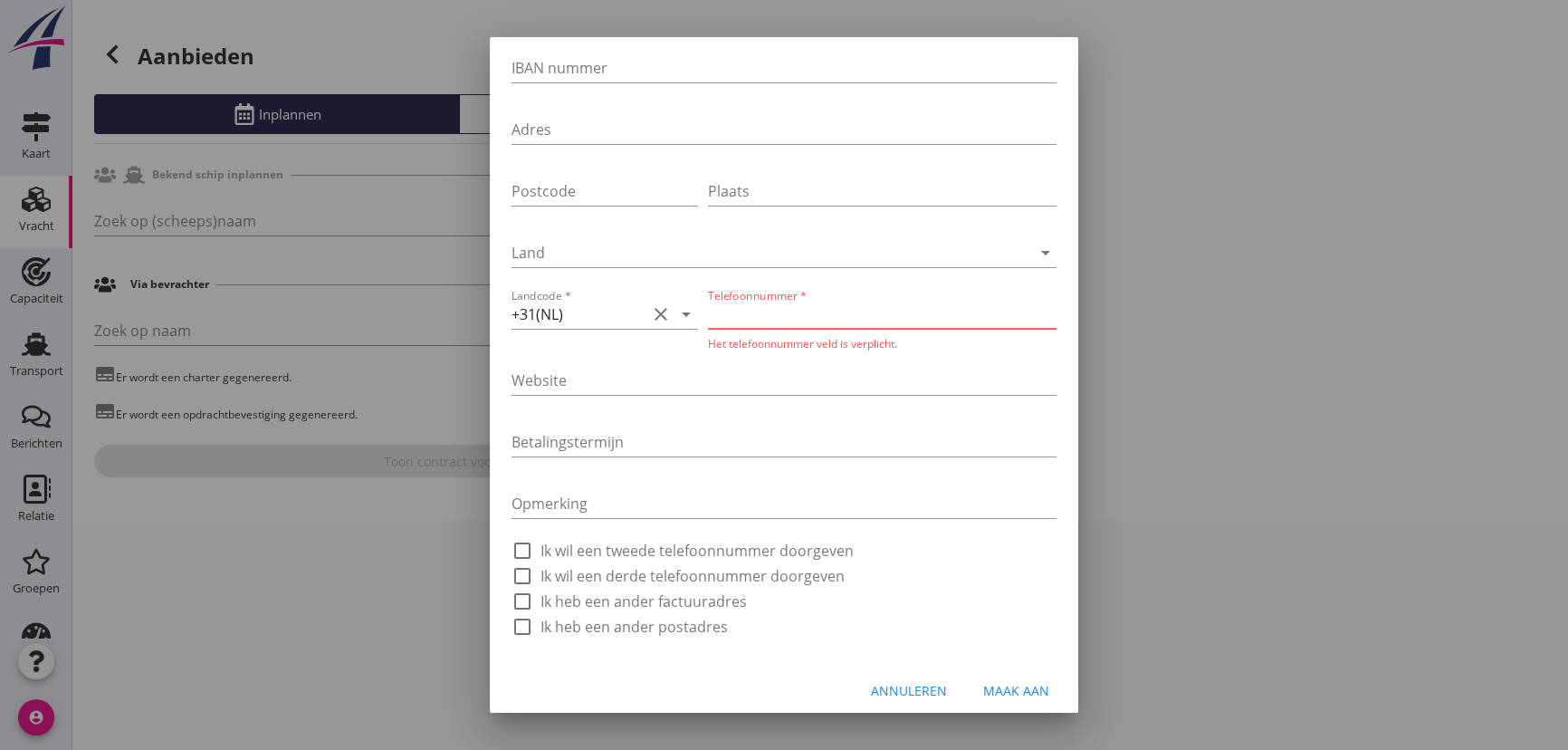 click at bounding box center (882, 314) 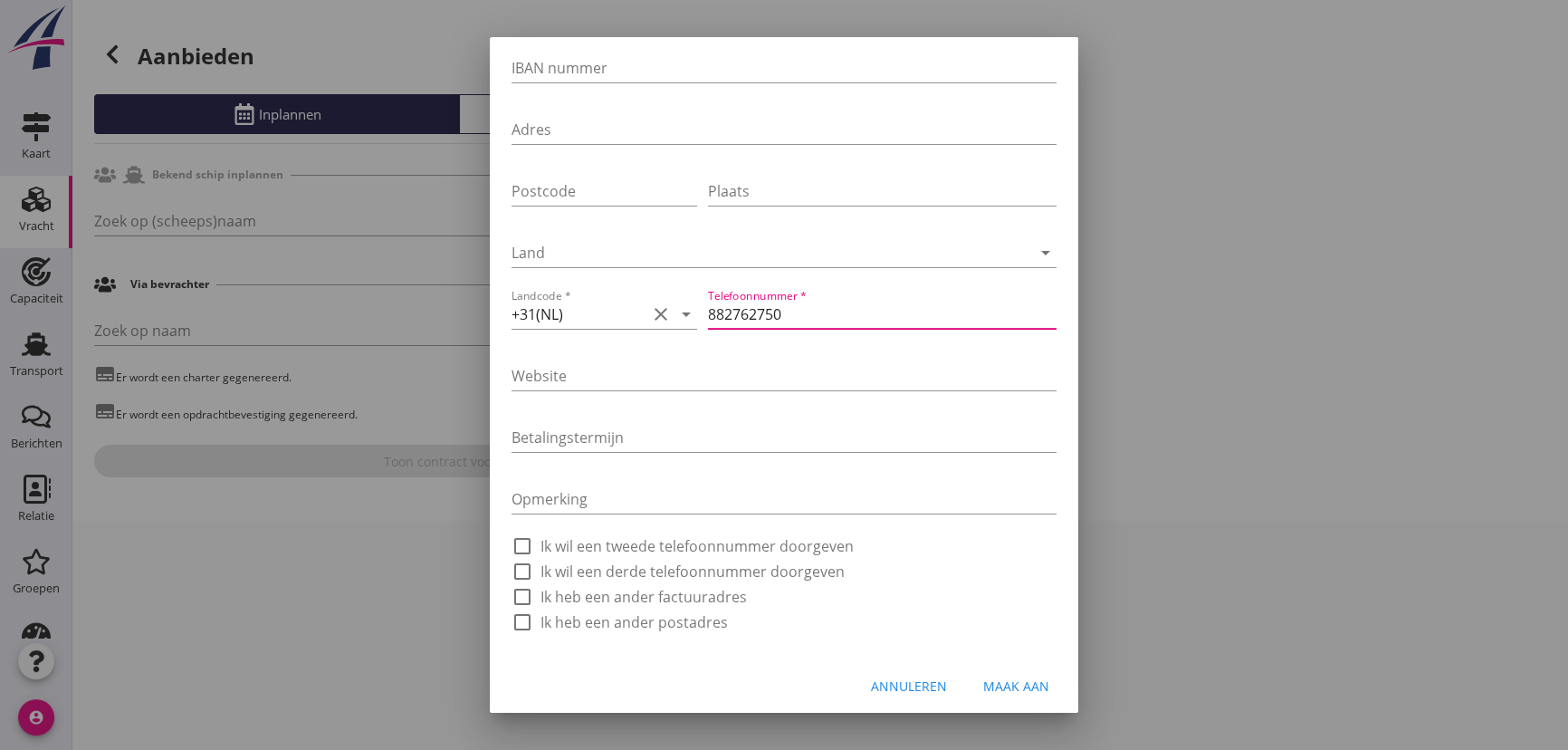 type on "882762750" 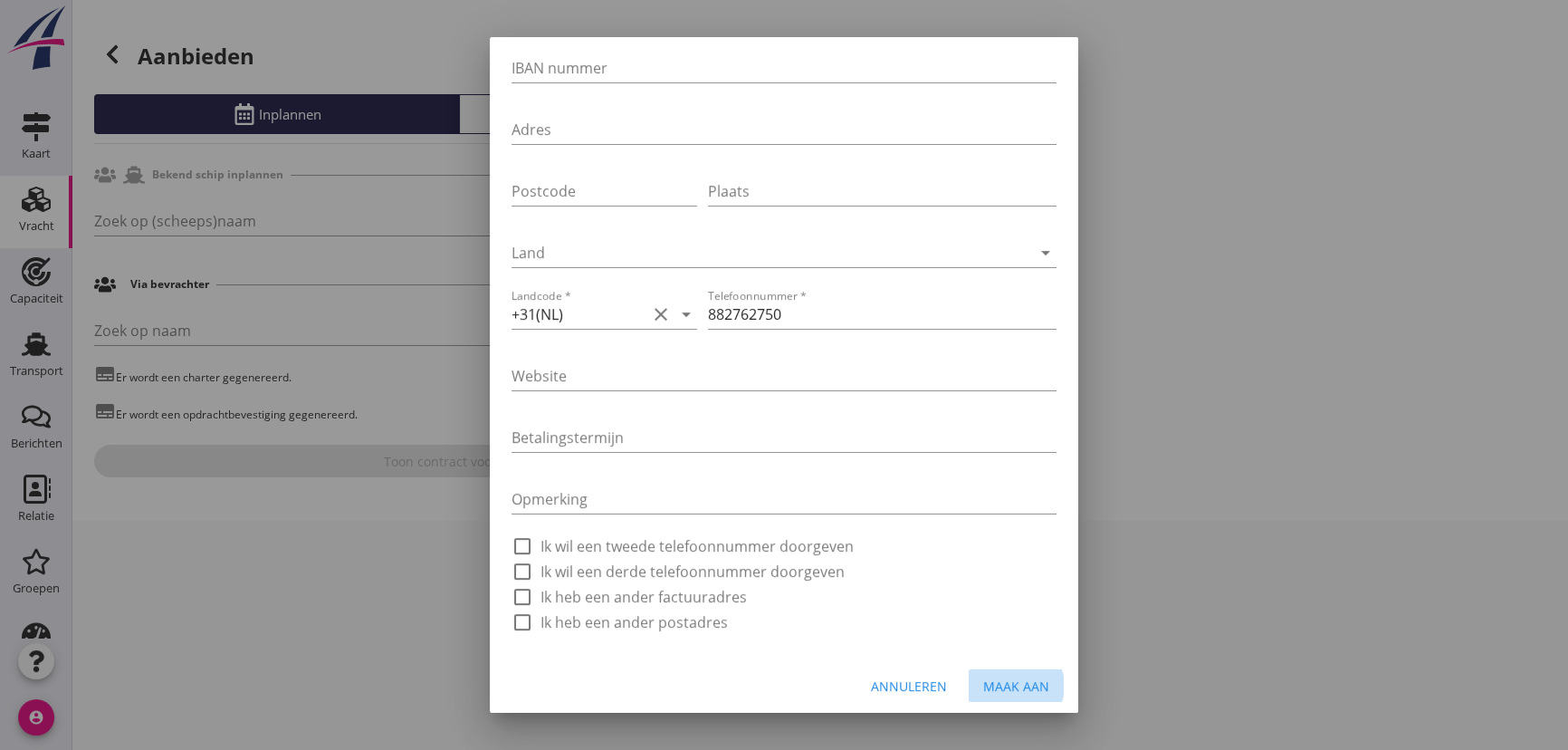 click on "Maak aan" at bounding box center [1016, 686] 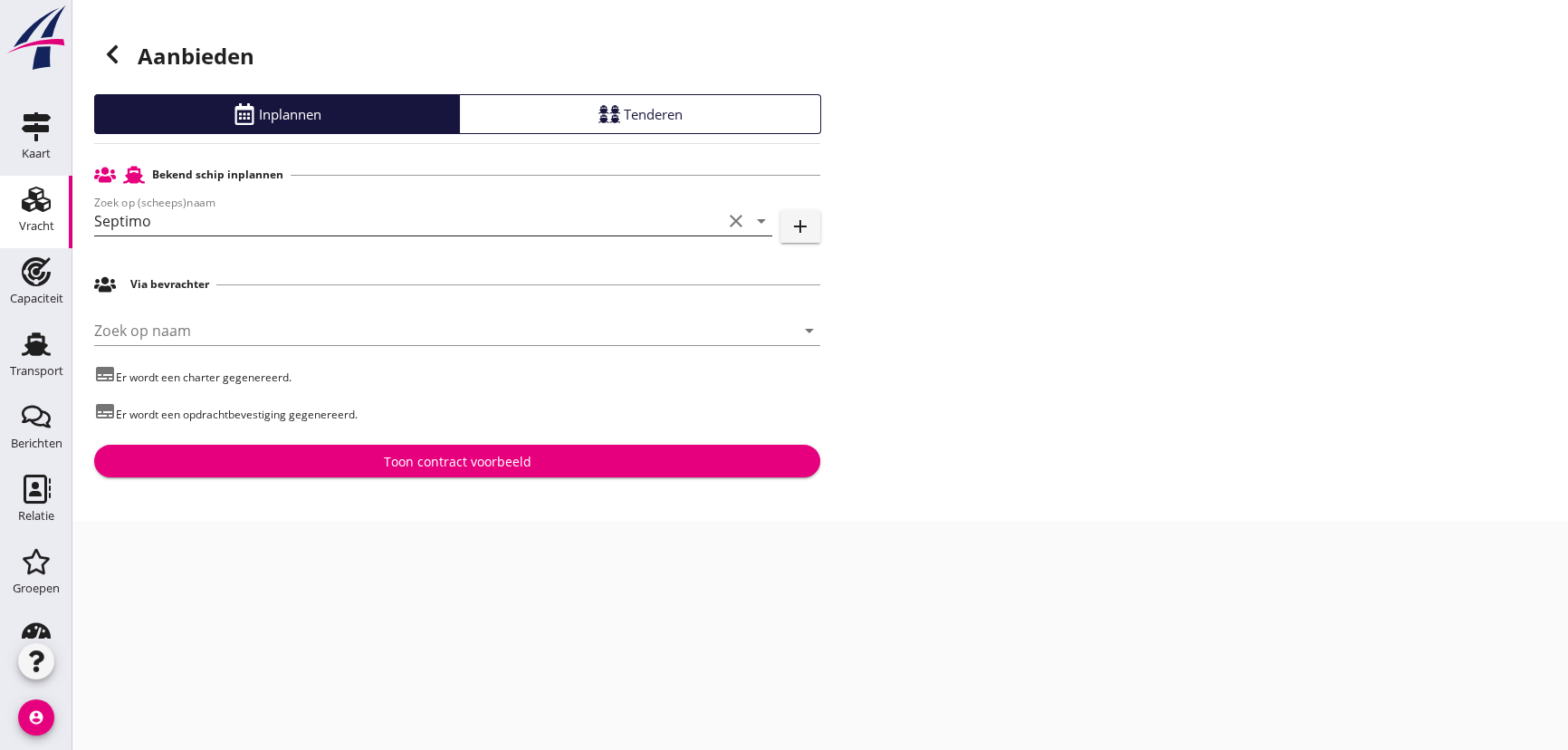 click on "Septimo" at bounding box center (407, 221) 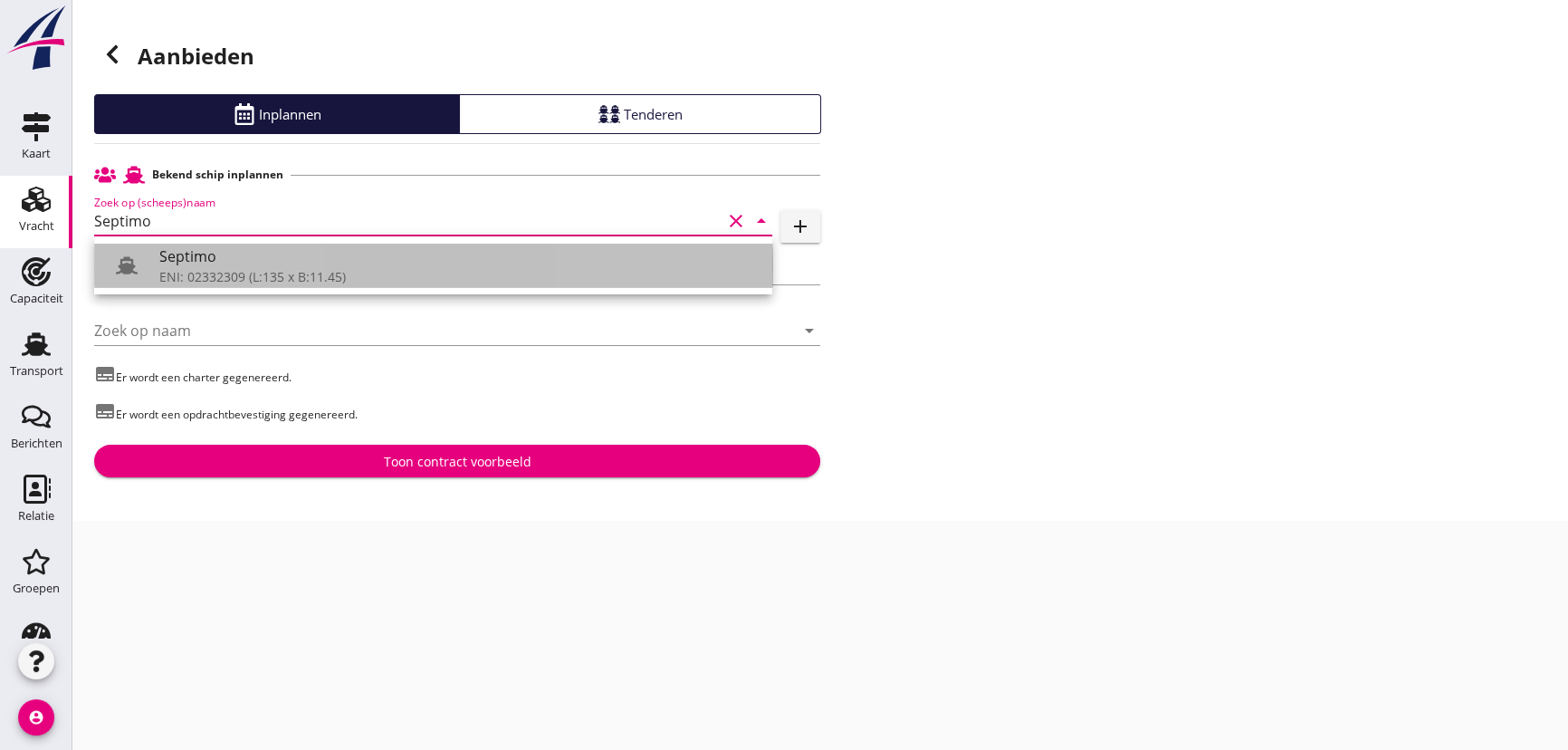 click on "Septimo" at bounding box center (458, 256) 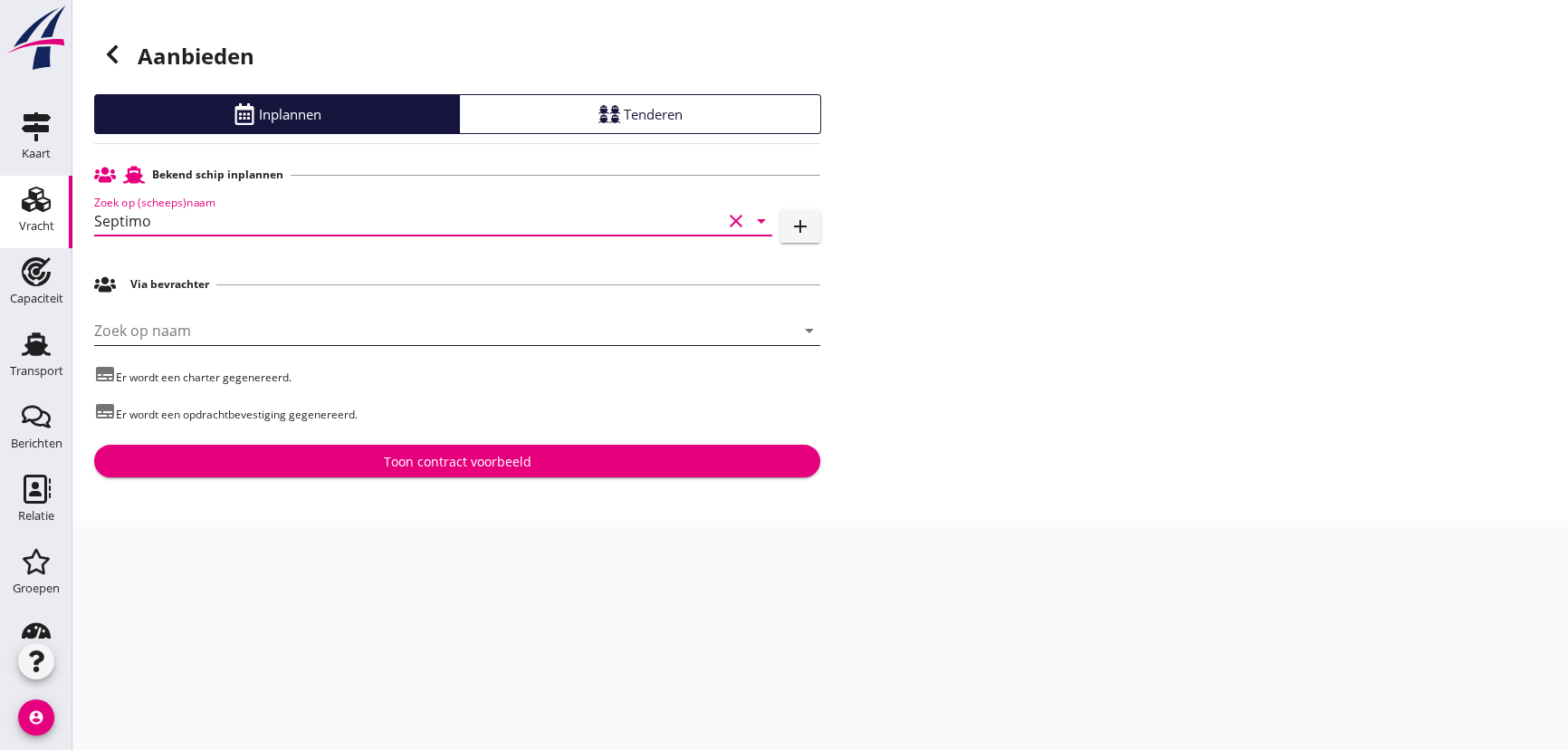 click at bounding box center (432, 331) 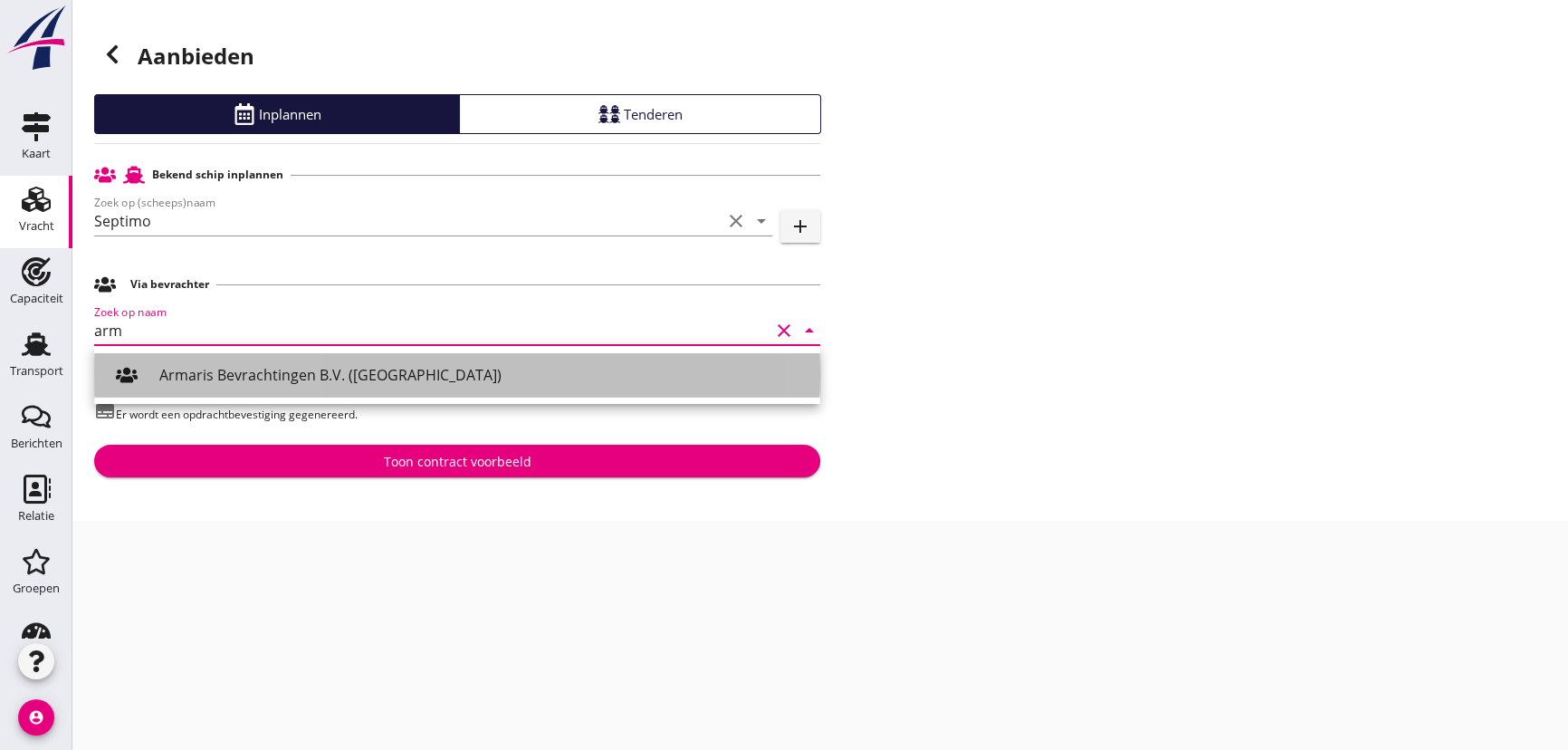 click on "Armaris Bevrachtingen B.V. ([GEOGRAPHIC_DATA])" at bounding box center (483, 375) 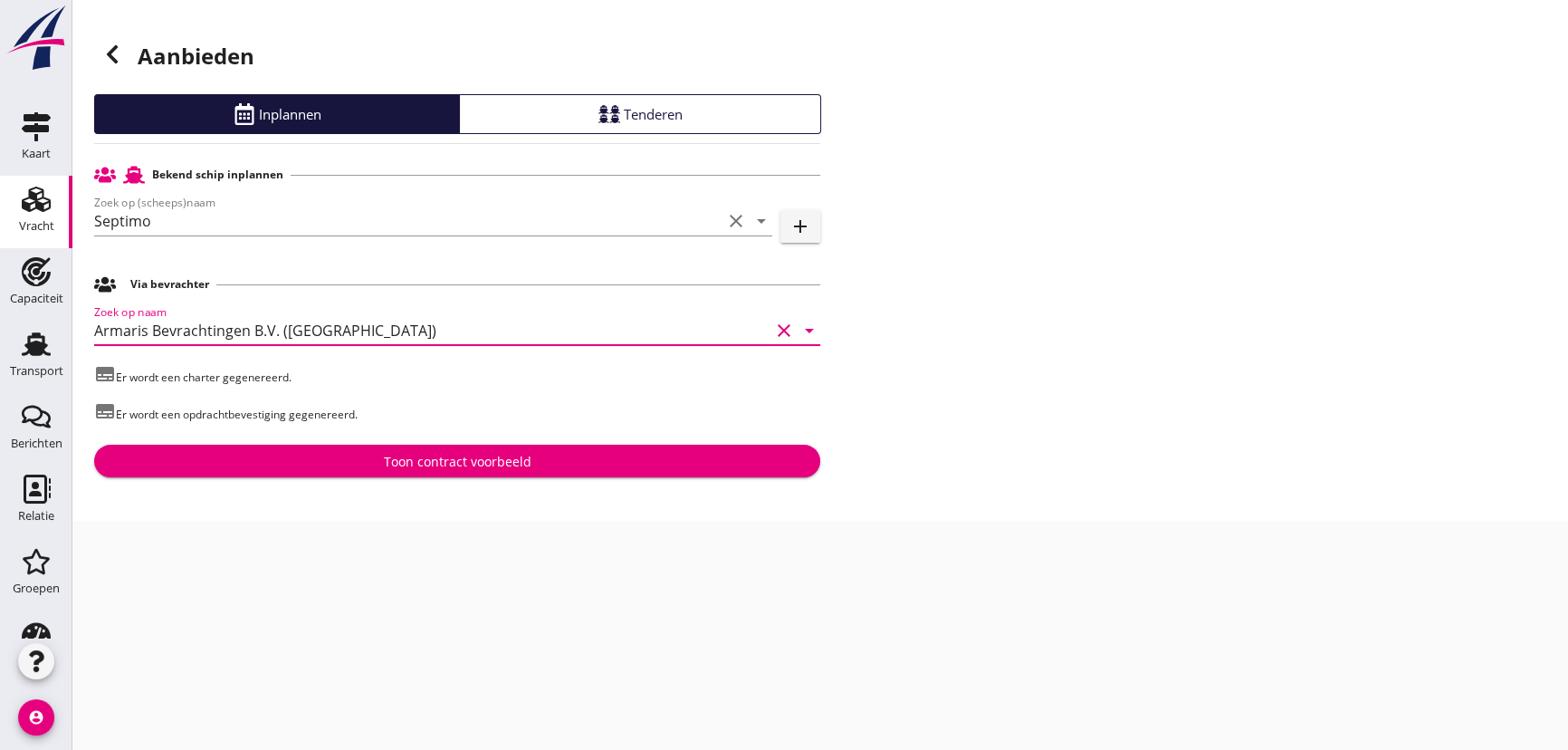 type on "Armaris Bevrachtingen B.V. ([GEOGRAPHIC_DATA])" 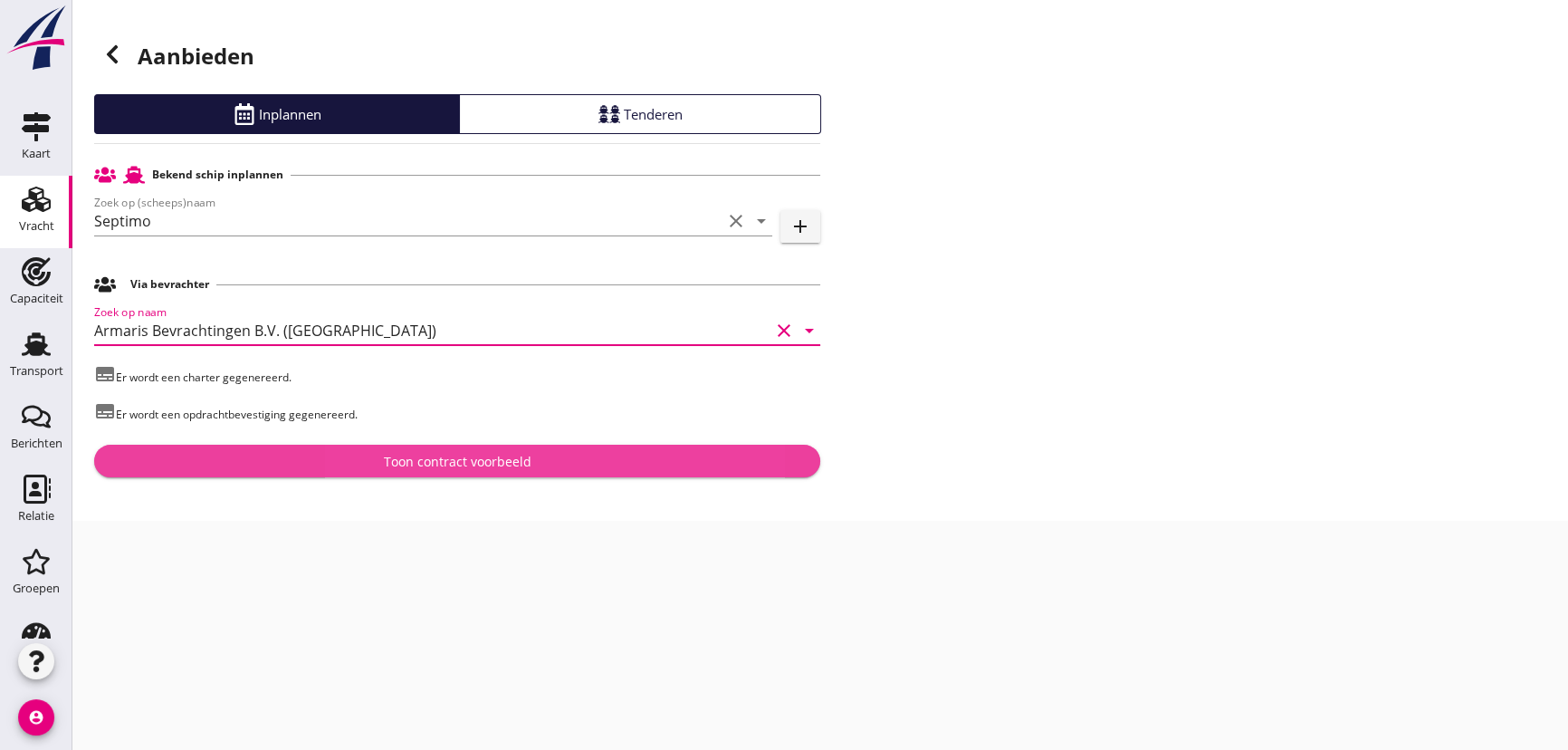click on "Toon contract voorbeeld" at bounding box center [457, 461] 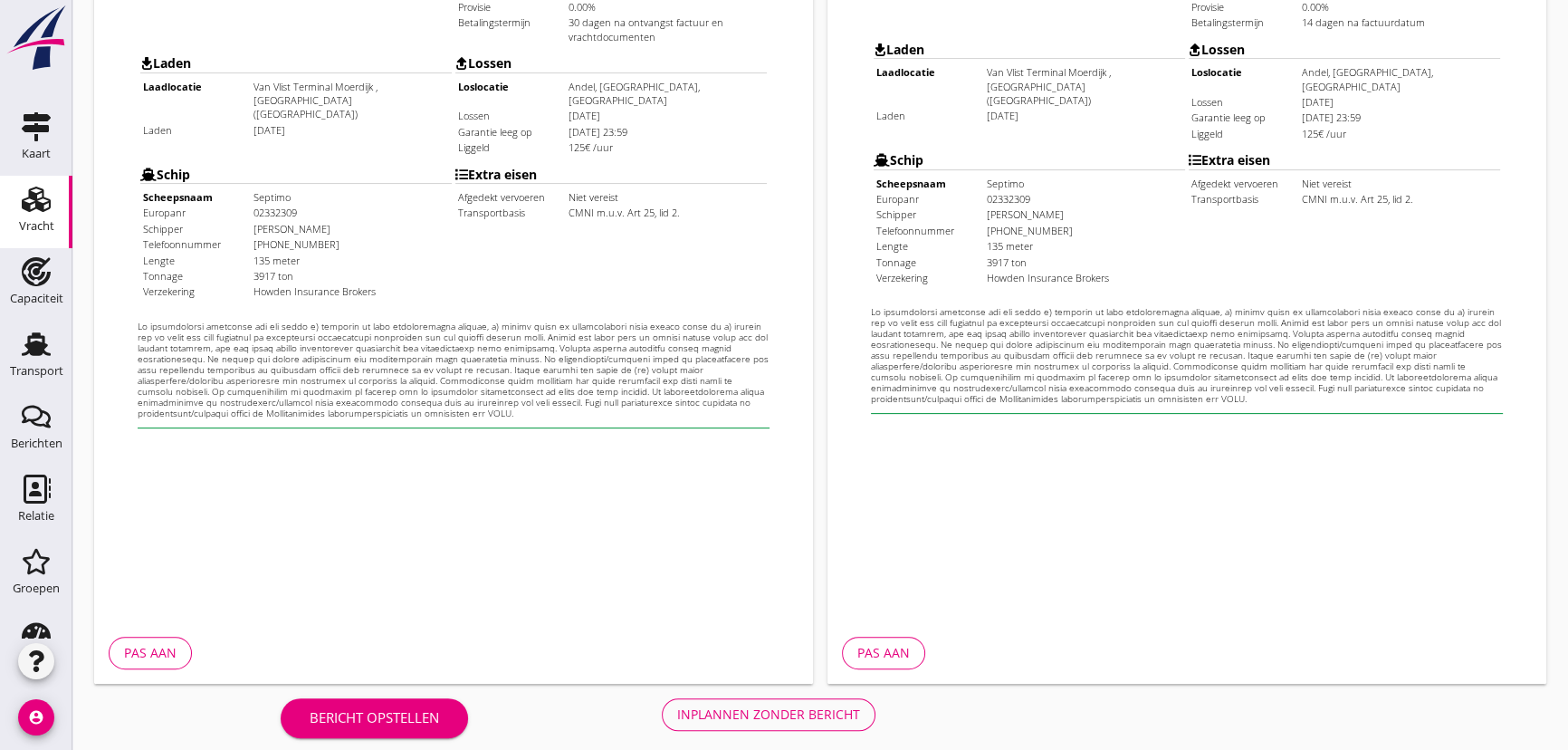 scroll, scrollTop: 590, scrollLeft: 0, axis: vertical 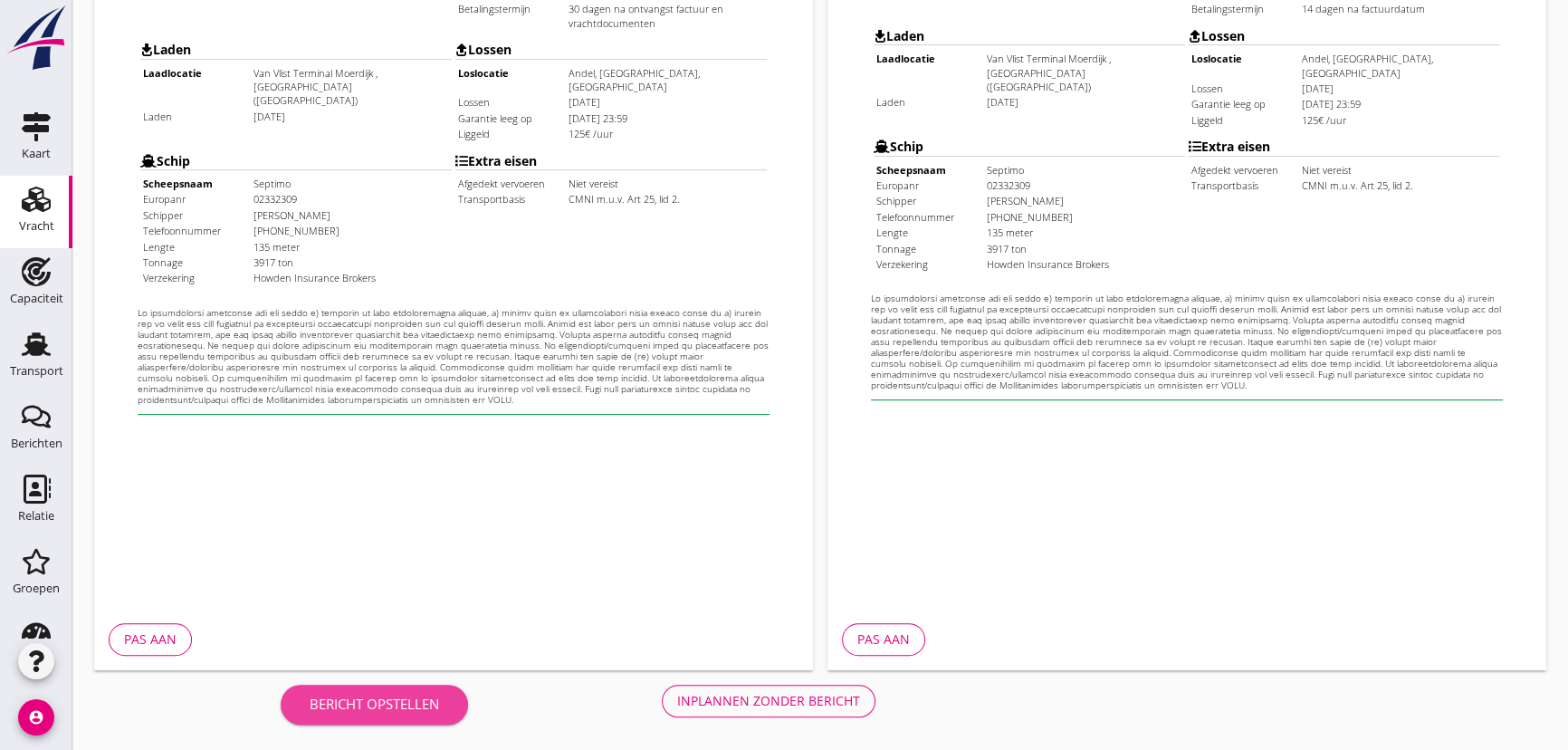 click on "Bericht opstellen" at bounding box center [374, 704] 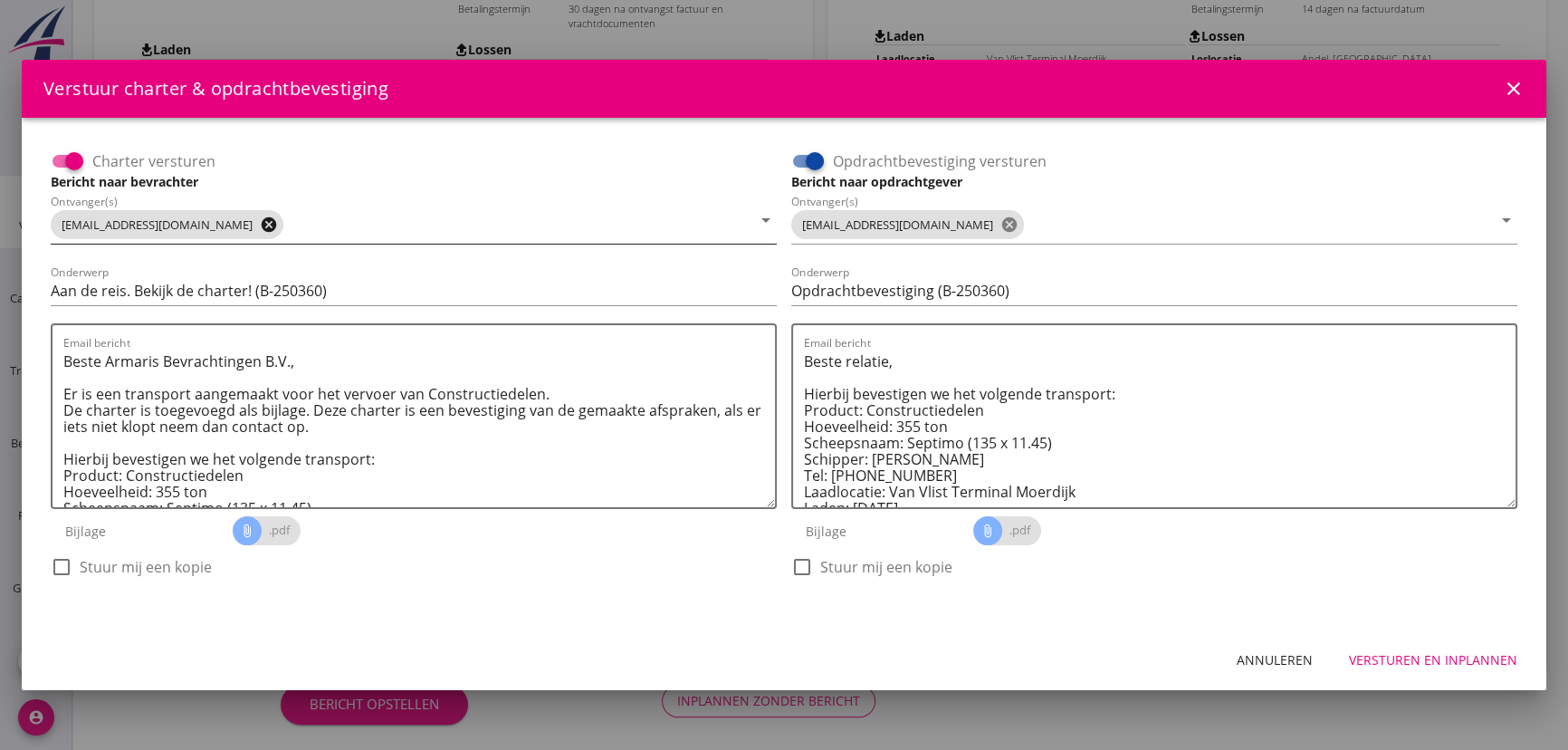 click on "cancel" at bounding box center (269, 225) 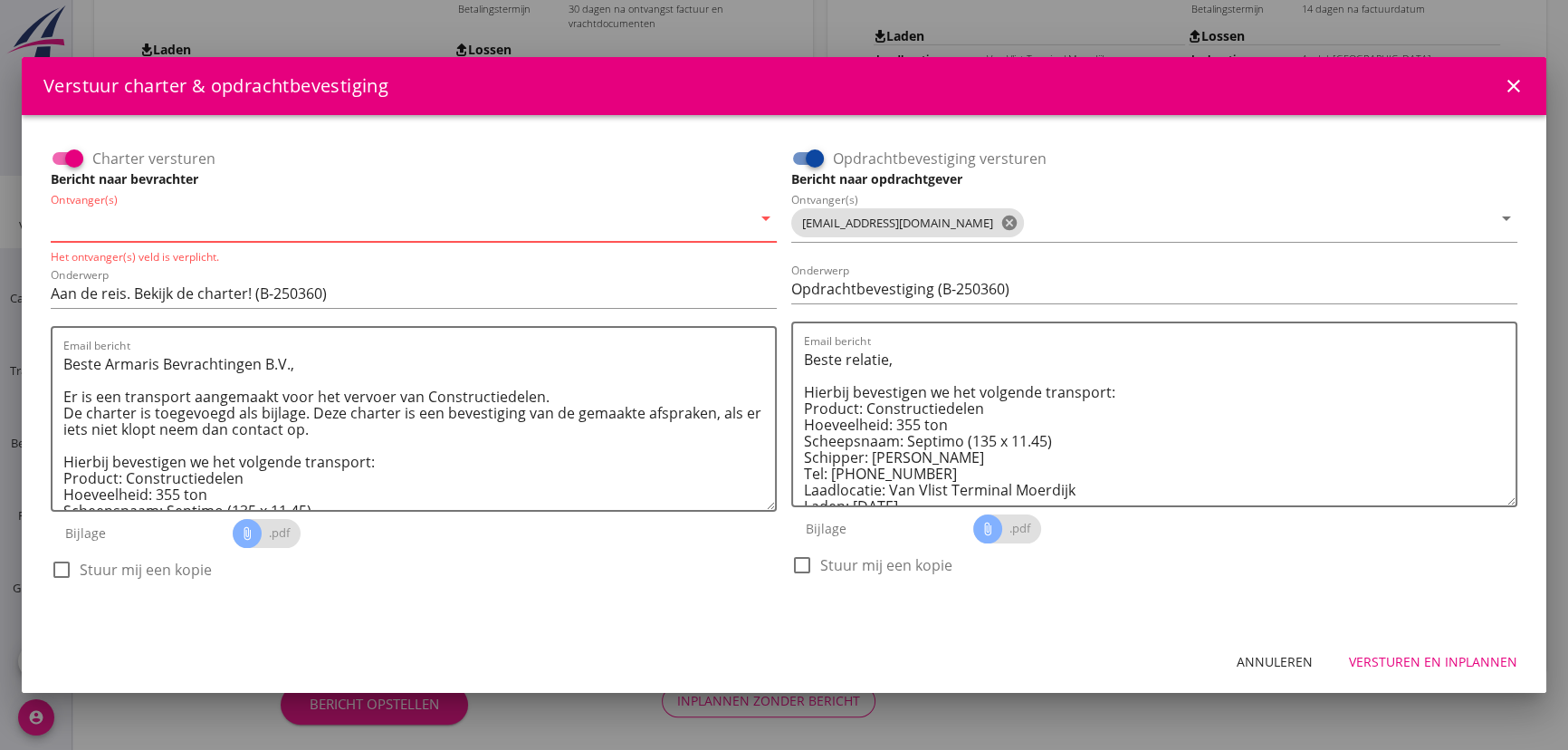 click at bounding box center [401, 223] 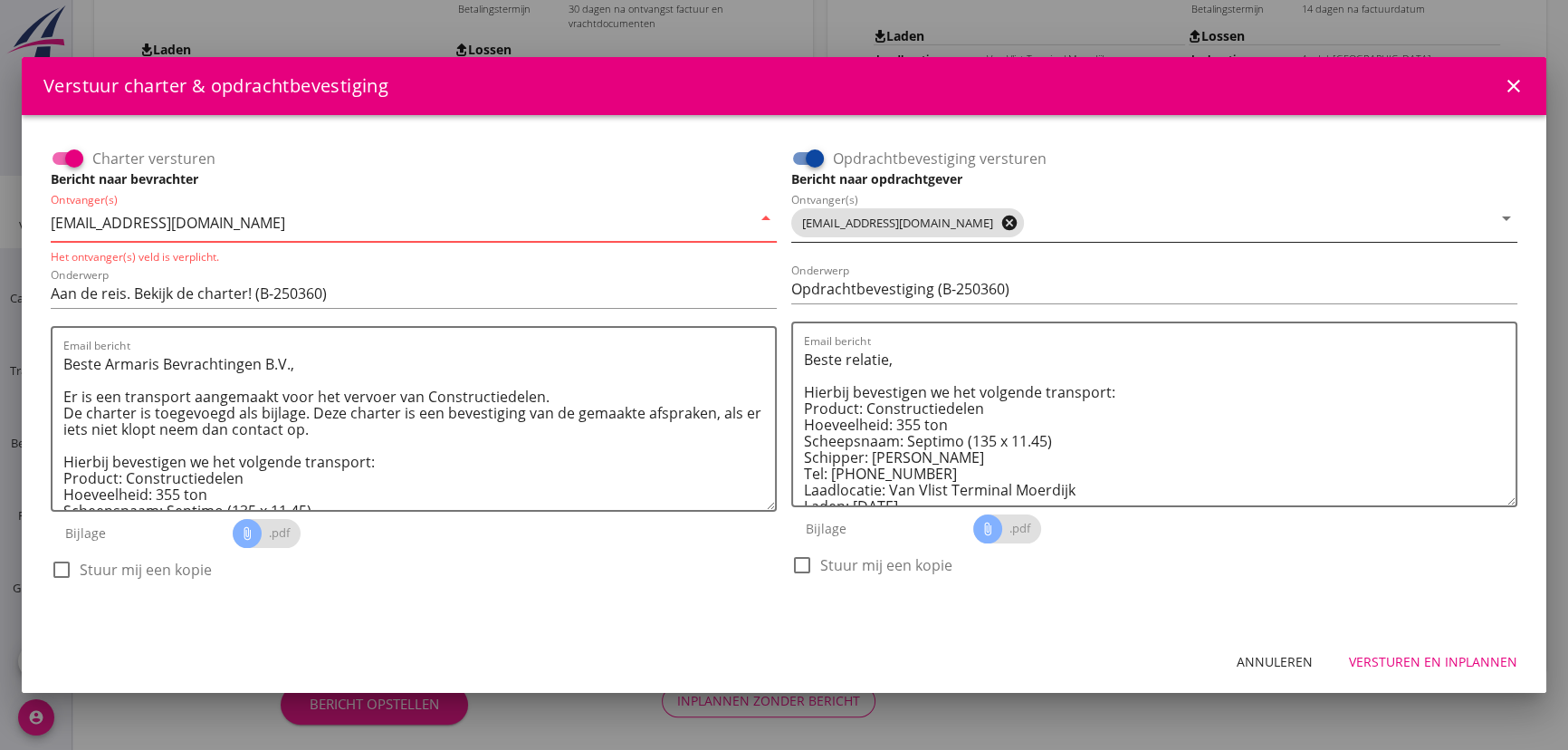 type on "[EMAIL_ADDRESS][DOMAIN_NAME]" 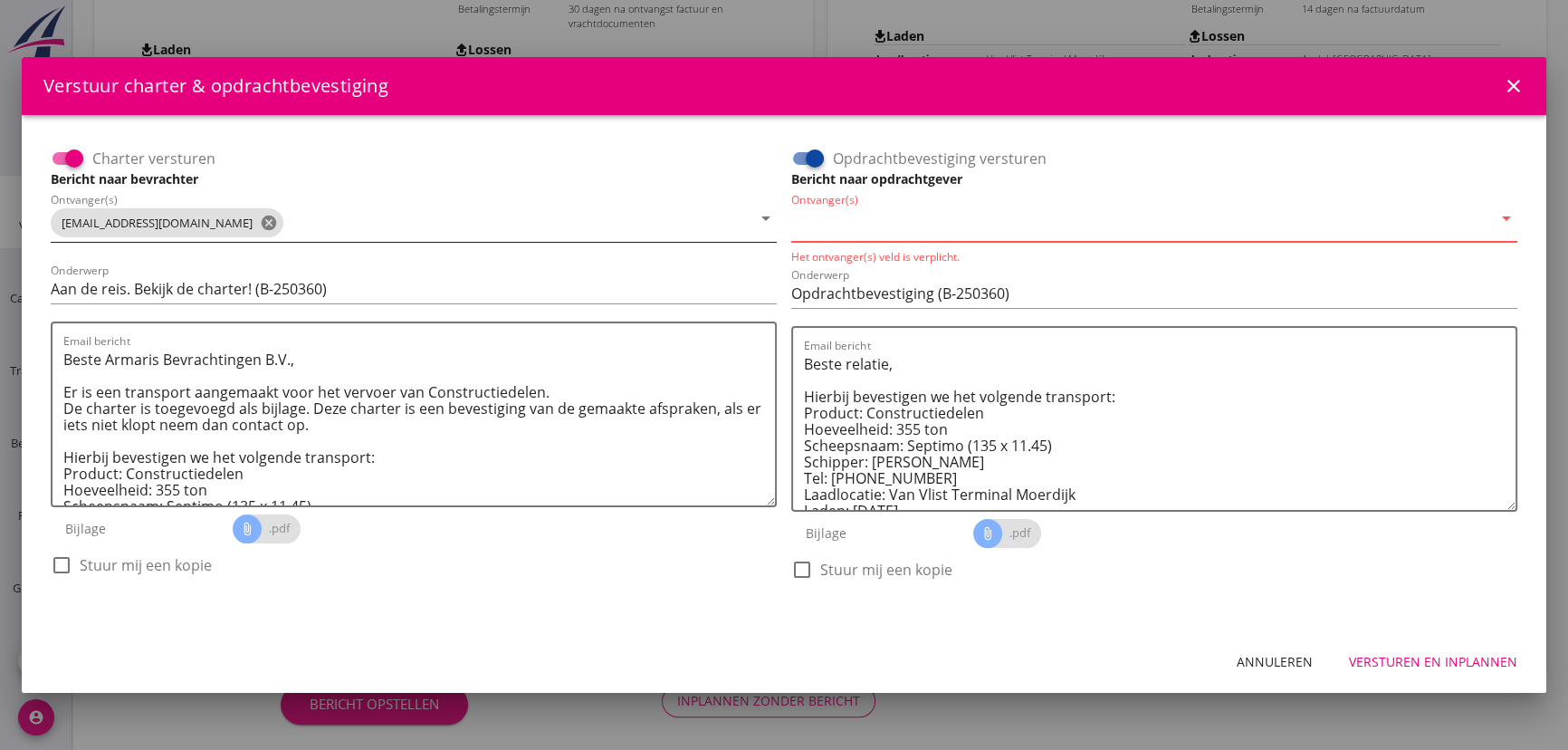 click at bounding box center (1142, 223) 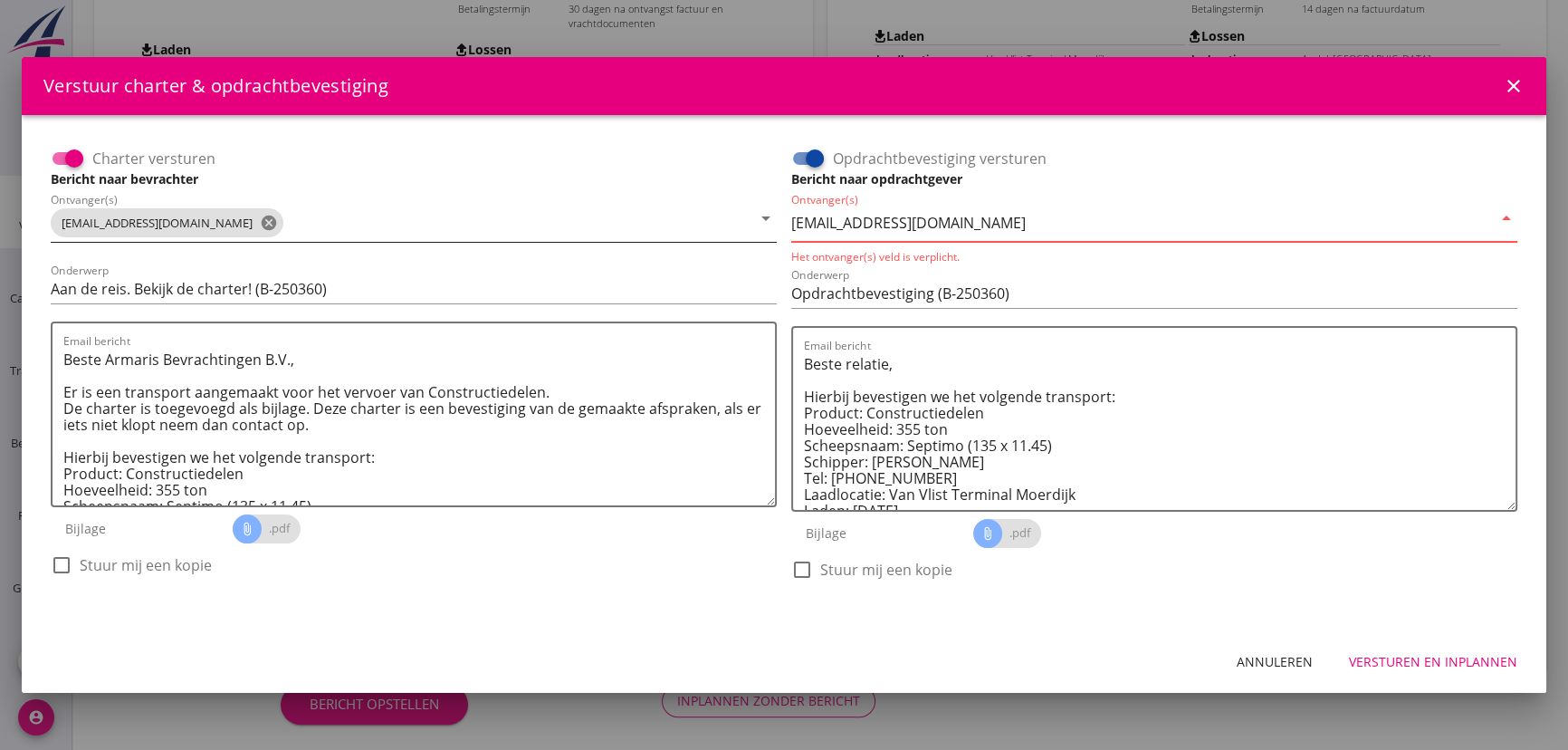 type on "[EMAIL_ADDRESS][DOMAIN_NAME]" 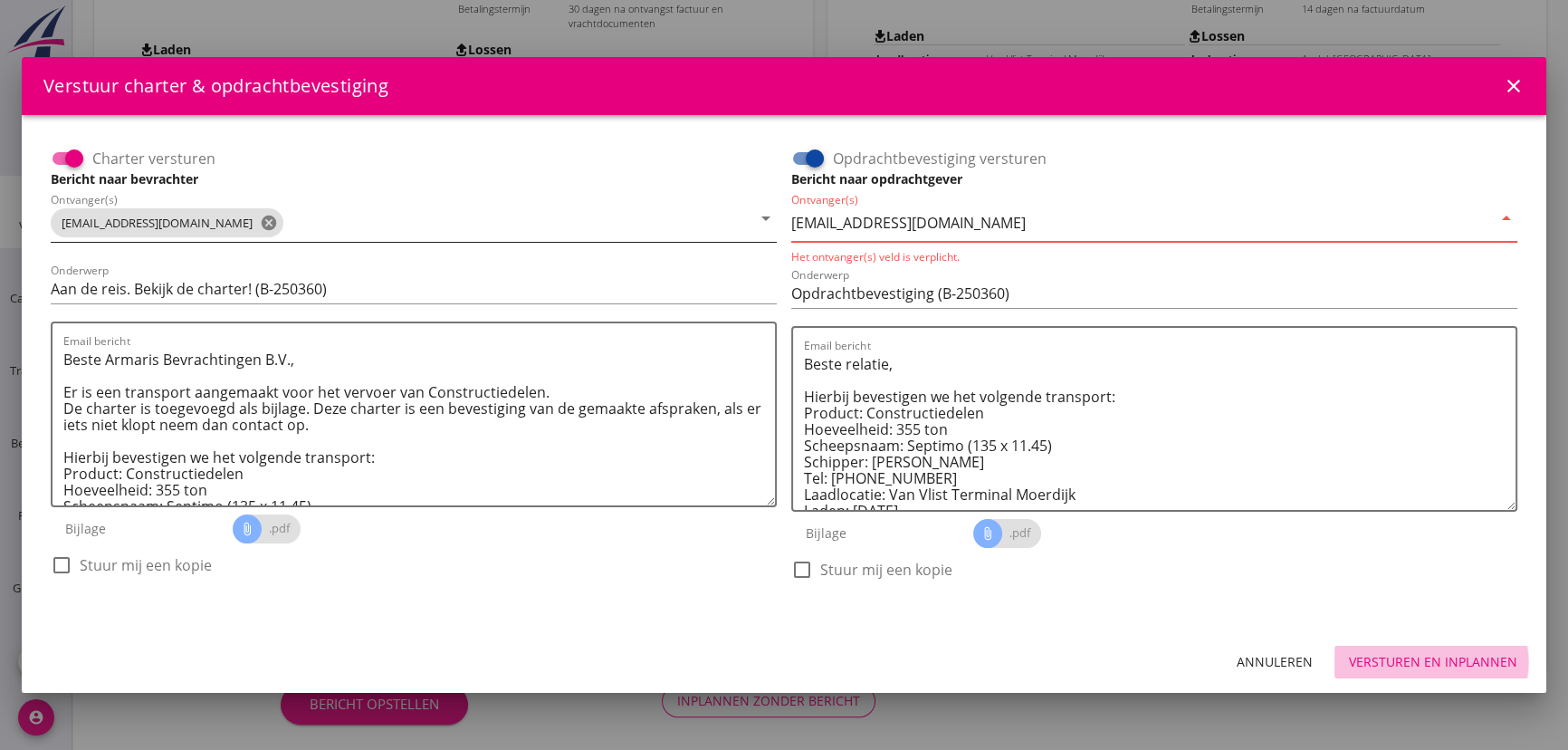 click on "Versturen en inplannen" at bounding box center (1433, 661) 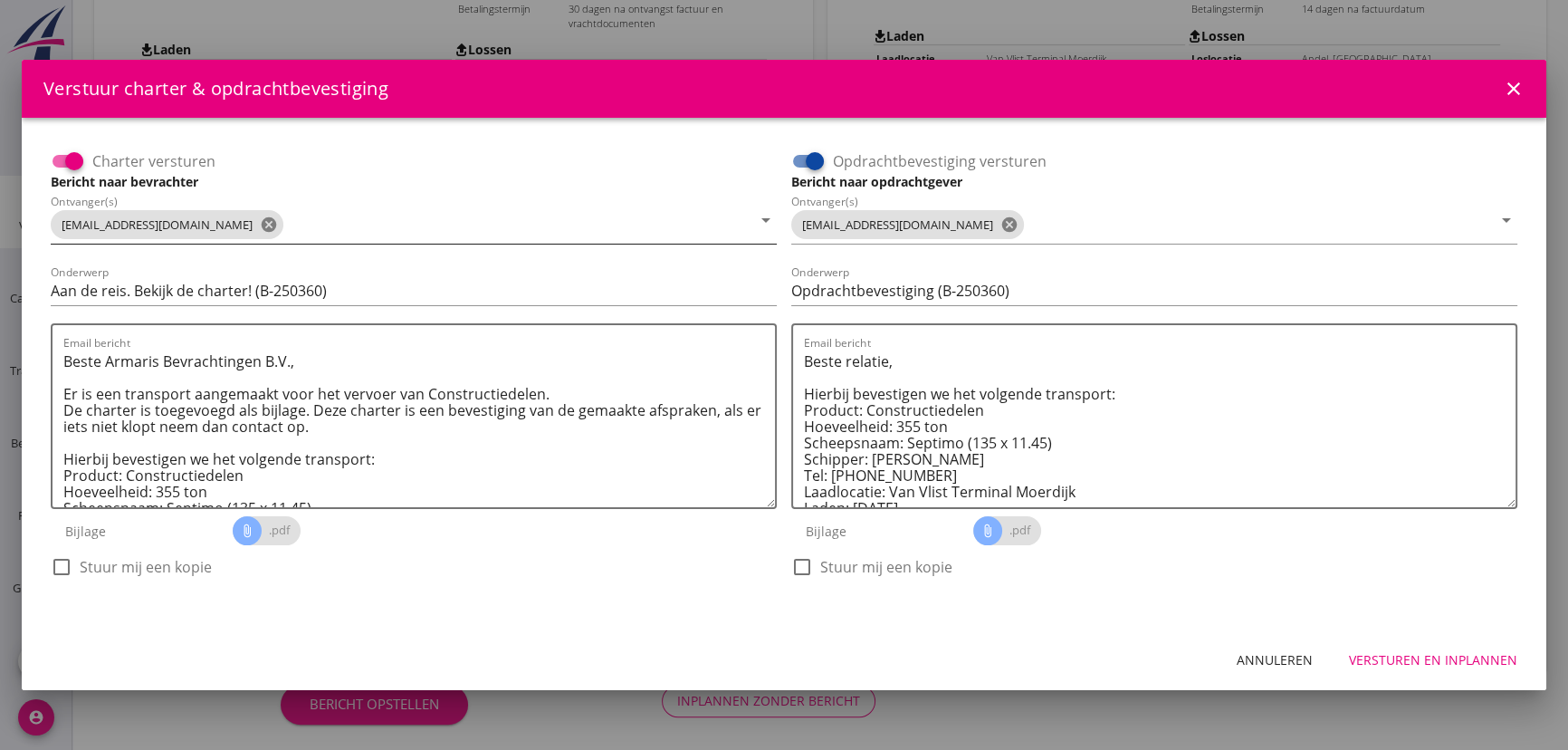 click on "Versturen en inplannen" at bounding box center (1433, 659) 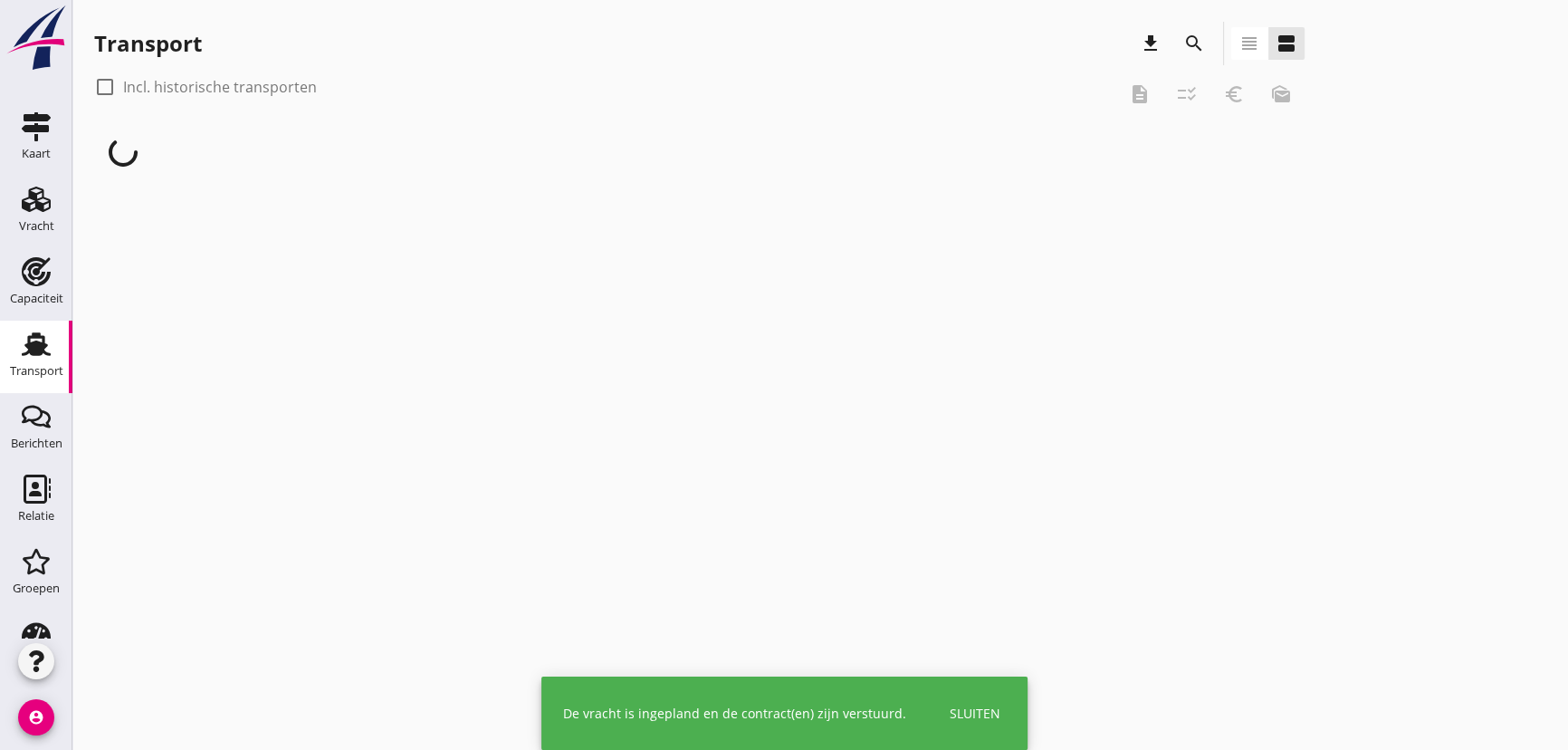 scroll, scrollTop: 0, scrollLeft: 0, axis: both 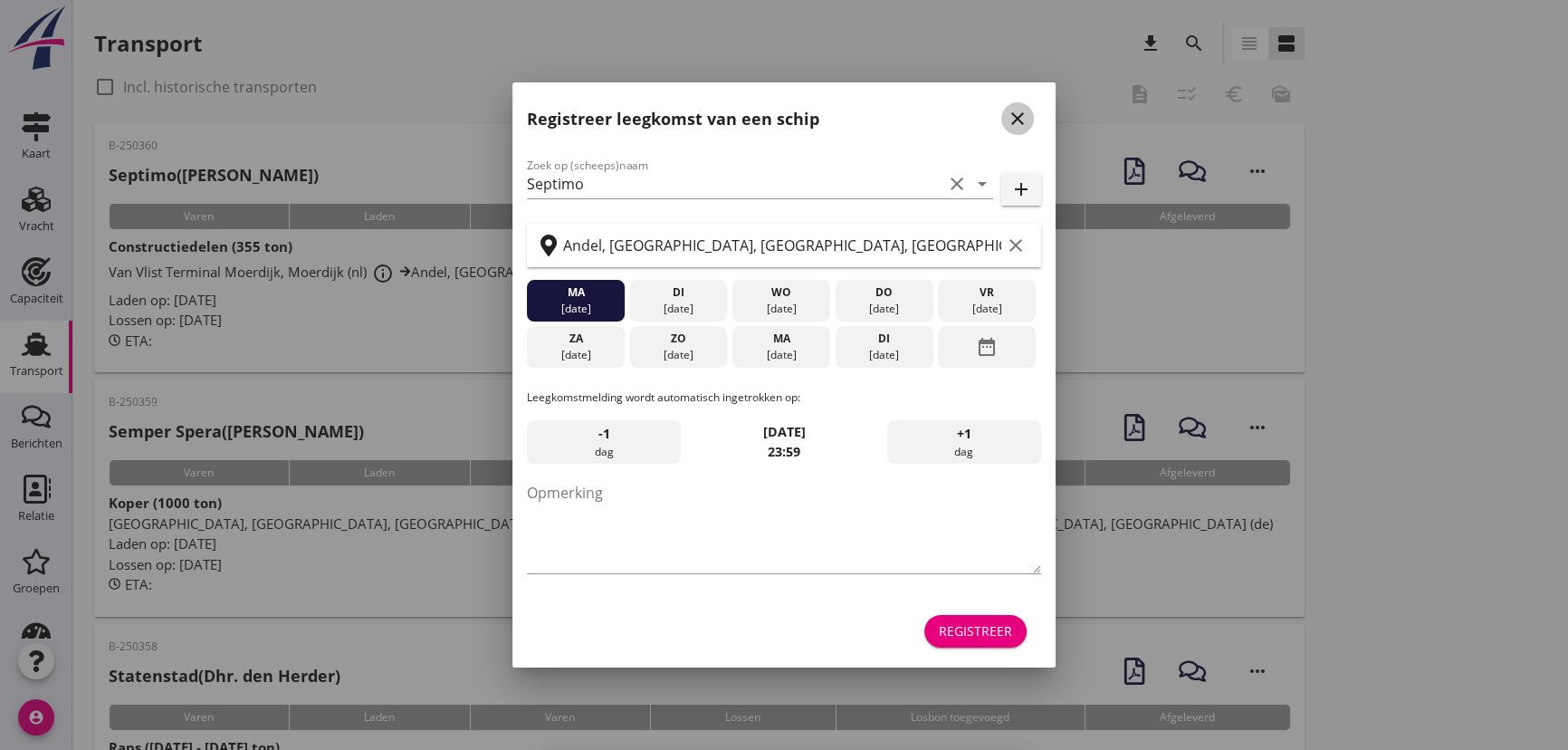 click on "close" at bounding box center (1018, 119) 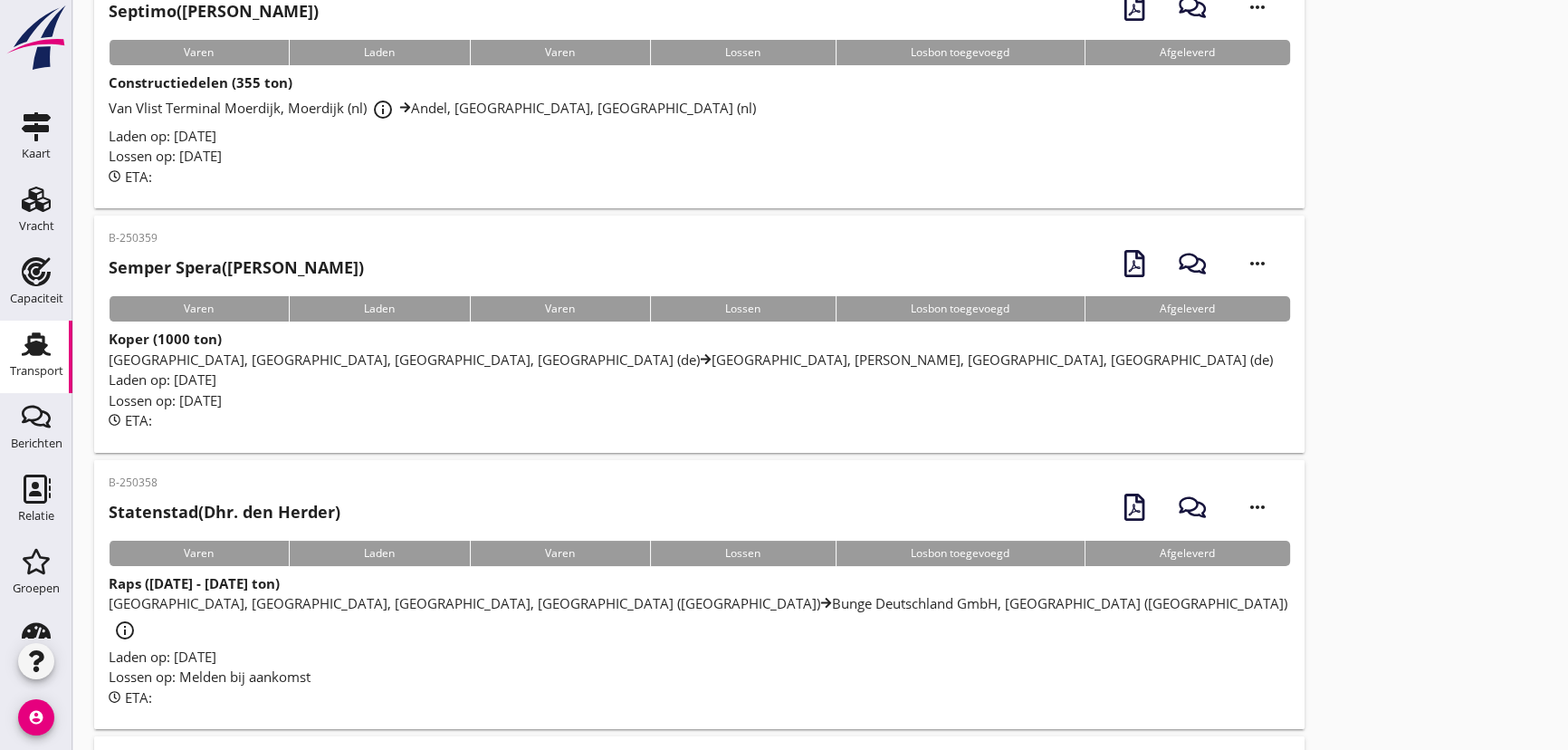 scroll, scrollTop: 246, scrollLeft: 0, axis: vertical 